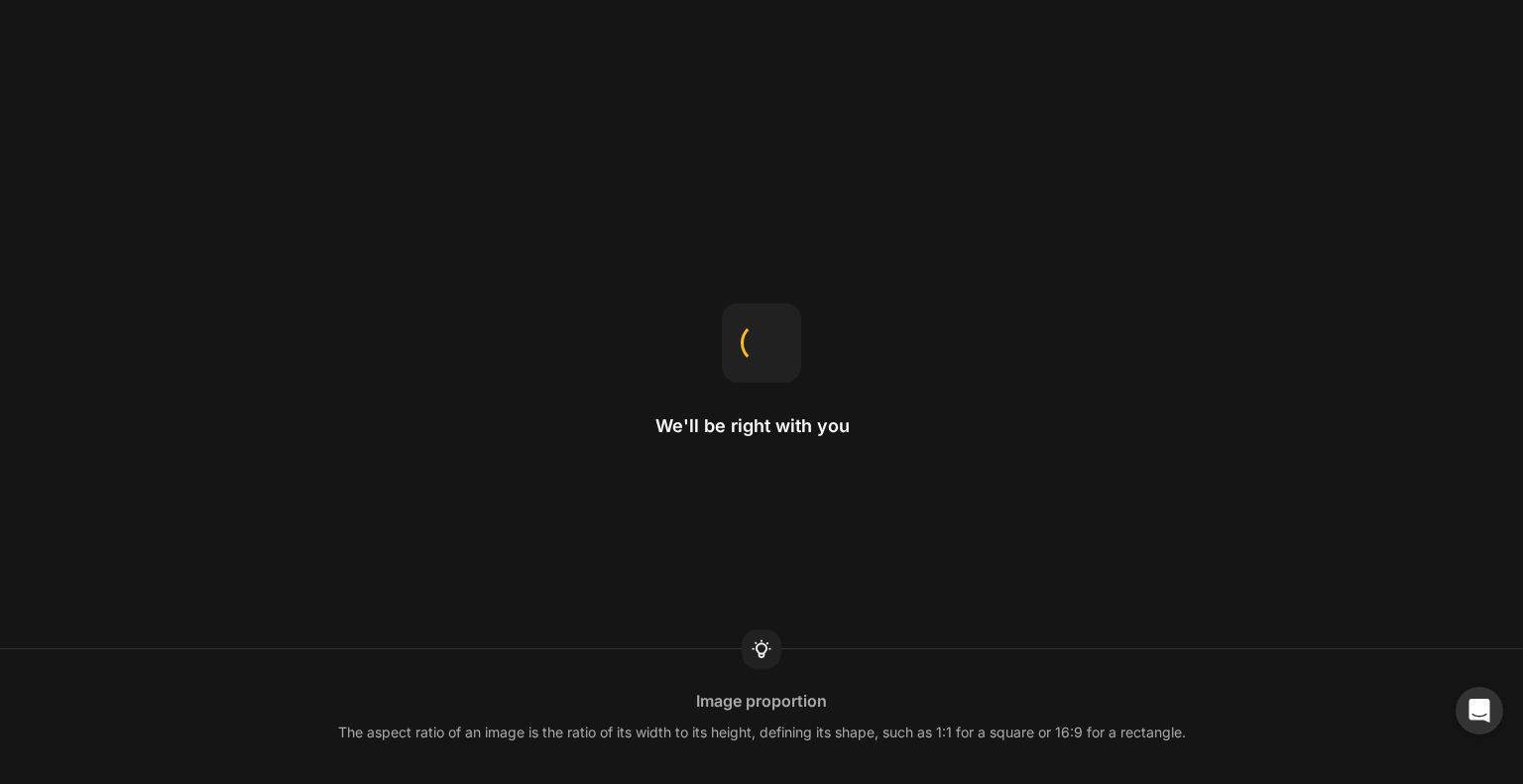 scroll, scrollTop: 0, scrollLeft: 0, axis: both 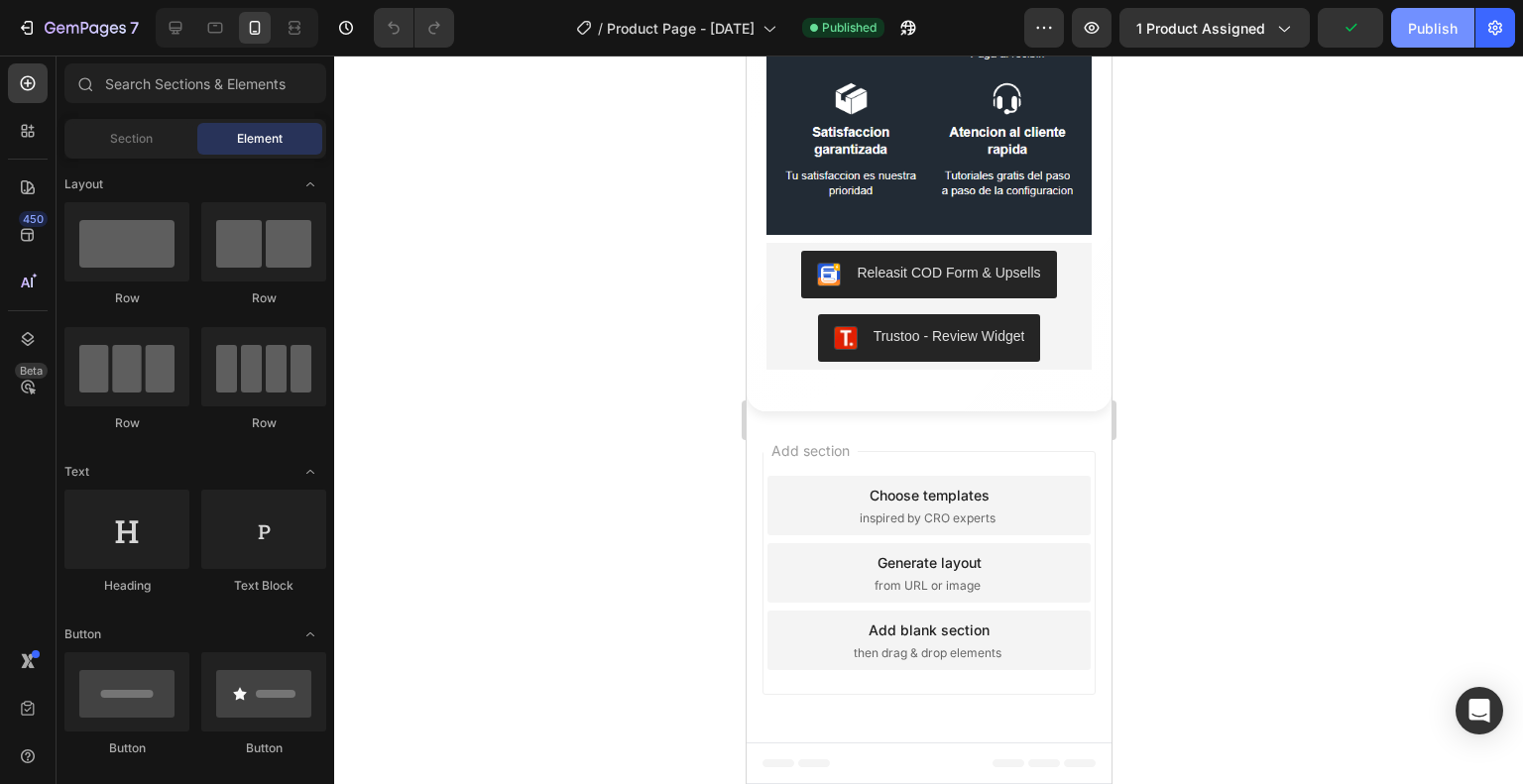 click on "Publish" at bounding box center (1433, 28) 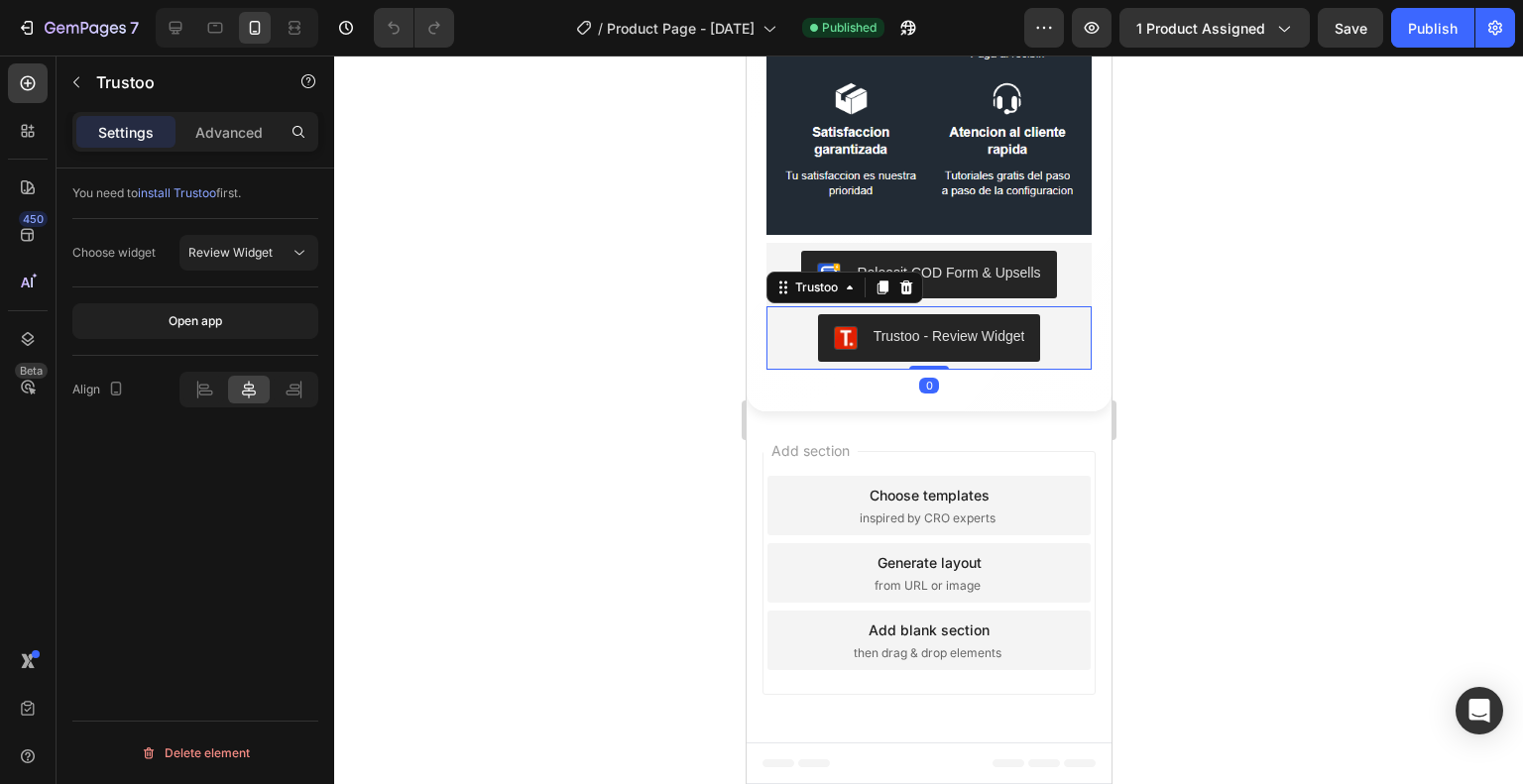 click on "Trustoo - Review Widget" at bounding box center [948, 336] 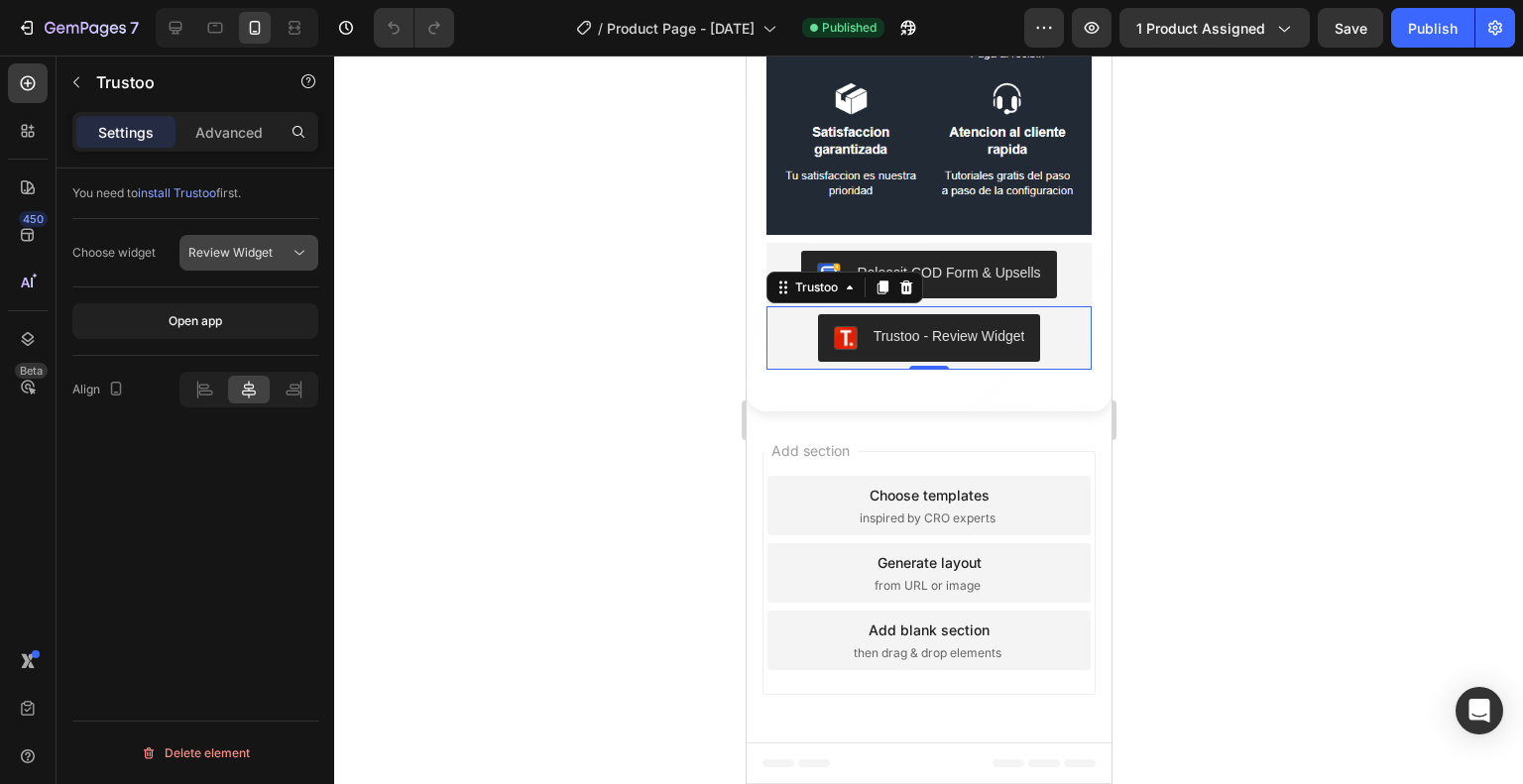 click on "Review Widget" 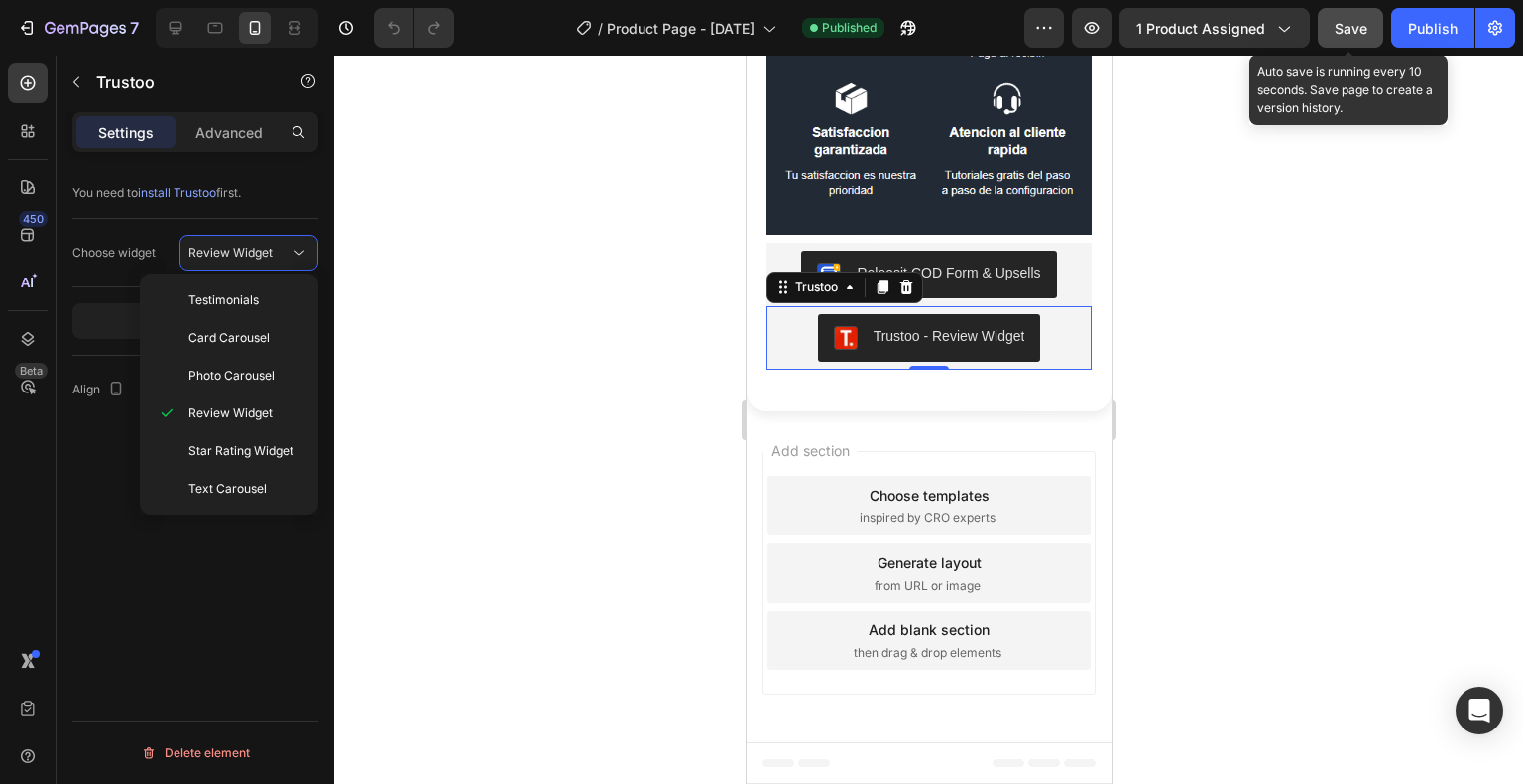 click on "Save" 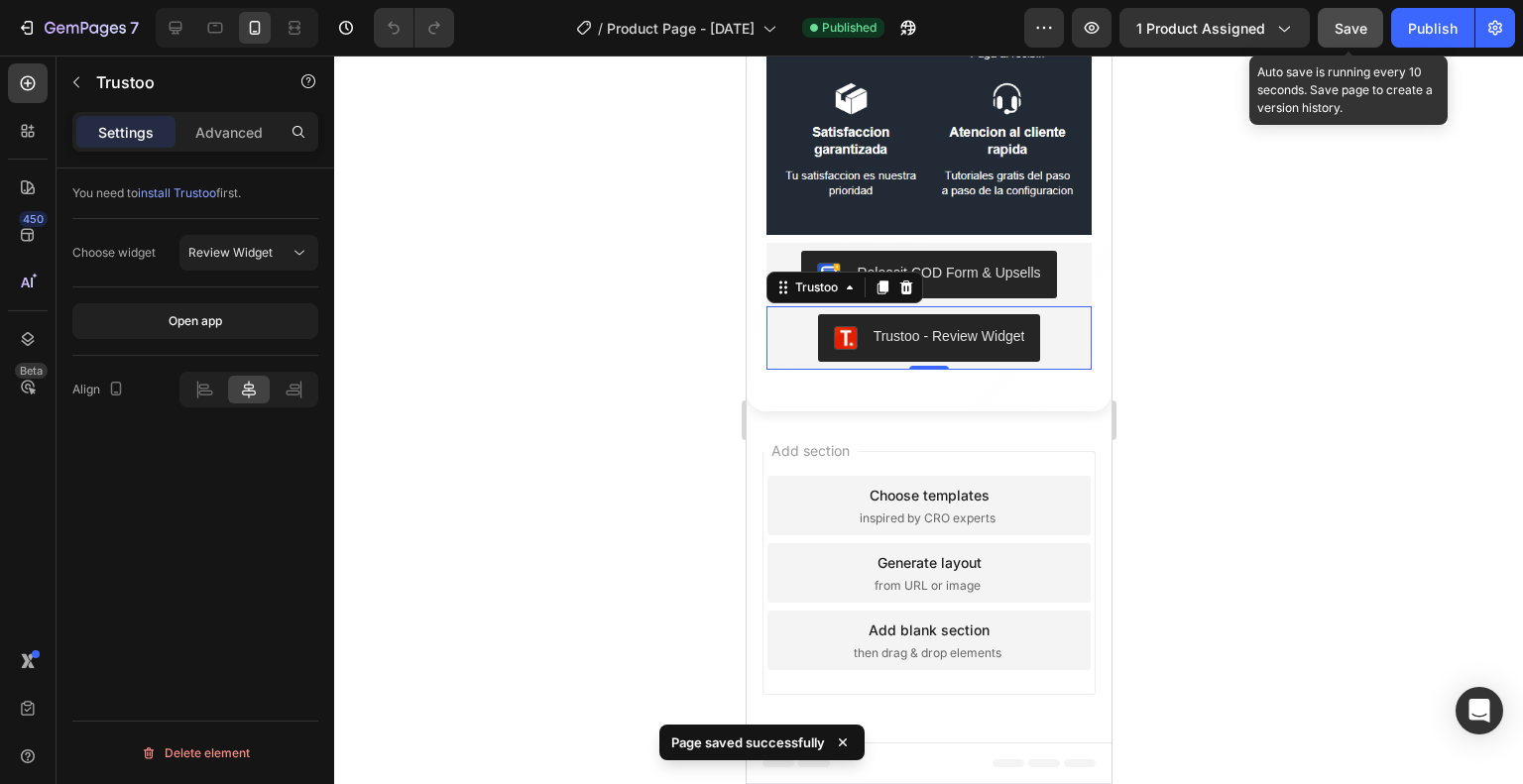 click on "Save" at bounding box center [1350, 28] 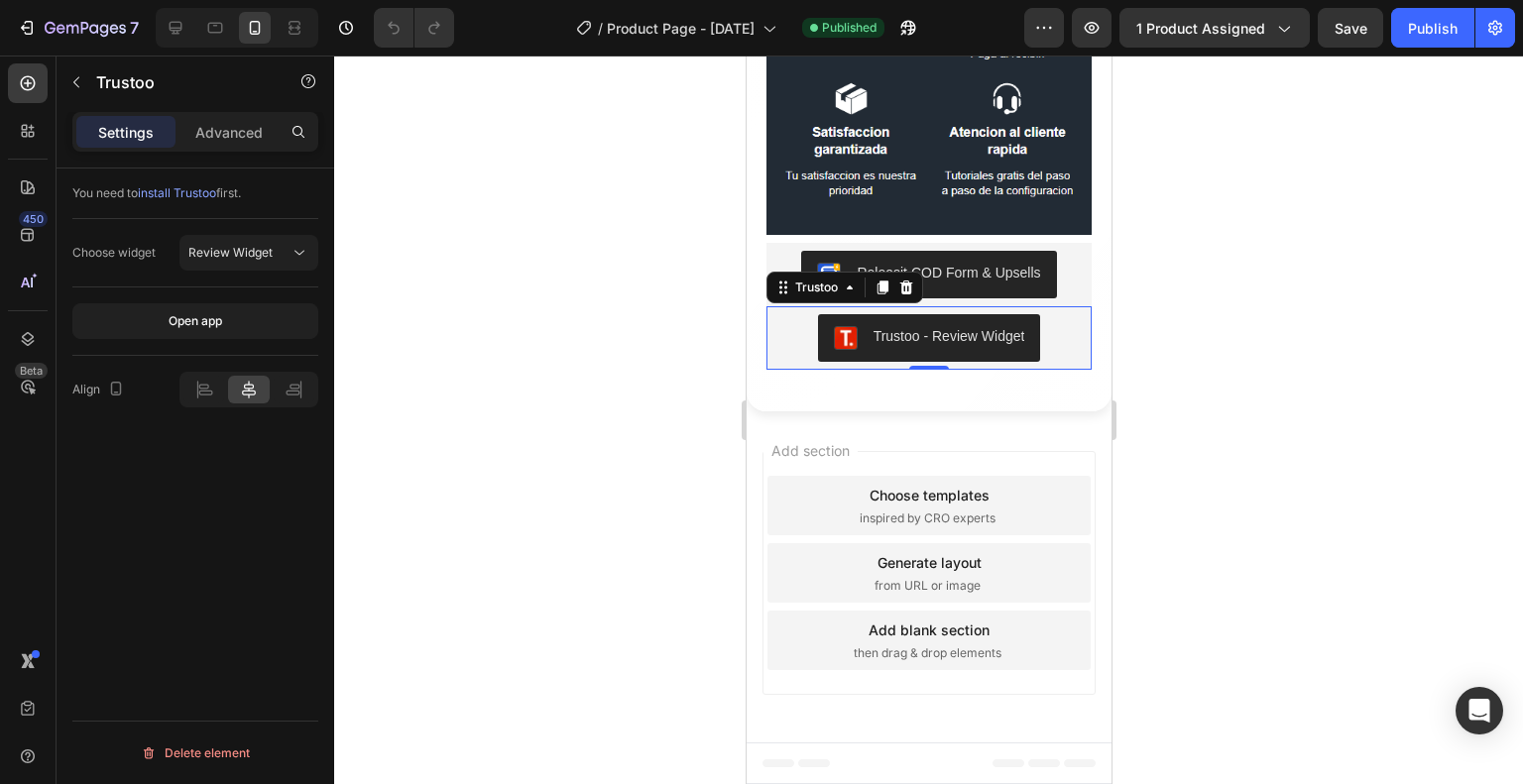 click on "install Trustoo" at bounding box center (176, 192) 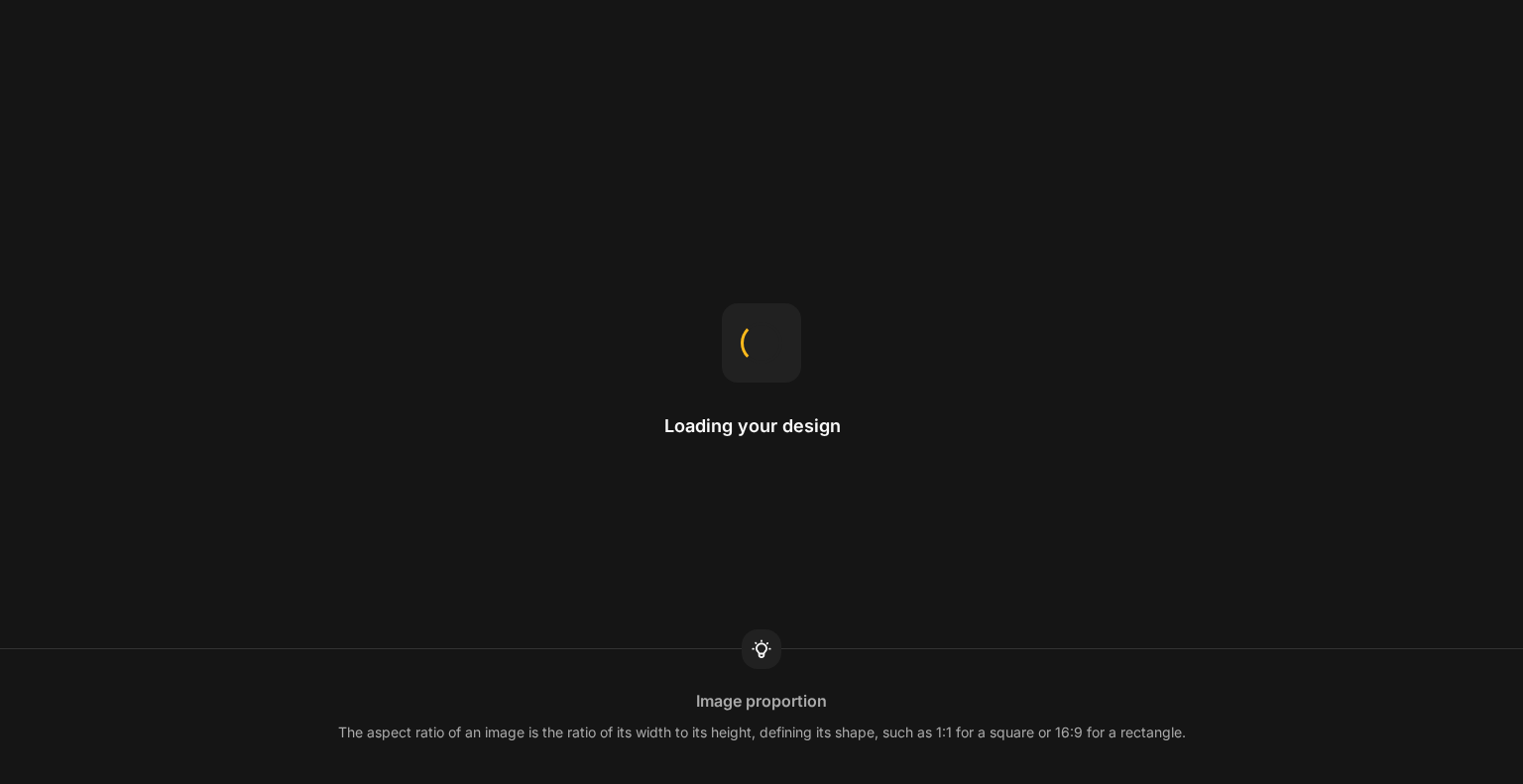 scroll, scrollTop: 0, scrollLeft: 0, axis: both 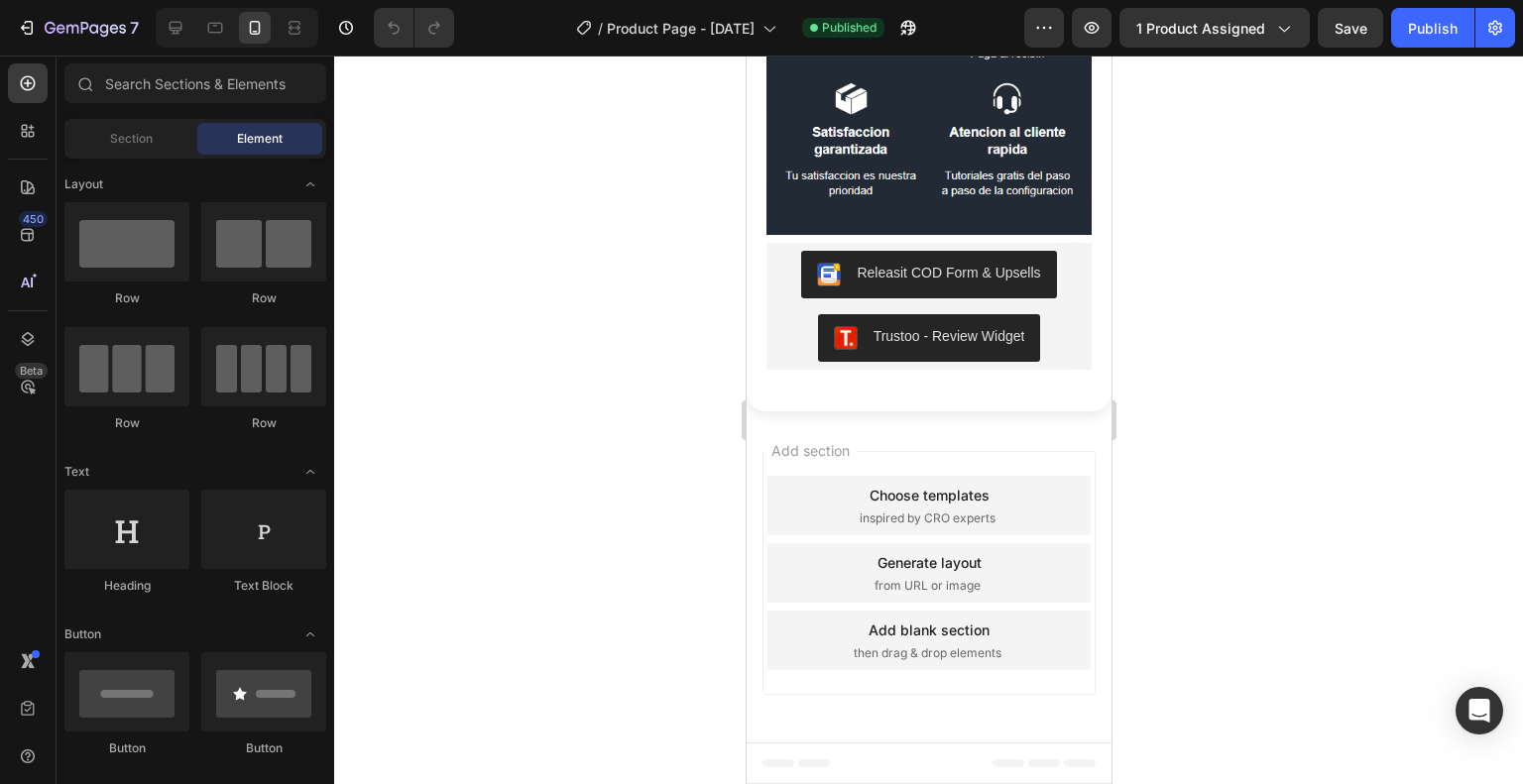 drag, startPoint x: 1101, startPoint y: 257, endPoint x: 1912, endPoint y: 836, distance: 996.4748 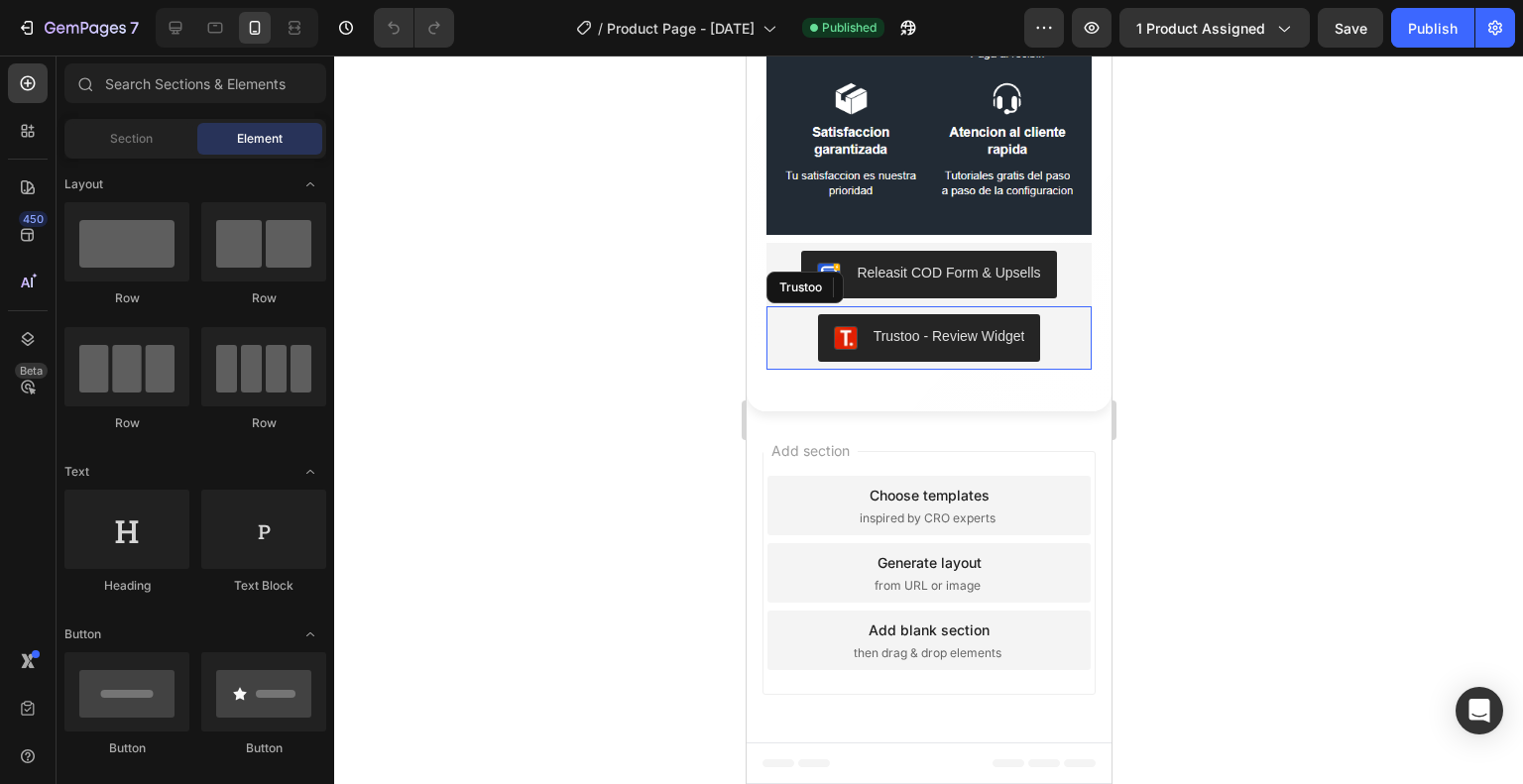 click on "Trustoo - Review Widget" at bounding box center [928, 338] 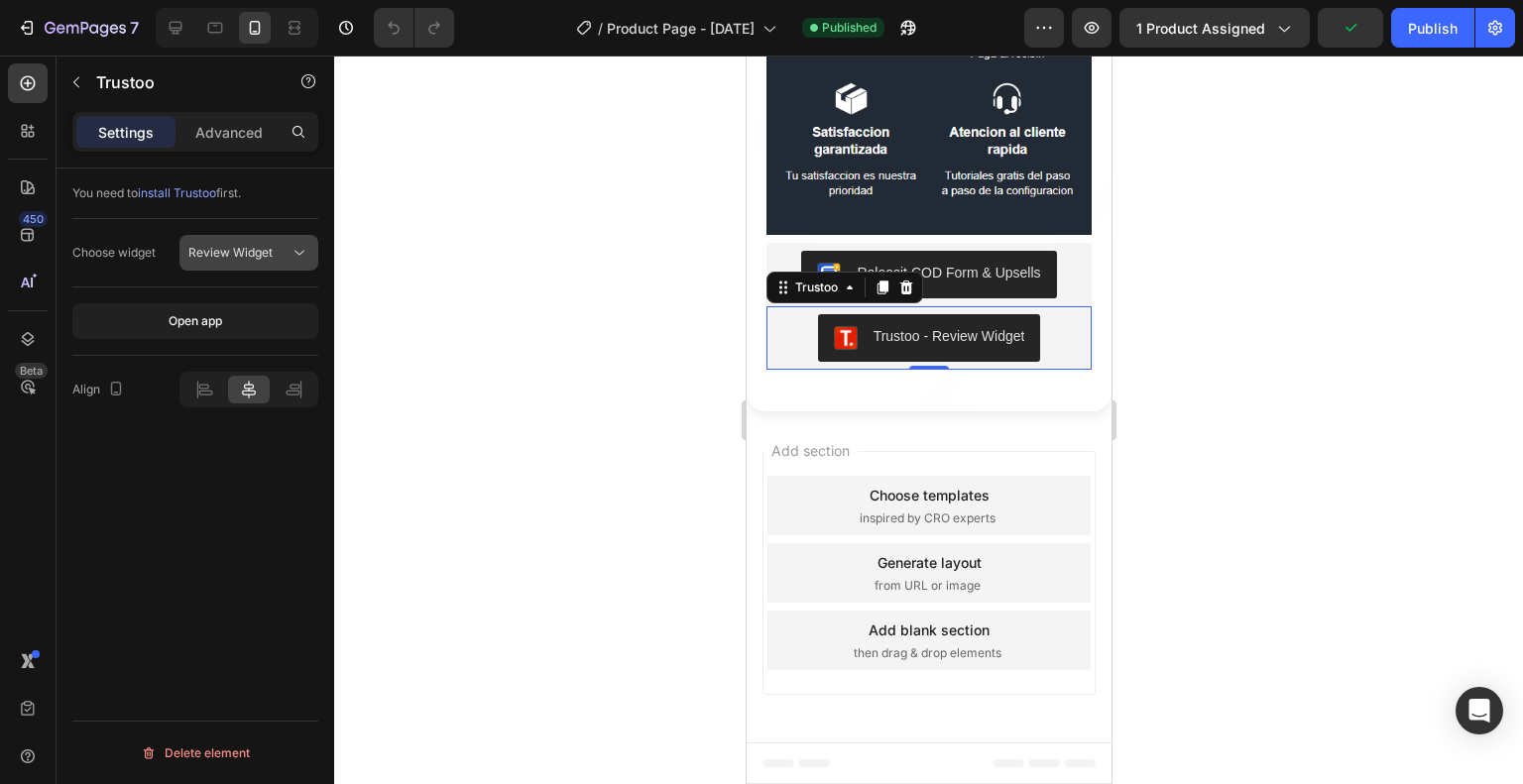click on "Review Widget" at bounding box center [239, 253] 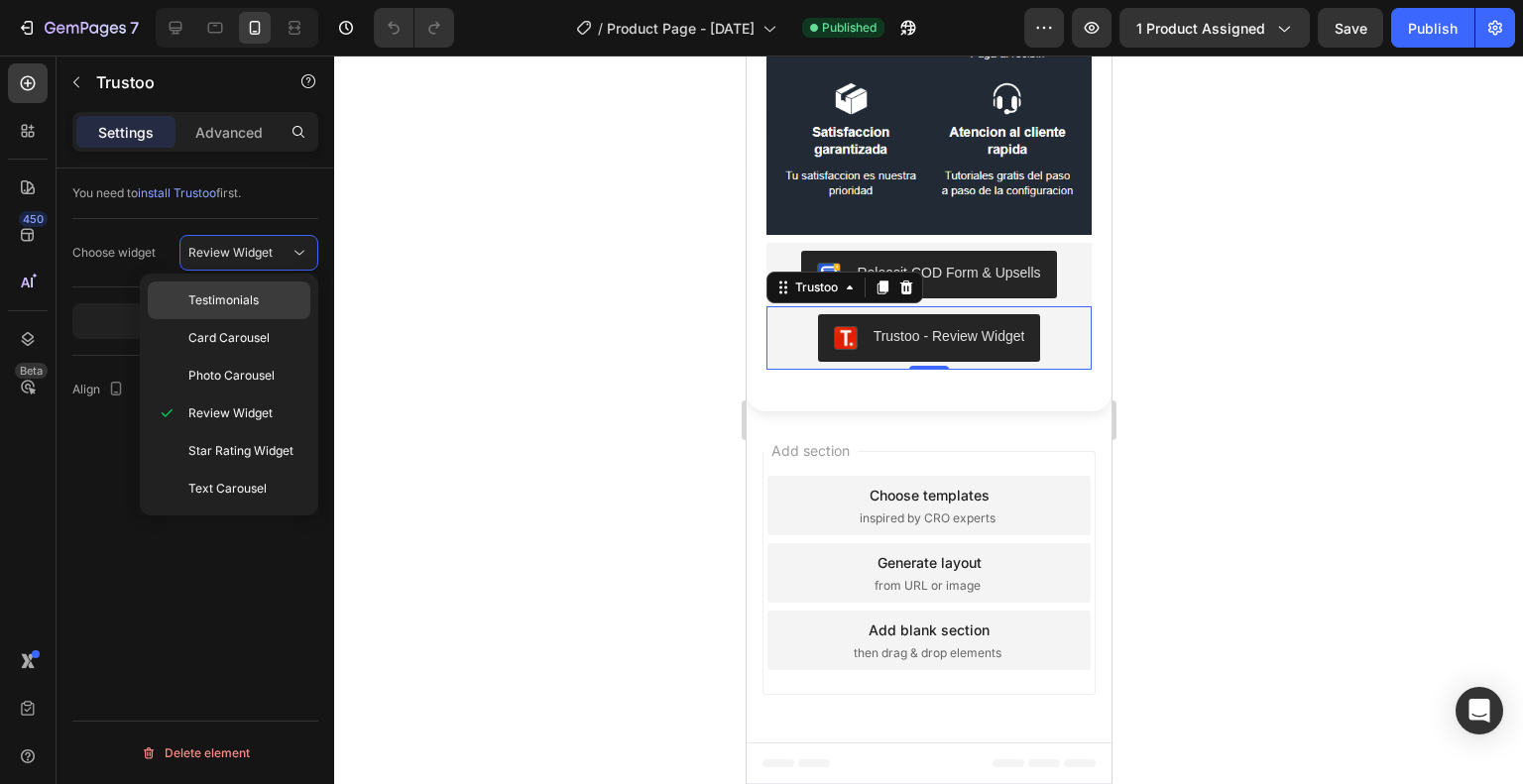 click on "Testimonials" at bounding box center [223, 300] 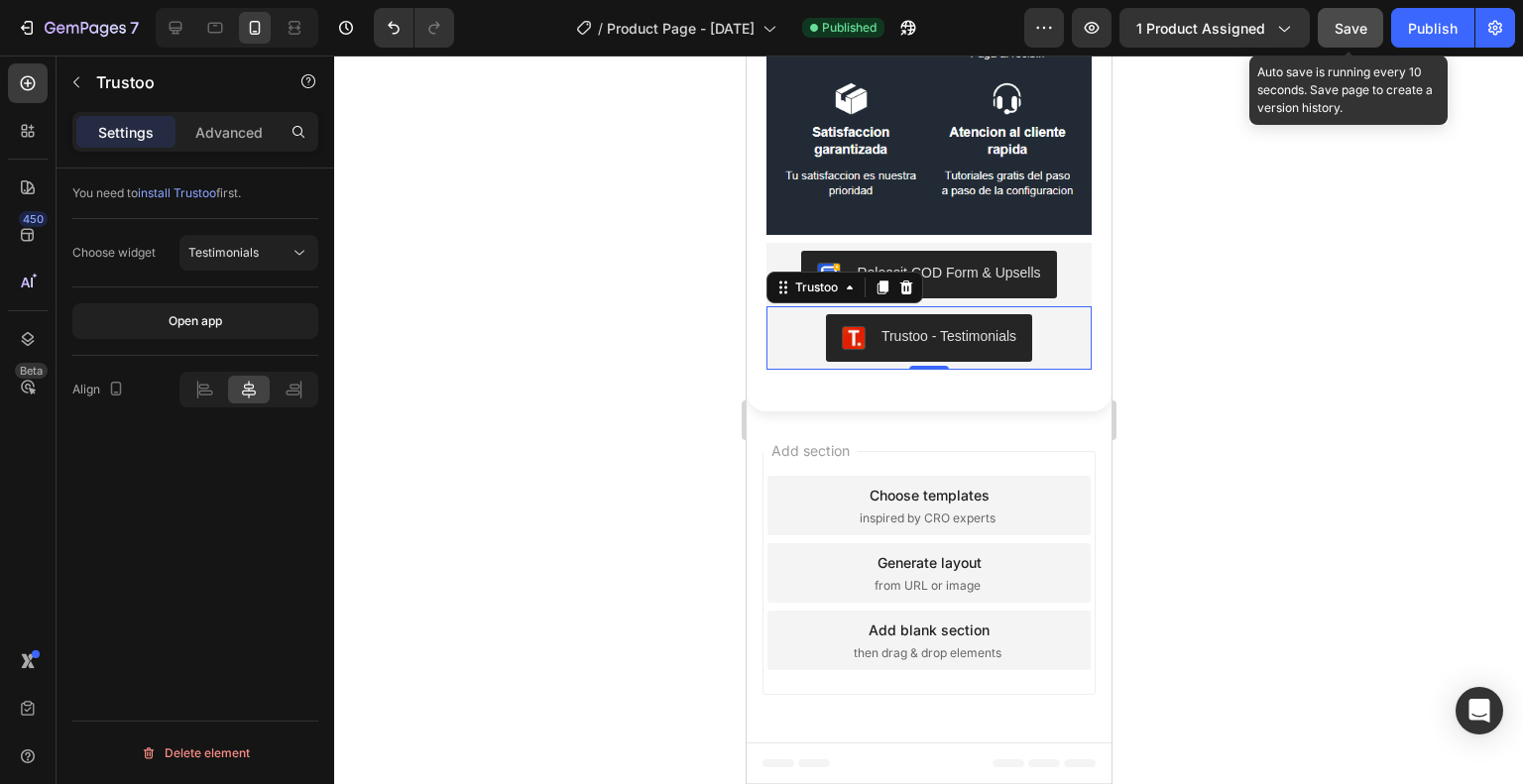 click on "Save" at bounding box center (1350, 28) 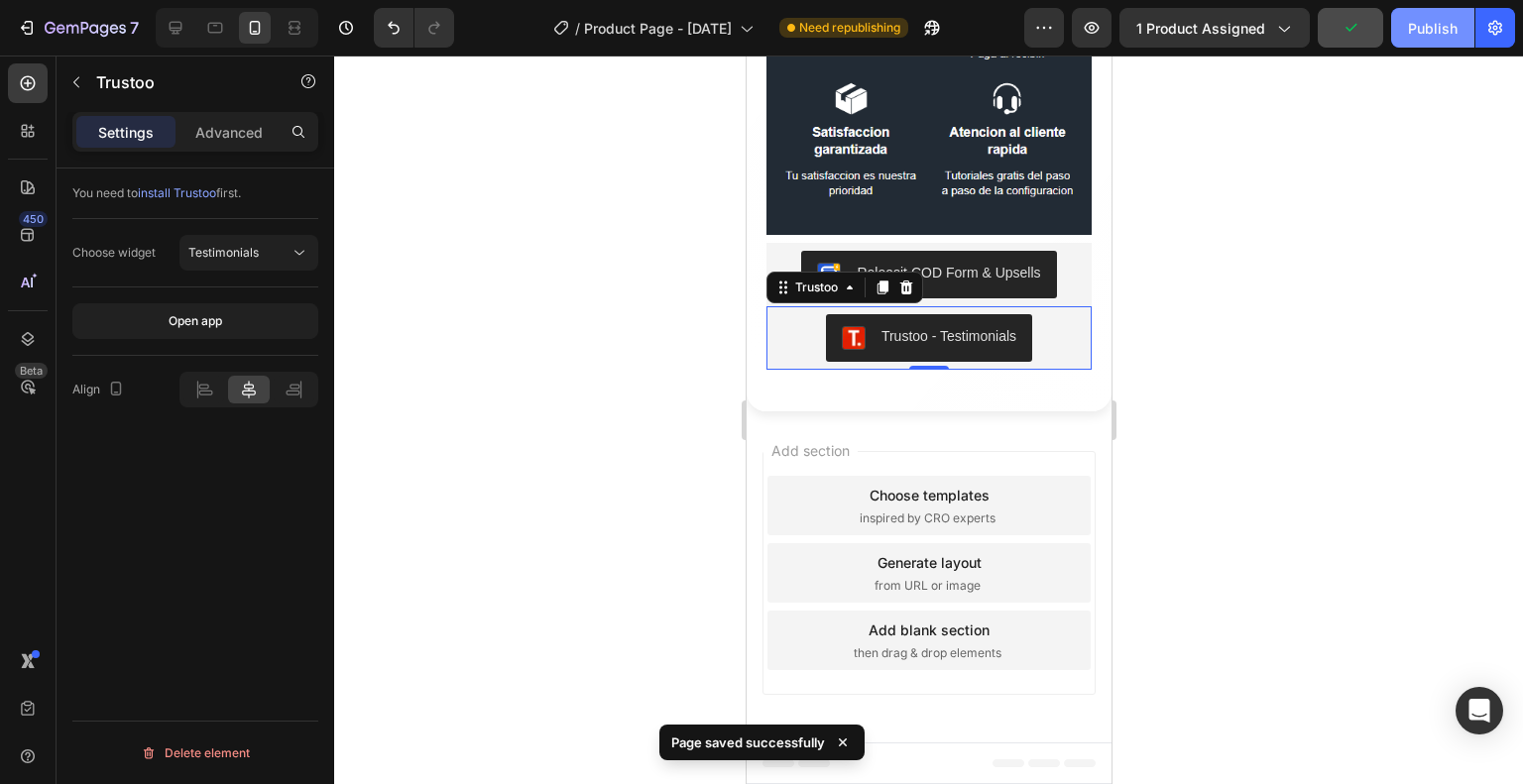 click on "Publish" at bounding box center [1433, 28] 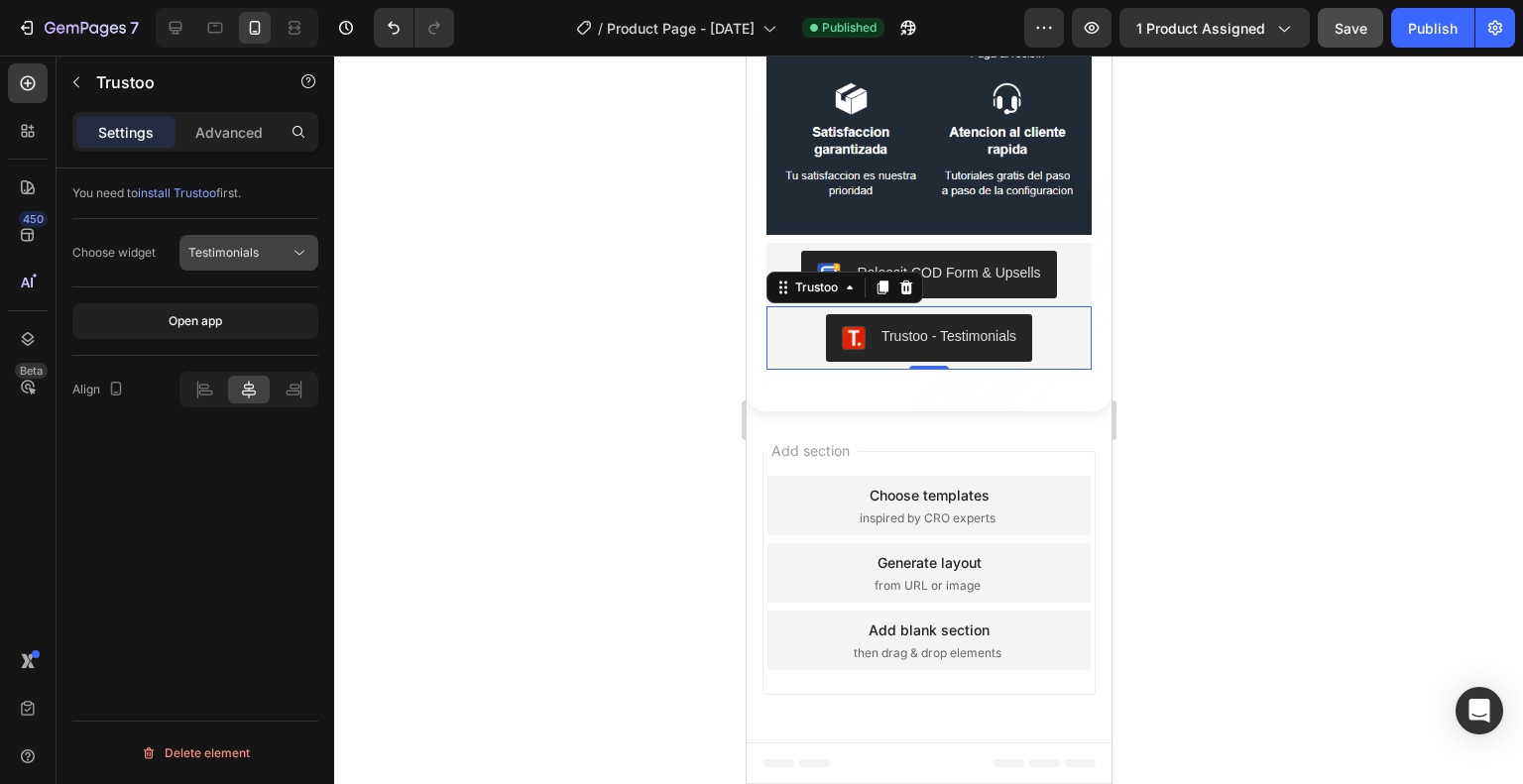 click on "Testimonials" at bounding box center (223, 252) 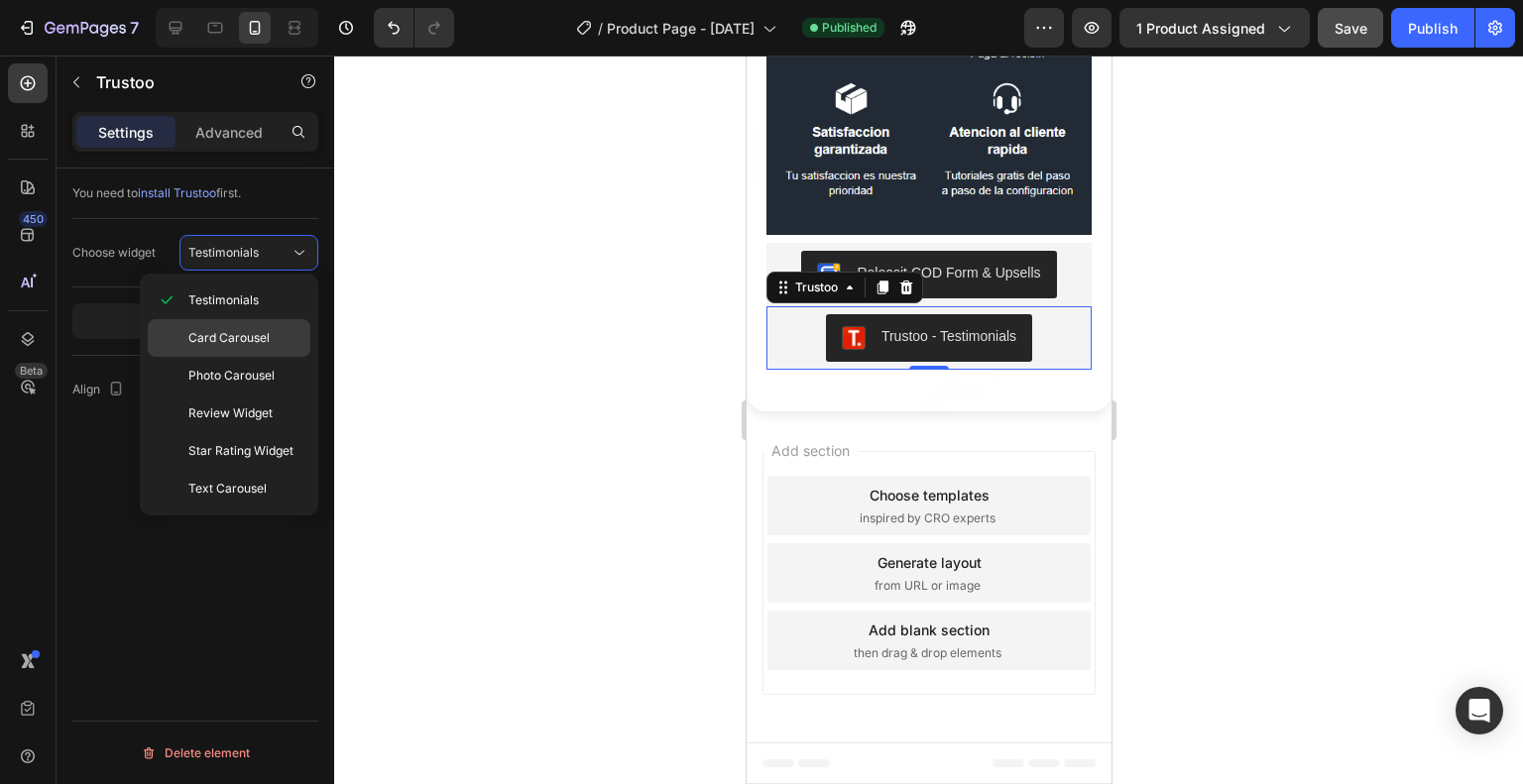 click on "Card Carousel" at bounding box center (229, 338) 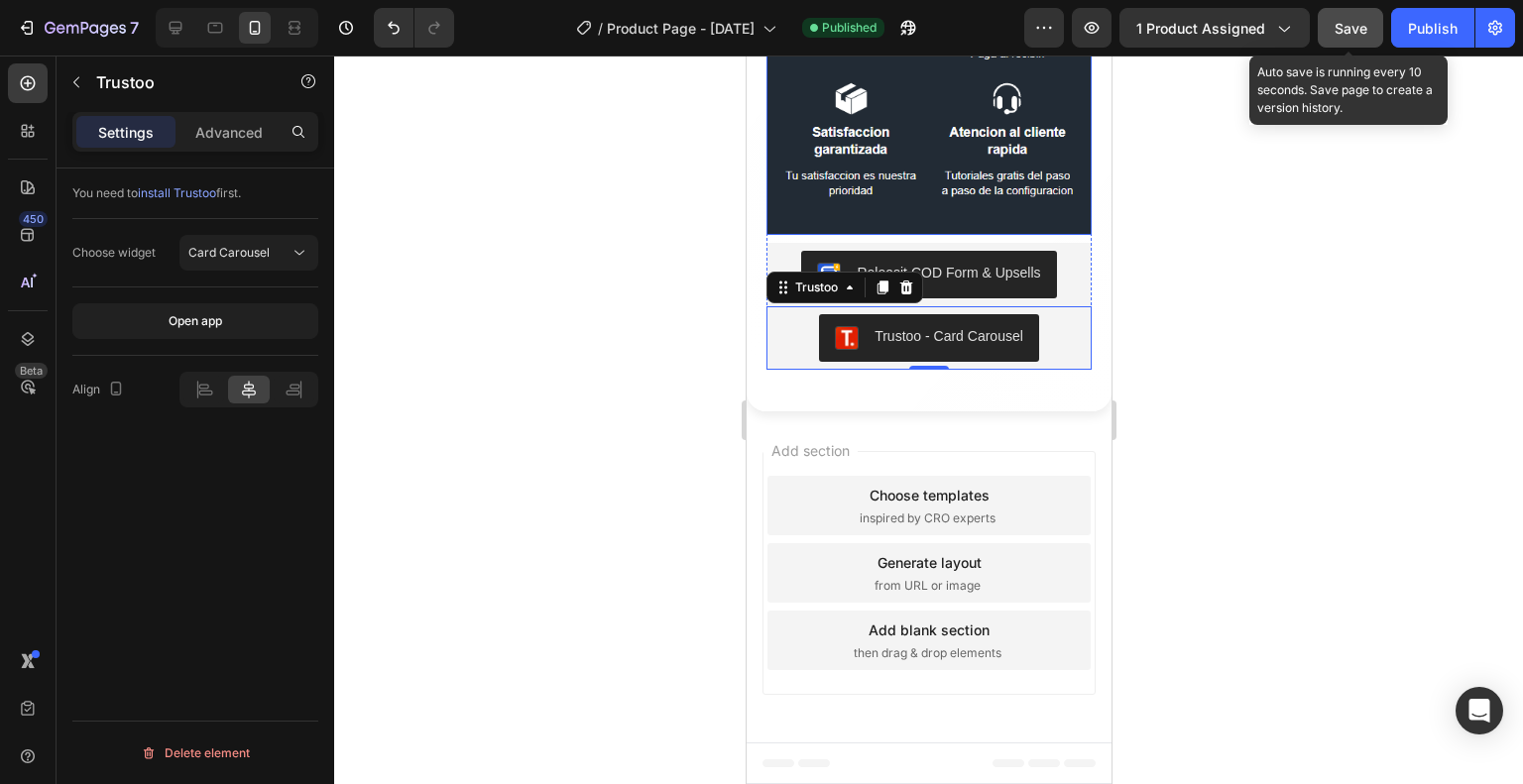 click on "Save" at bounding box center (1350, 28) 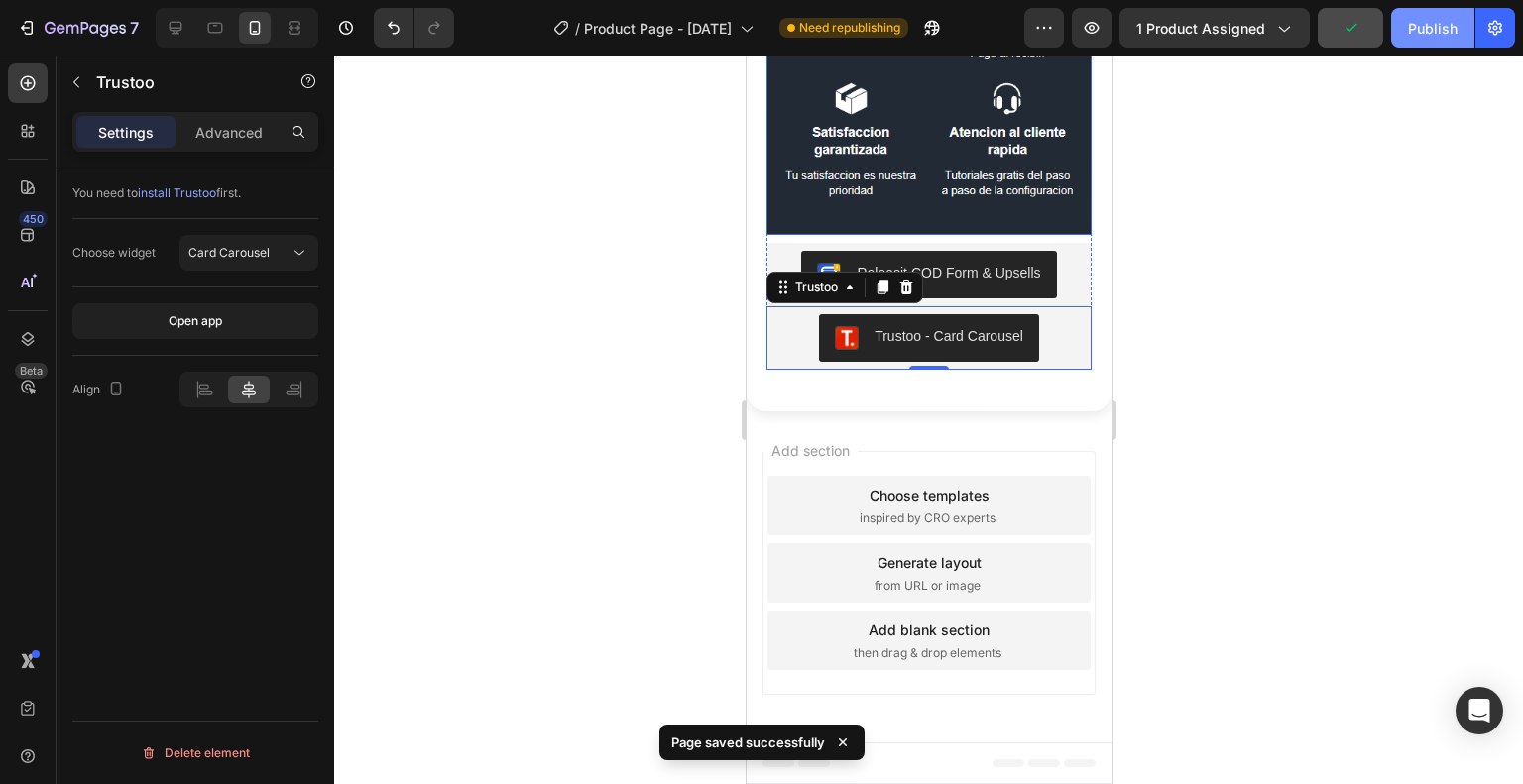 click on "Publish" at bounding box center [1433, 28] 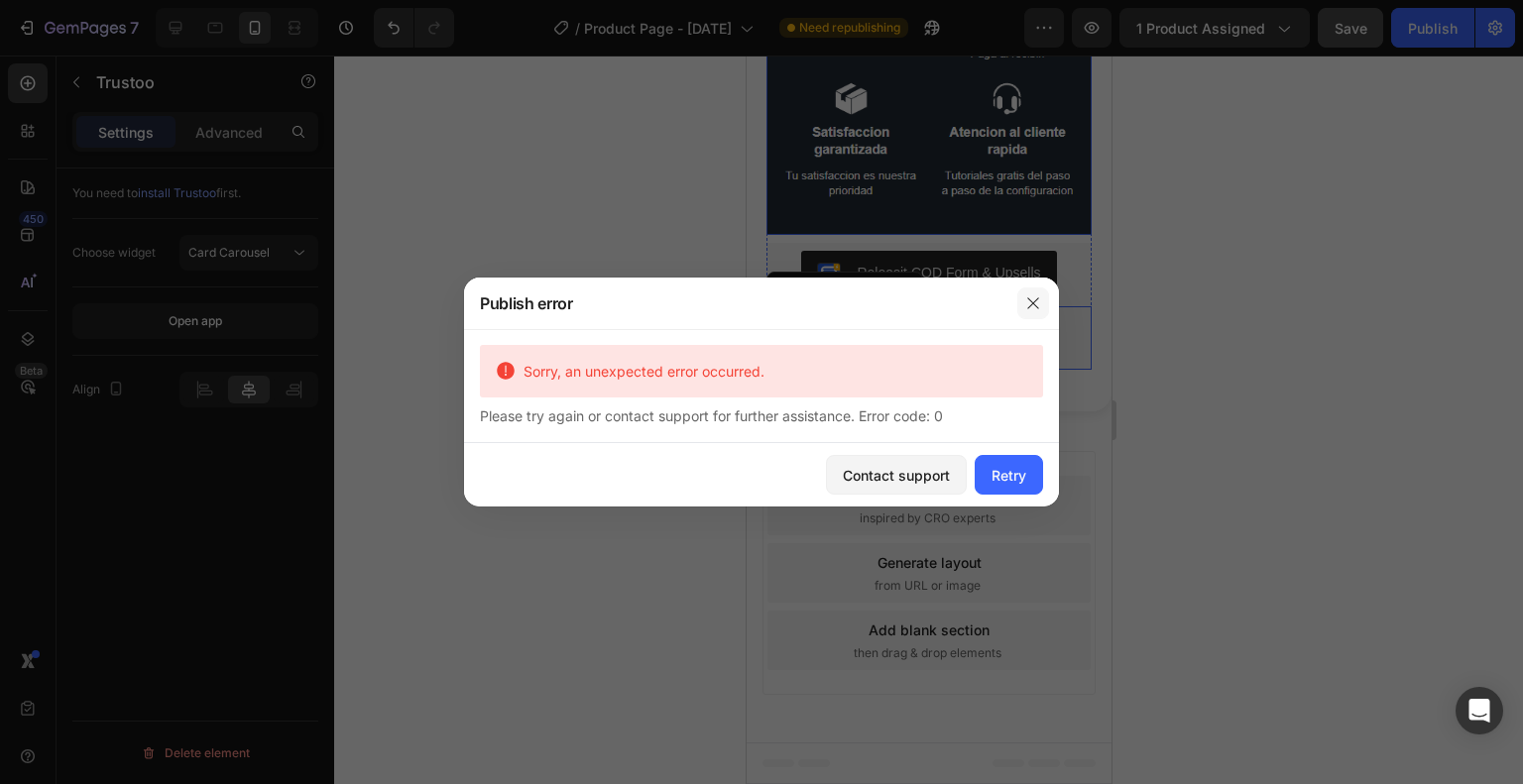 click at bounding box center [1033, 303] 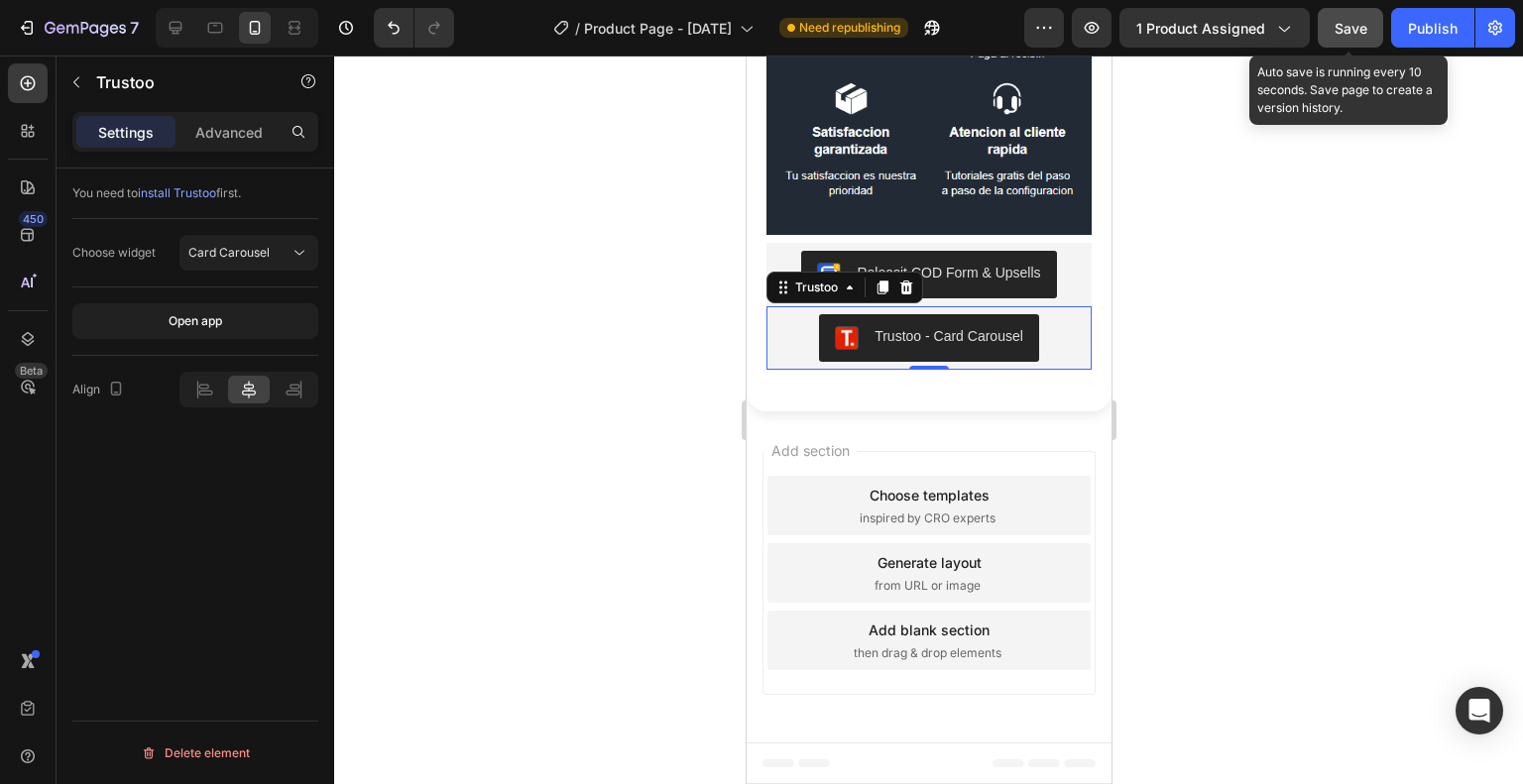 click on "Save" at bounding box center [1350, 28] 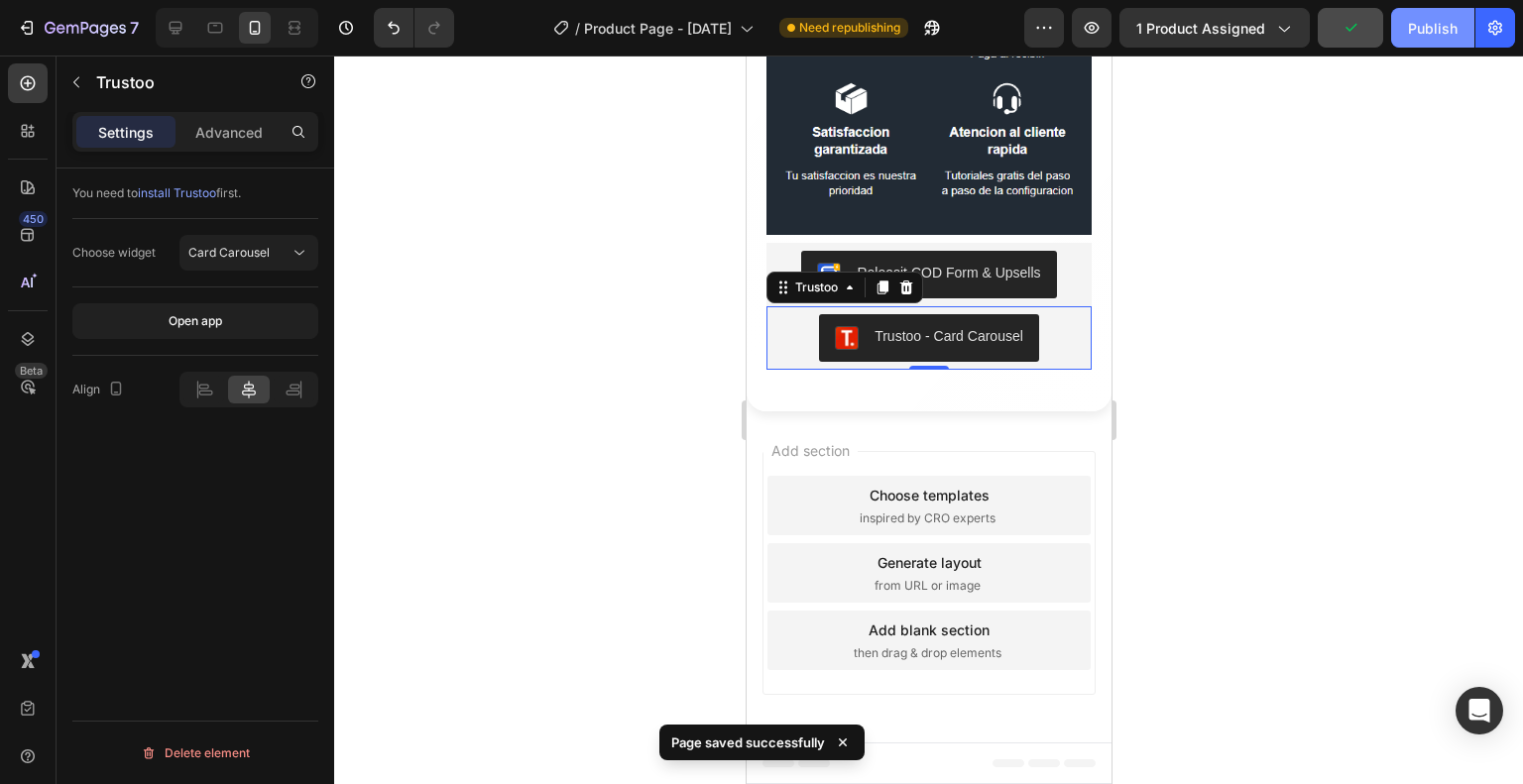 click on "Publish" at bounding box center (1433, 28) 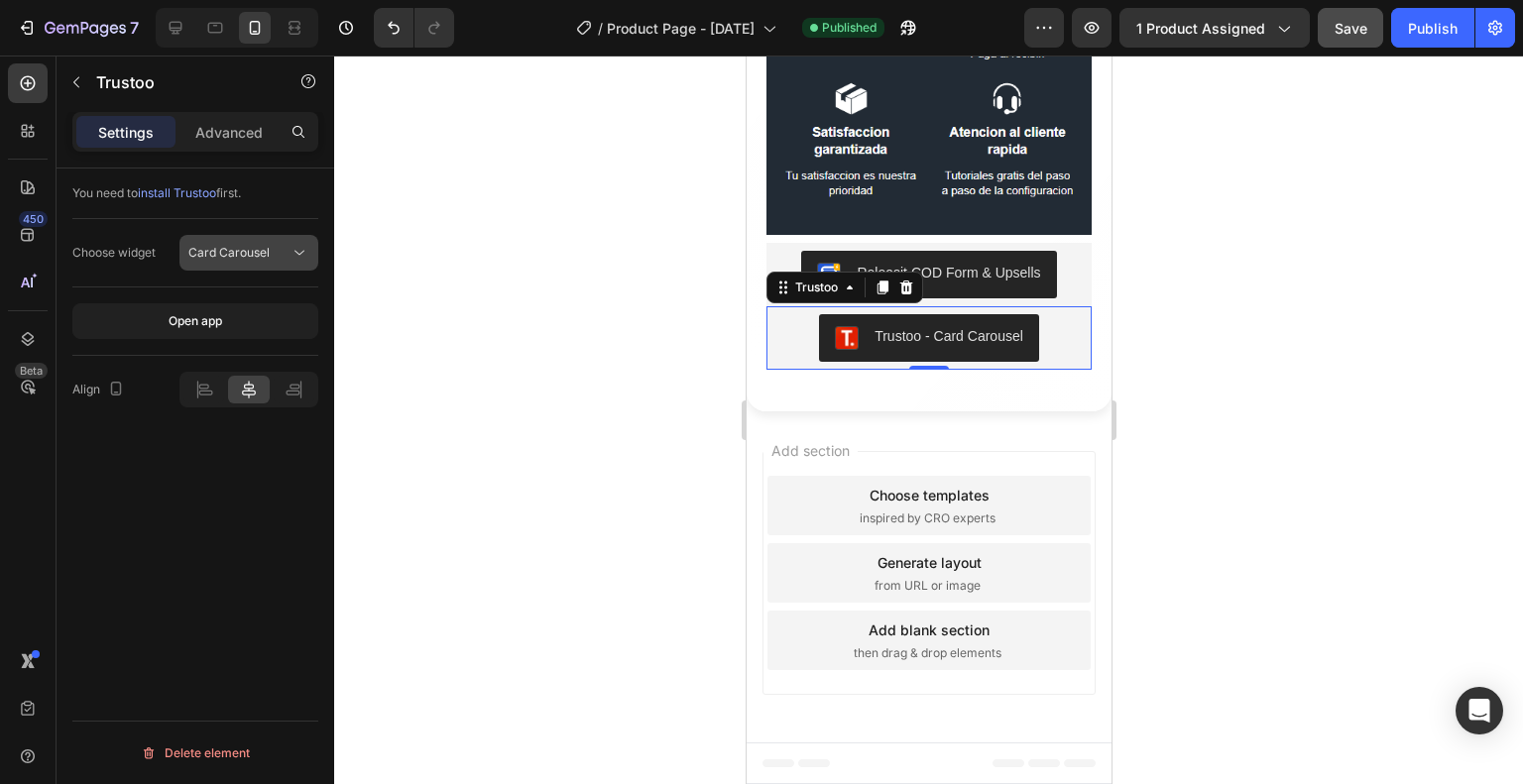 click on "Card Carousel" 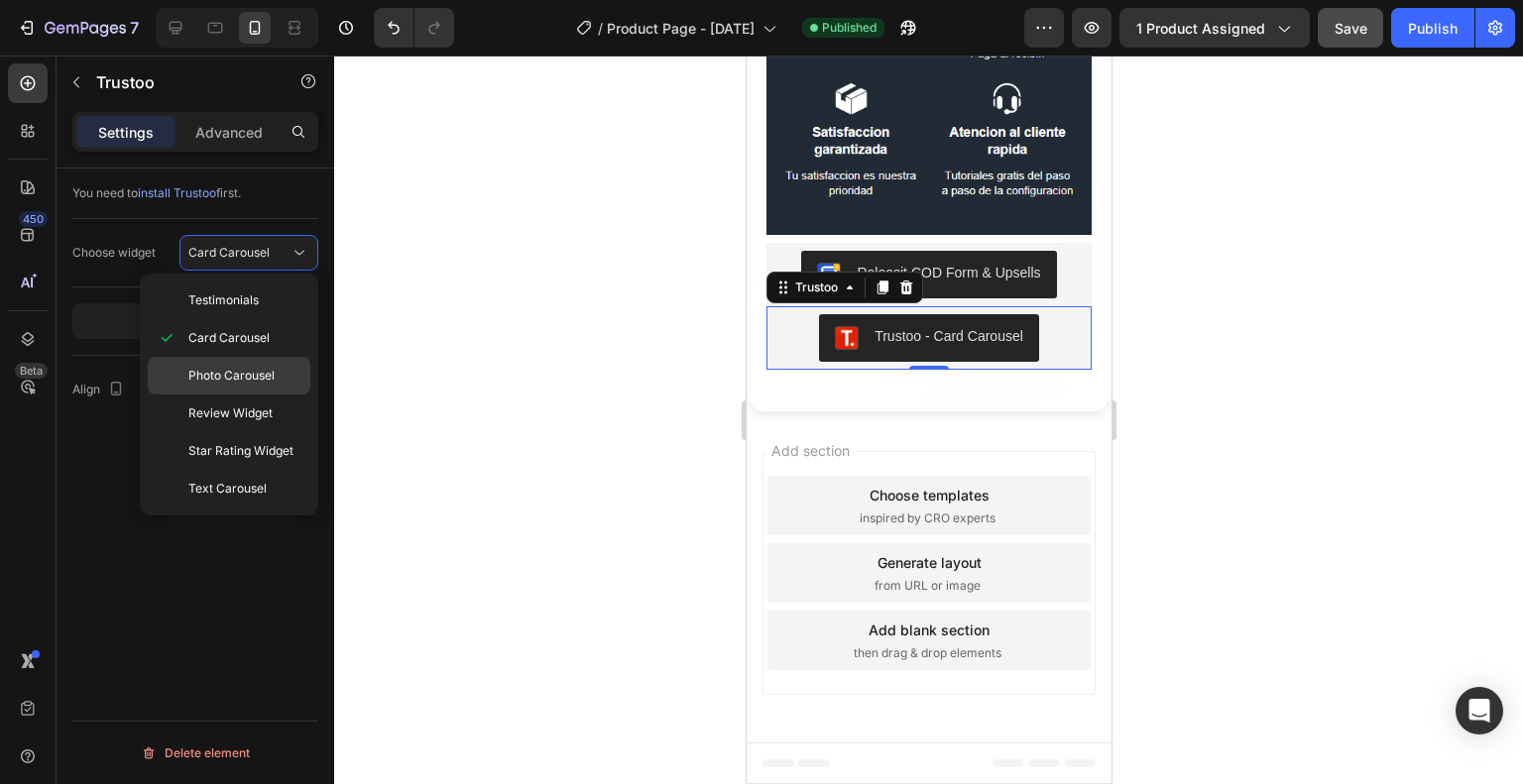 click on "Photo Carousel" at bounding box center (231, 376) 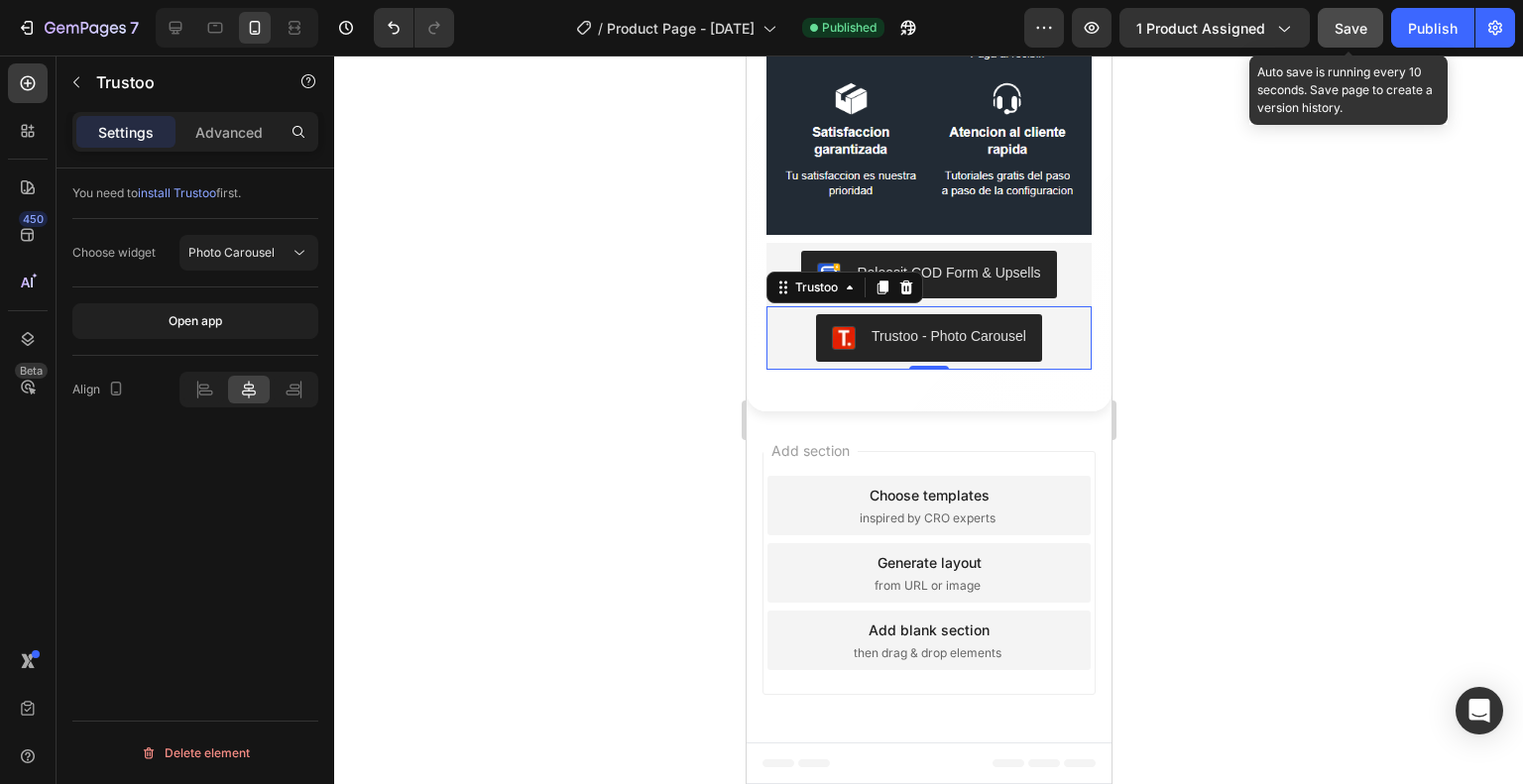 click on "Save" 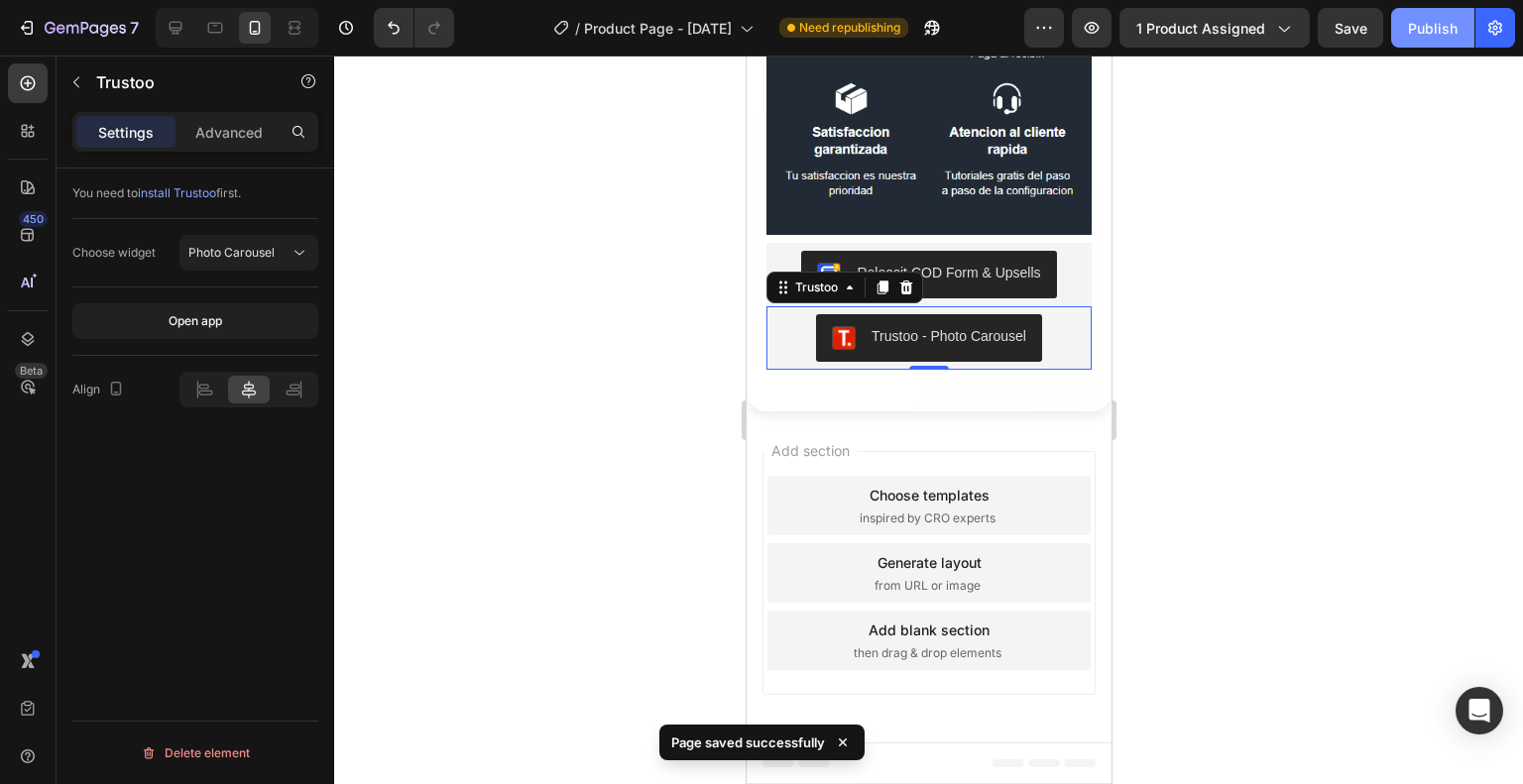 click on "Publish" at bounding box center (1433, 28) 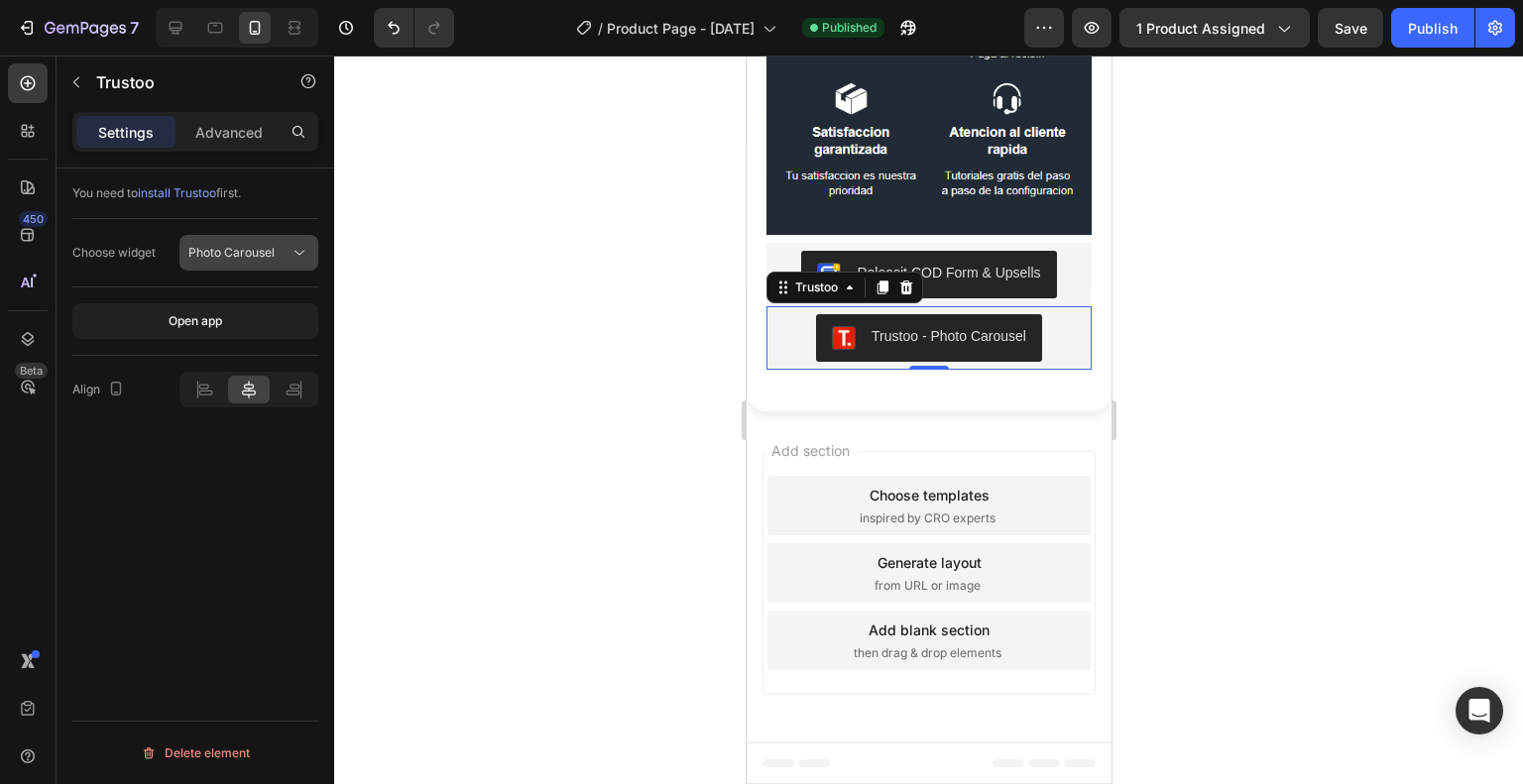 click on "Photo Carousel" at bounding box center [231, 252] 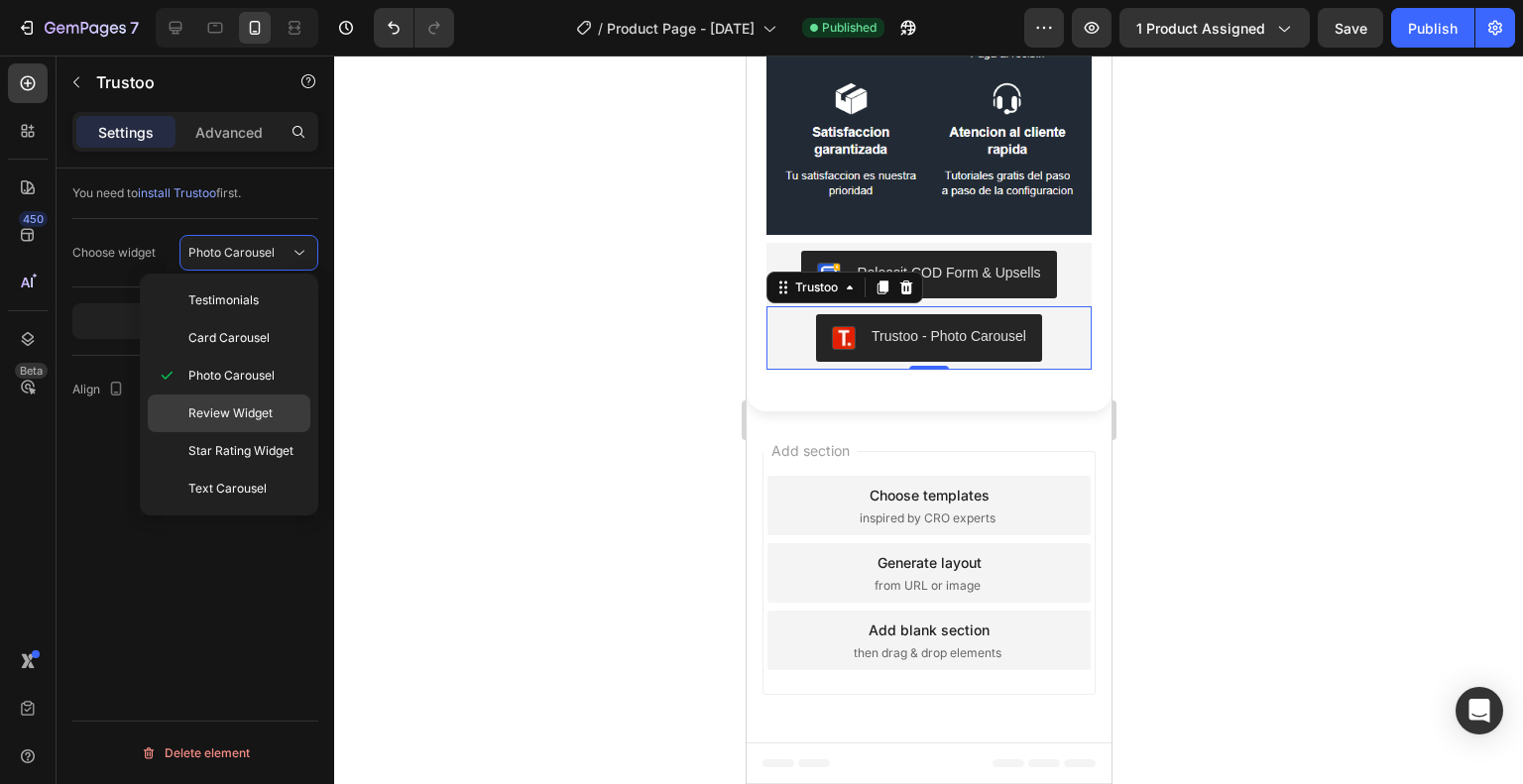 click on "Review Widget" at bounding box center [230, 413] 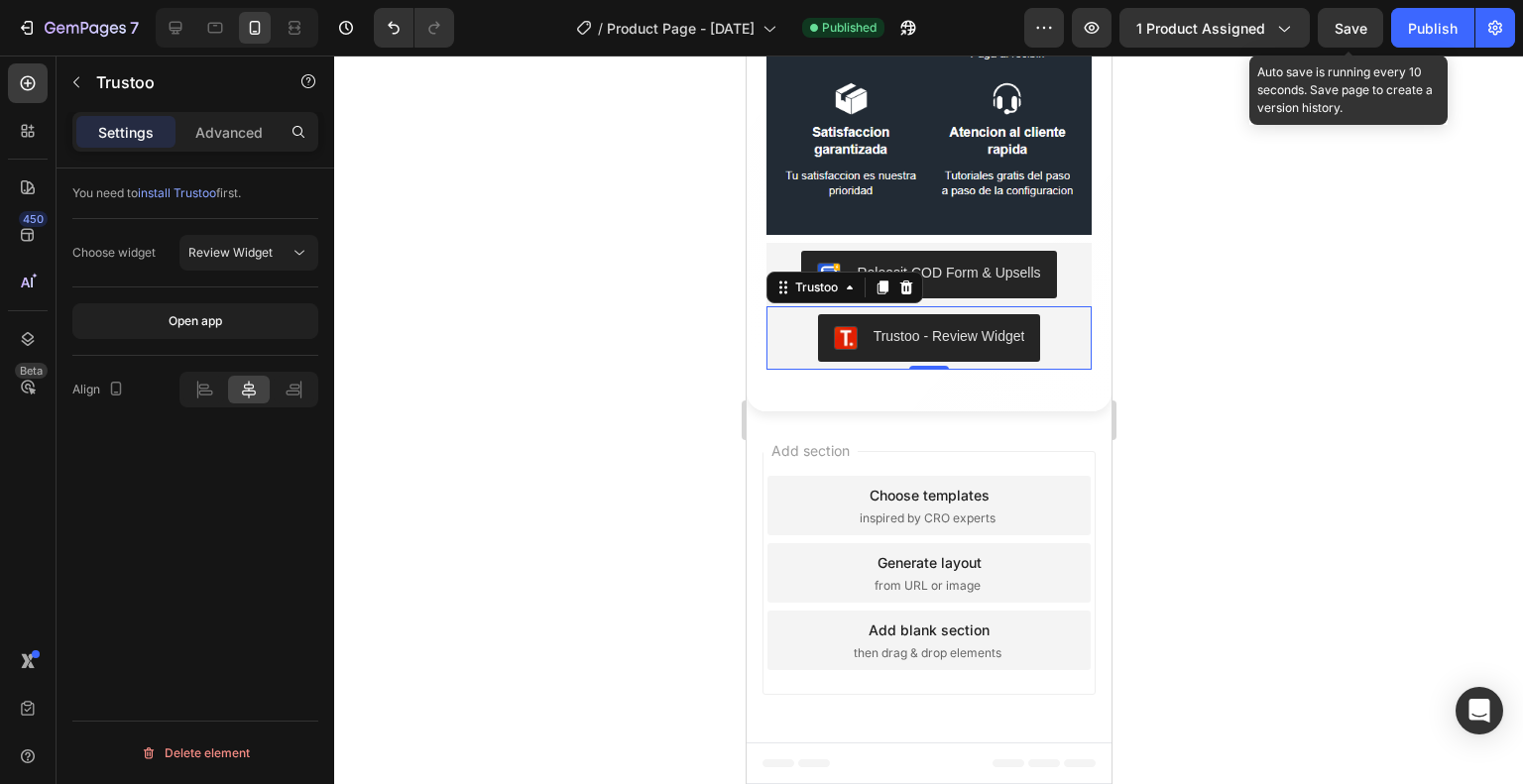 click on "Save" at bounding box center [1350, 28] 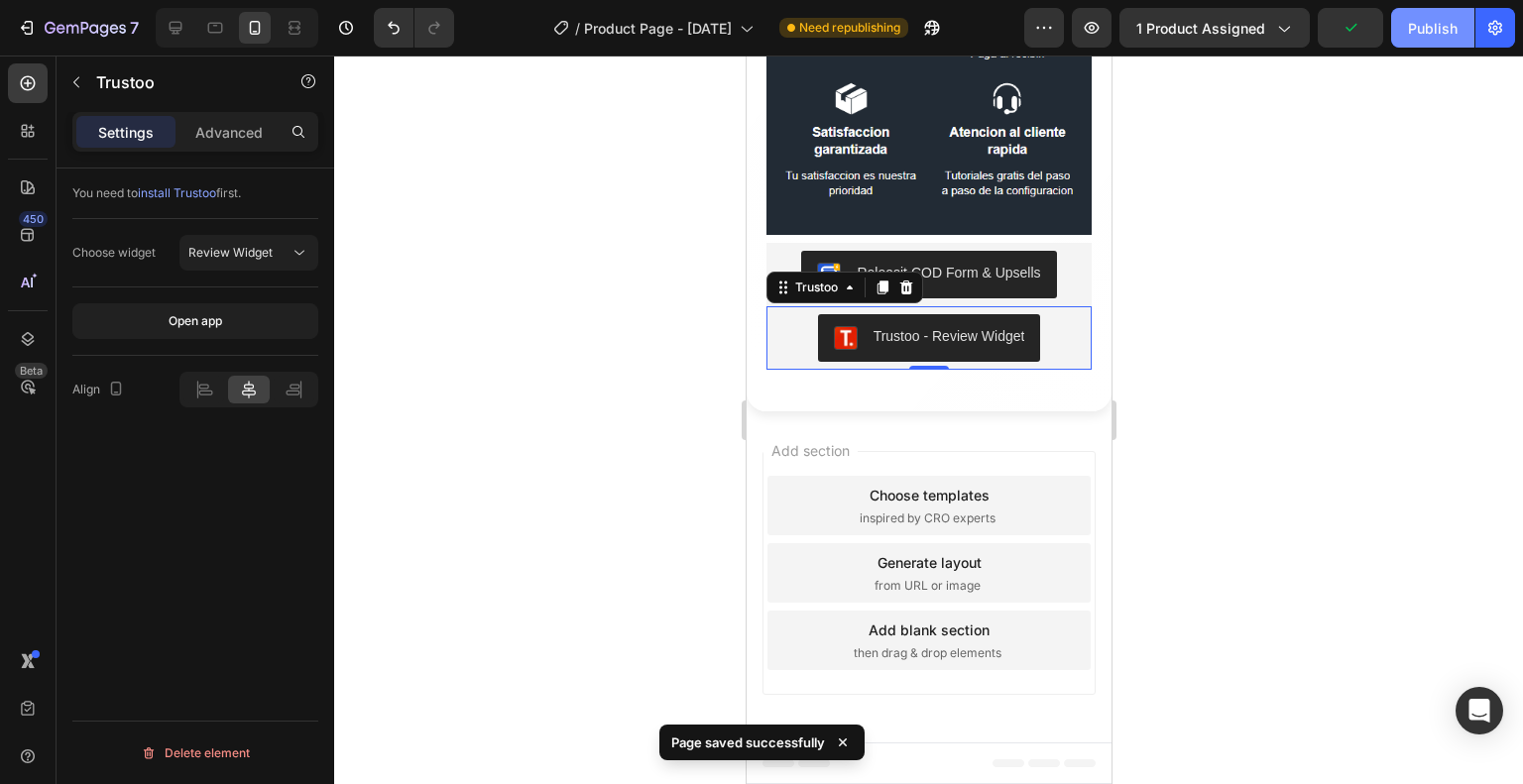 click on "Publish" at bounding box center [1433, 28] 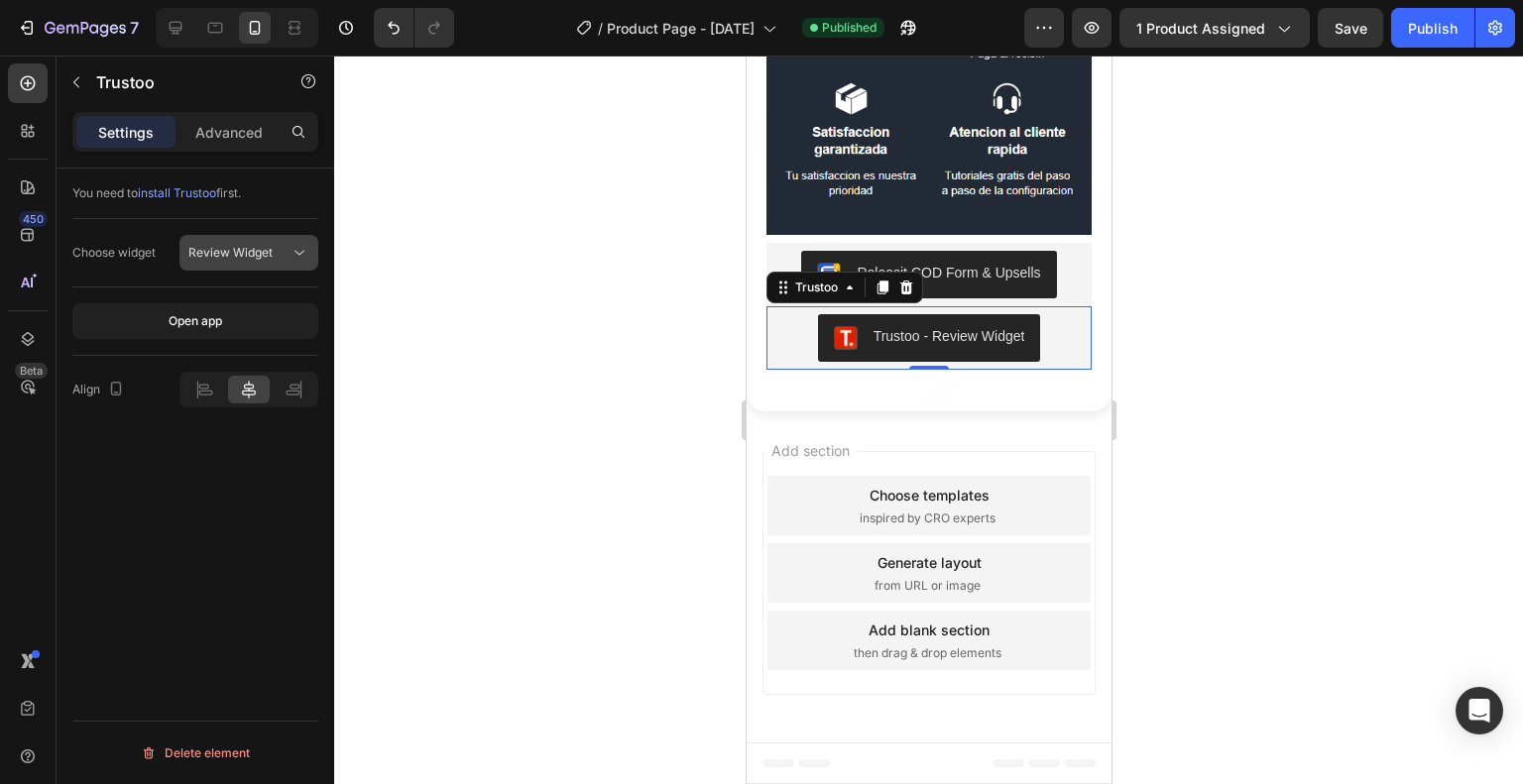 click on "Review Widget" at bounding box center (230, 252) 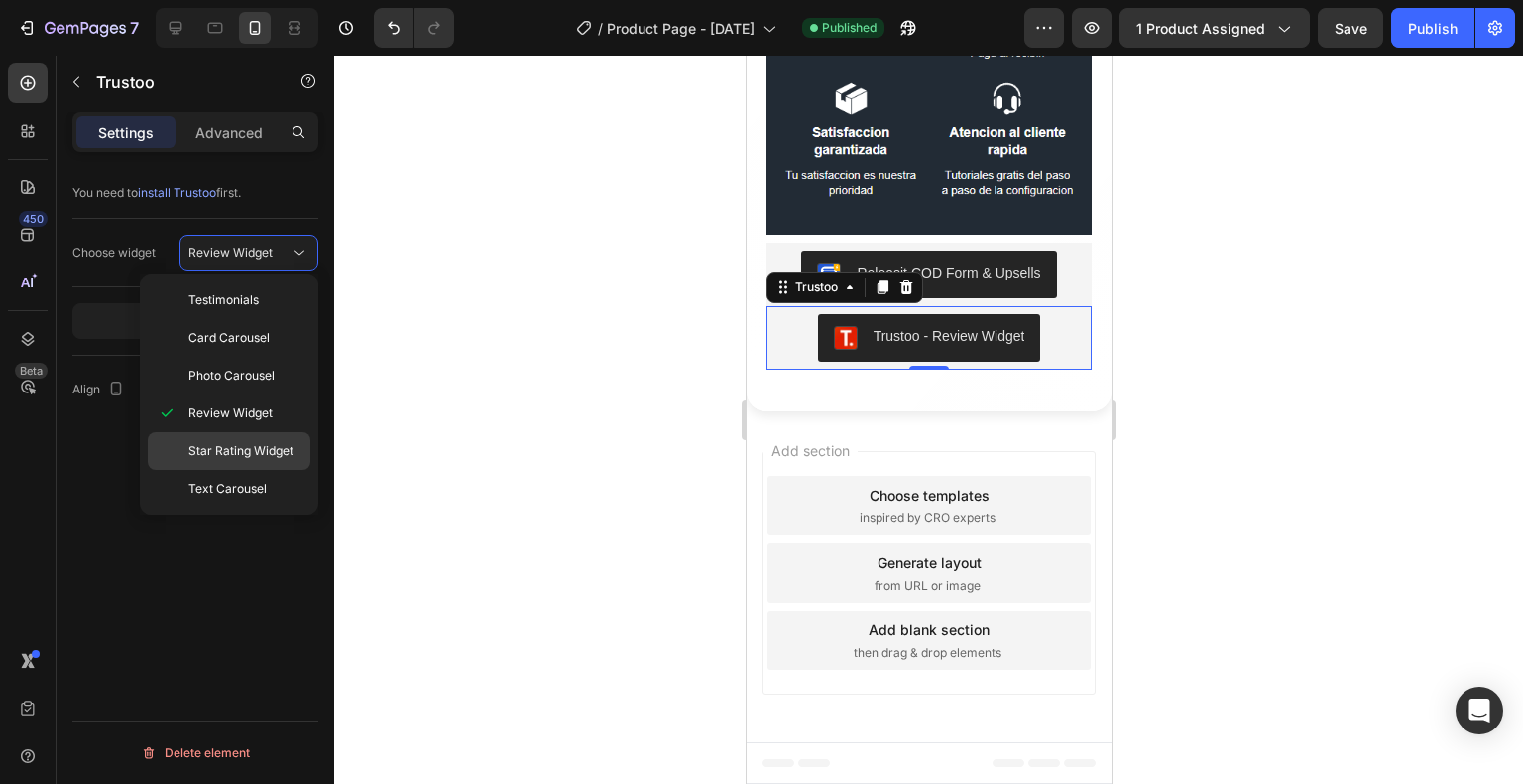 click on "Star Rating Widget" at bounding box center (241, 451) 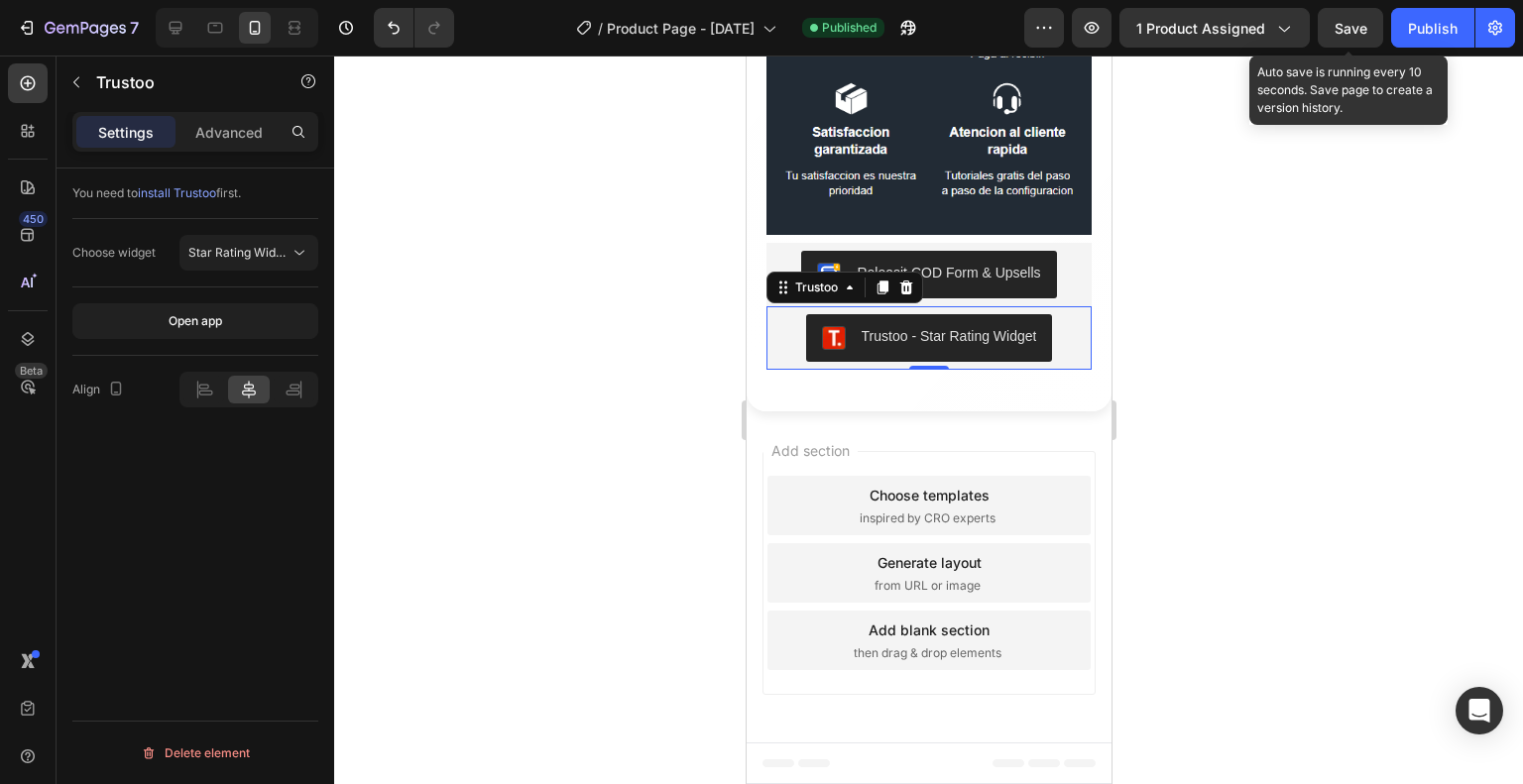 click on "Save" at bounding box center [1350, 28] 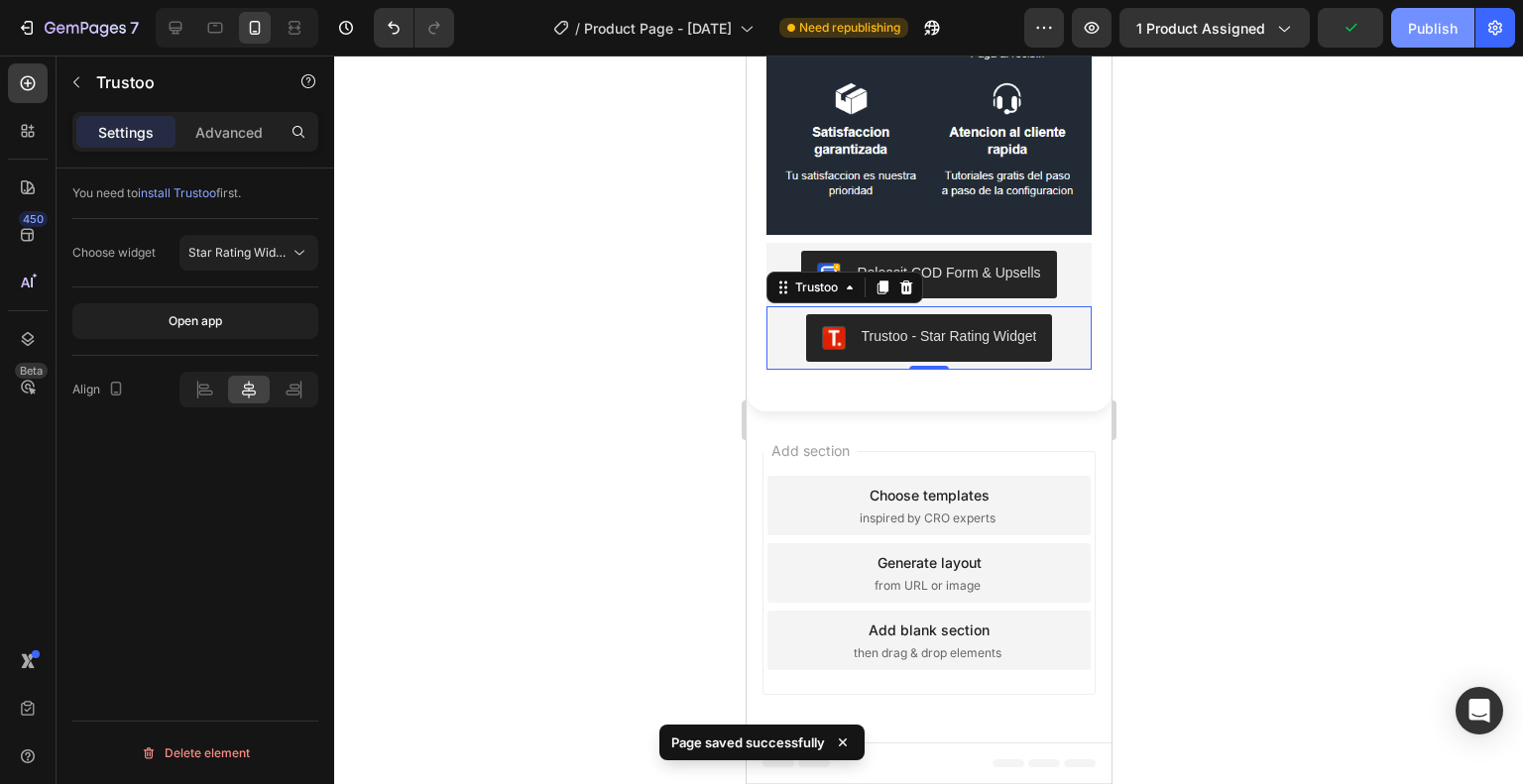 click on "Publish" at bounding box center [1433, 28] 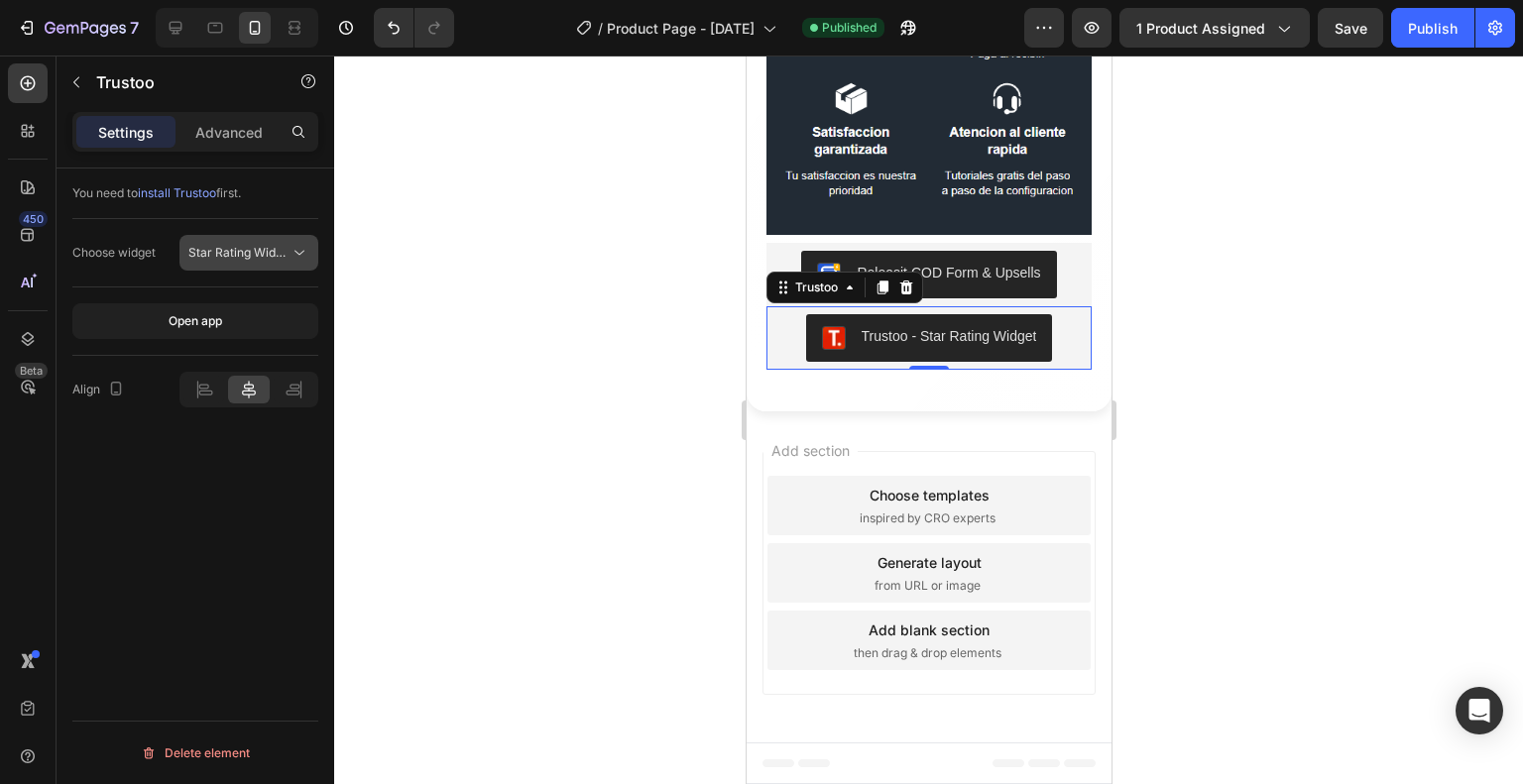 click on "Star Rating Widget" at bounding box center [241, 252] 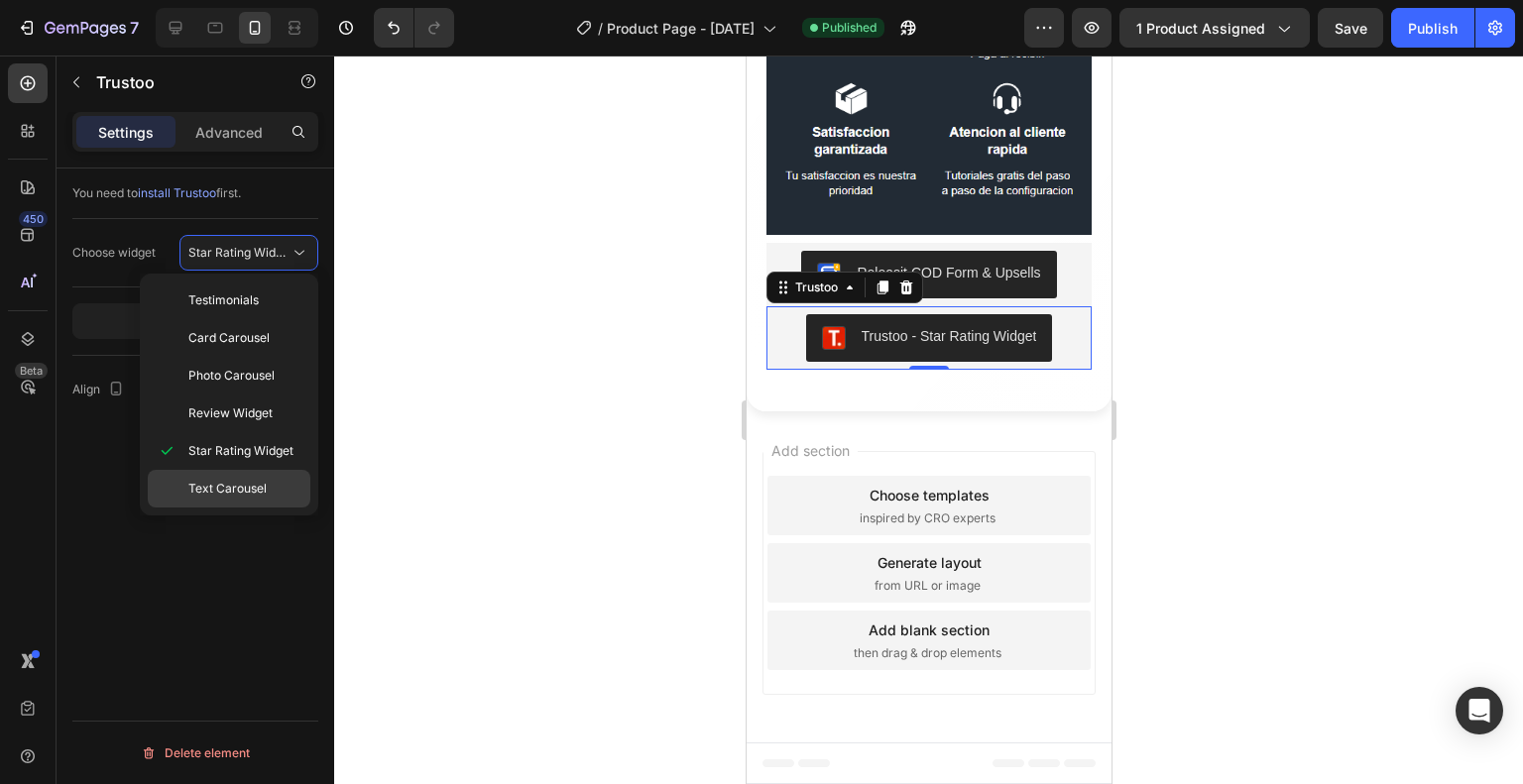 click on "Text Carousel" 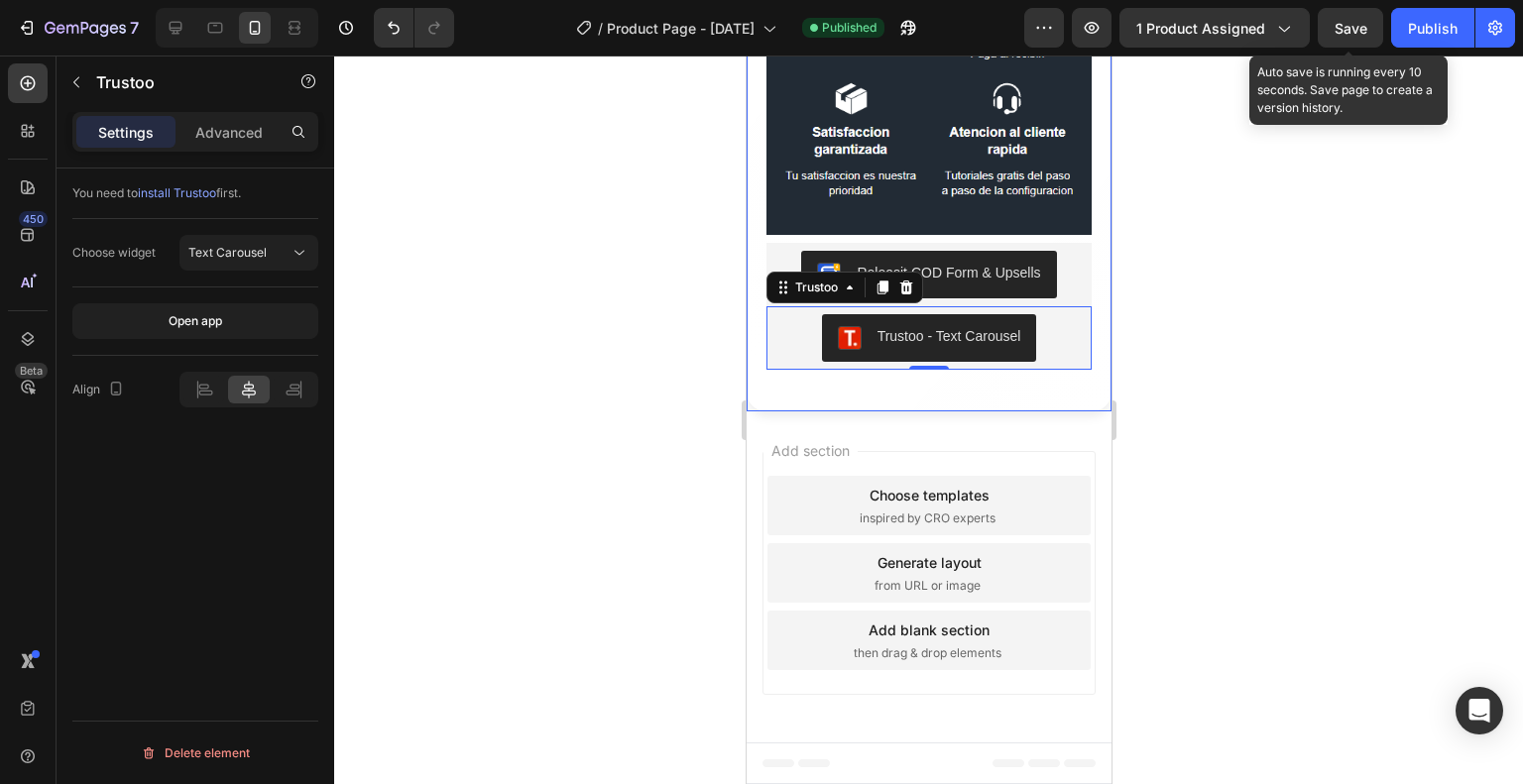 click on "Save" at bounding box center (1350, 28) 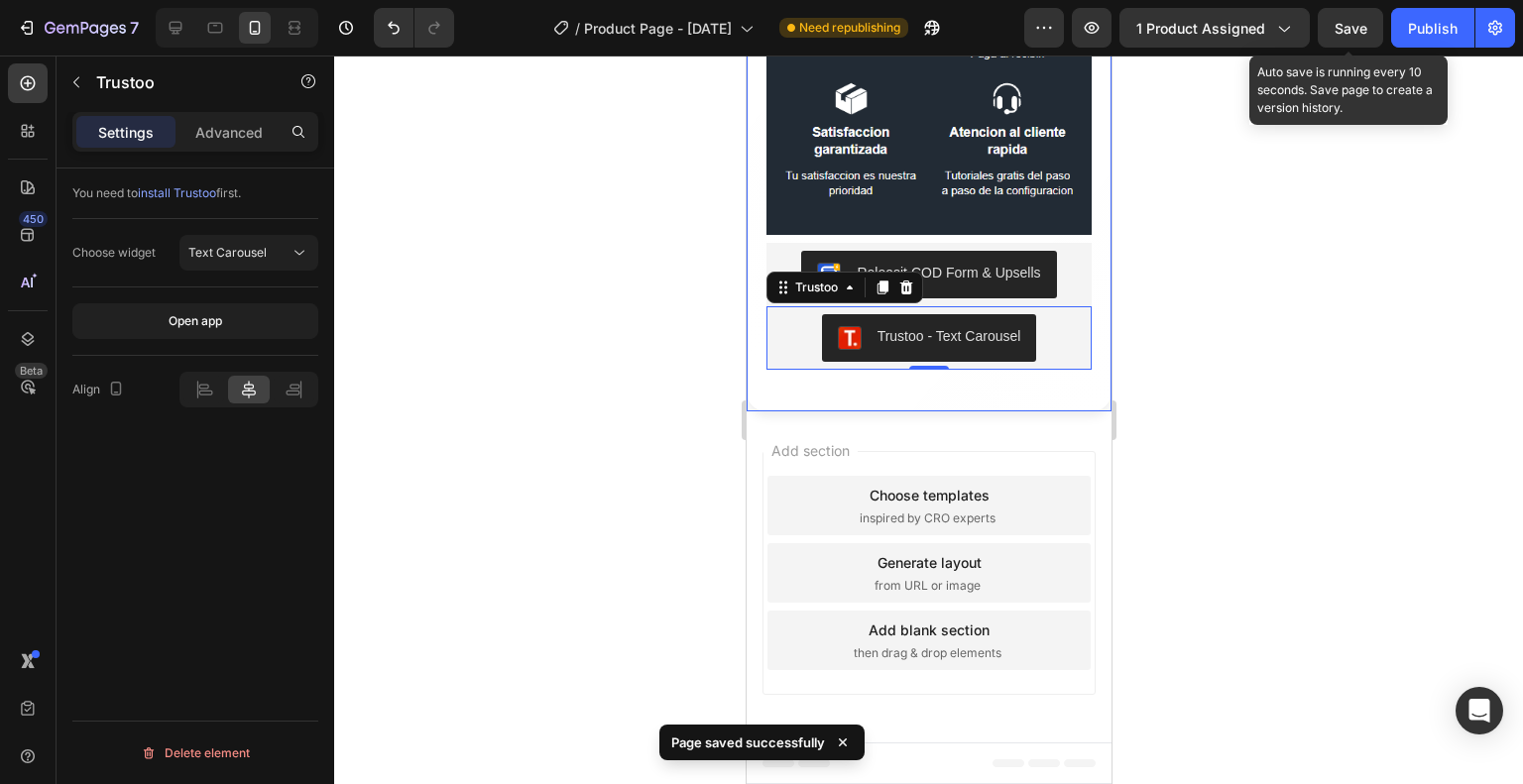 click on "Save" 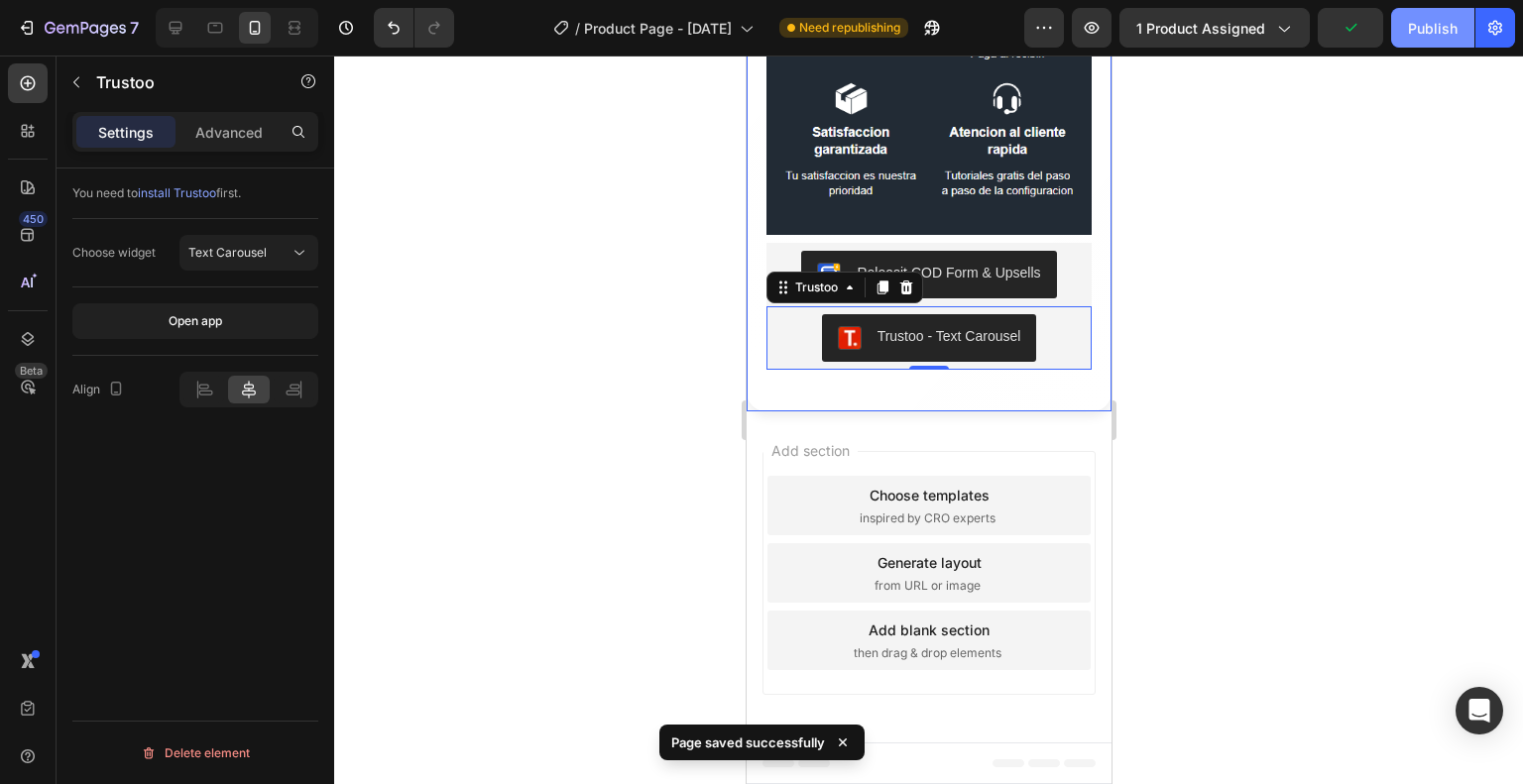 click on "Publish" at bounding box center (1433, 28) 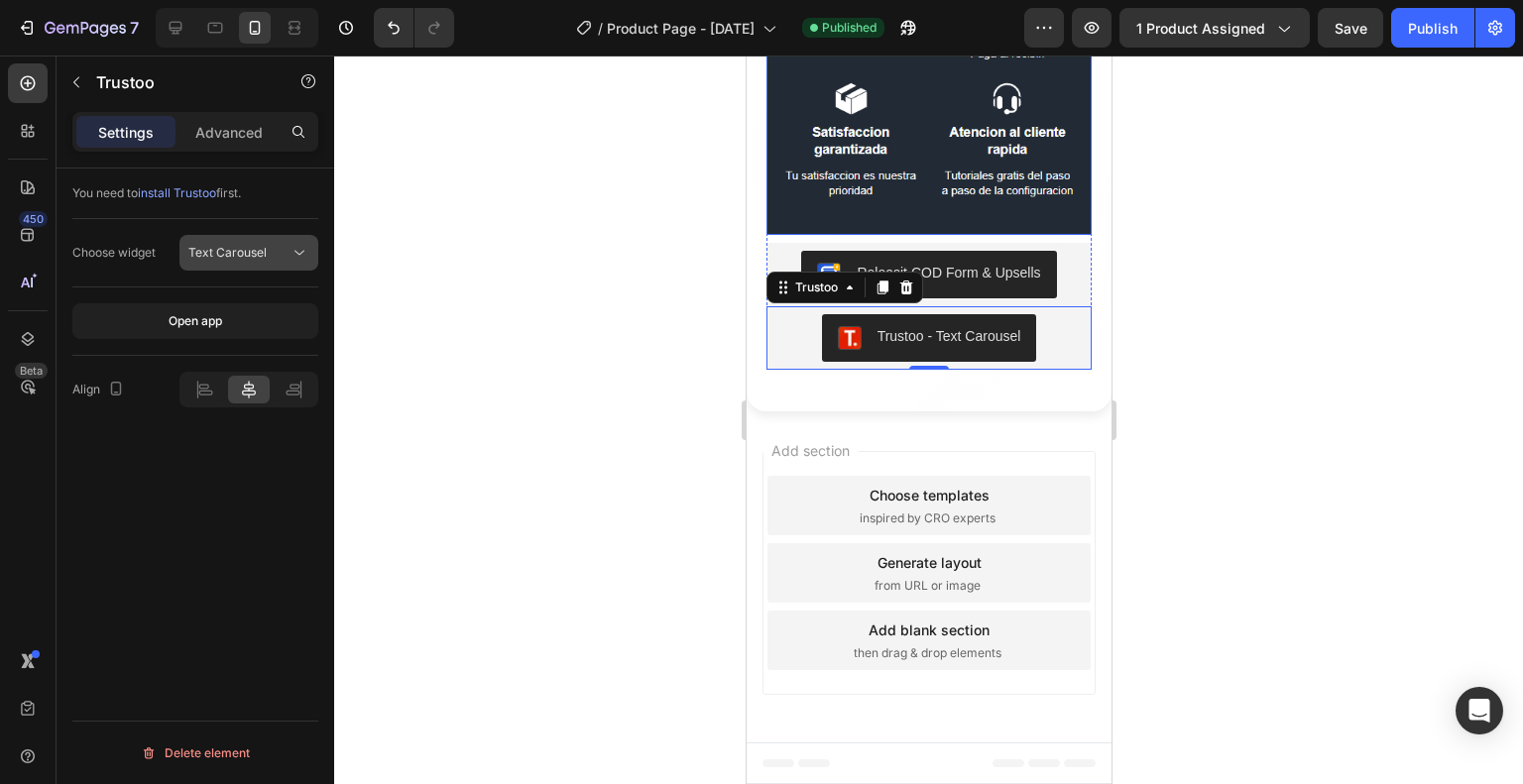 click on "Text Carousel" at bounding box center [227, 252] 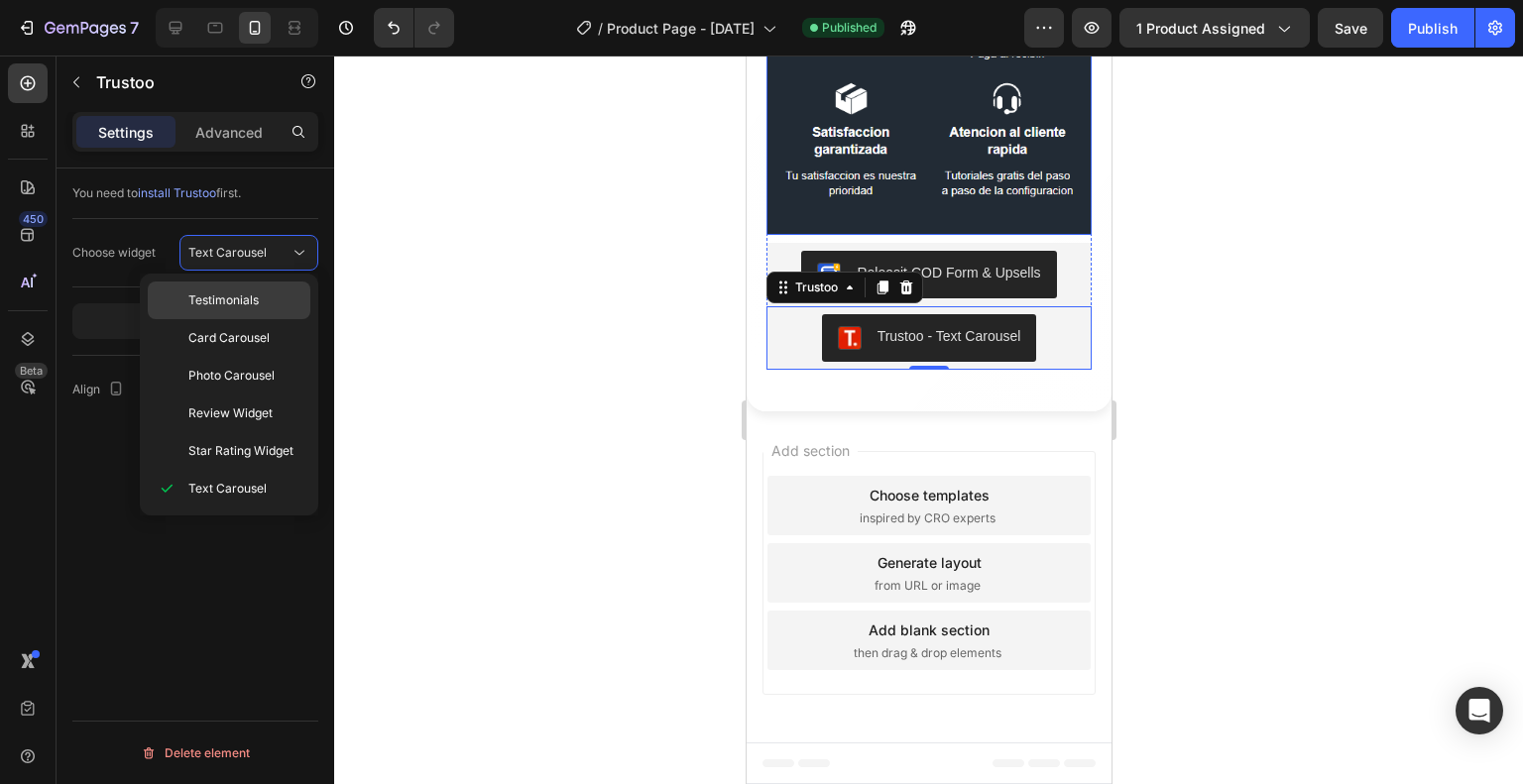 click on "Testimonials" at bounding box center [223, 300] 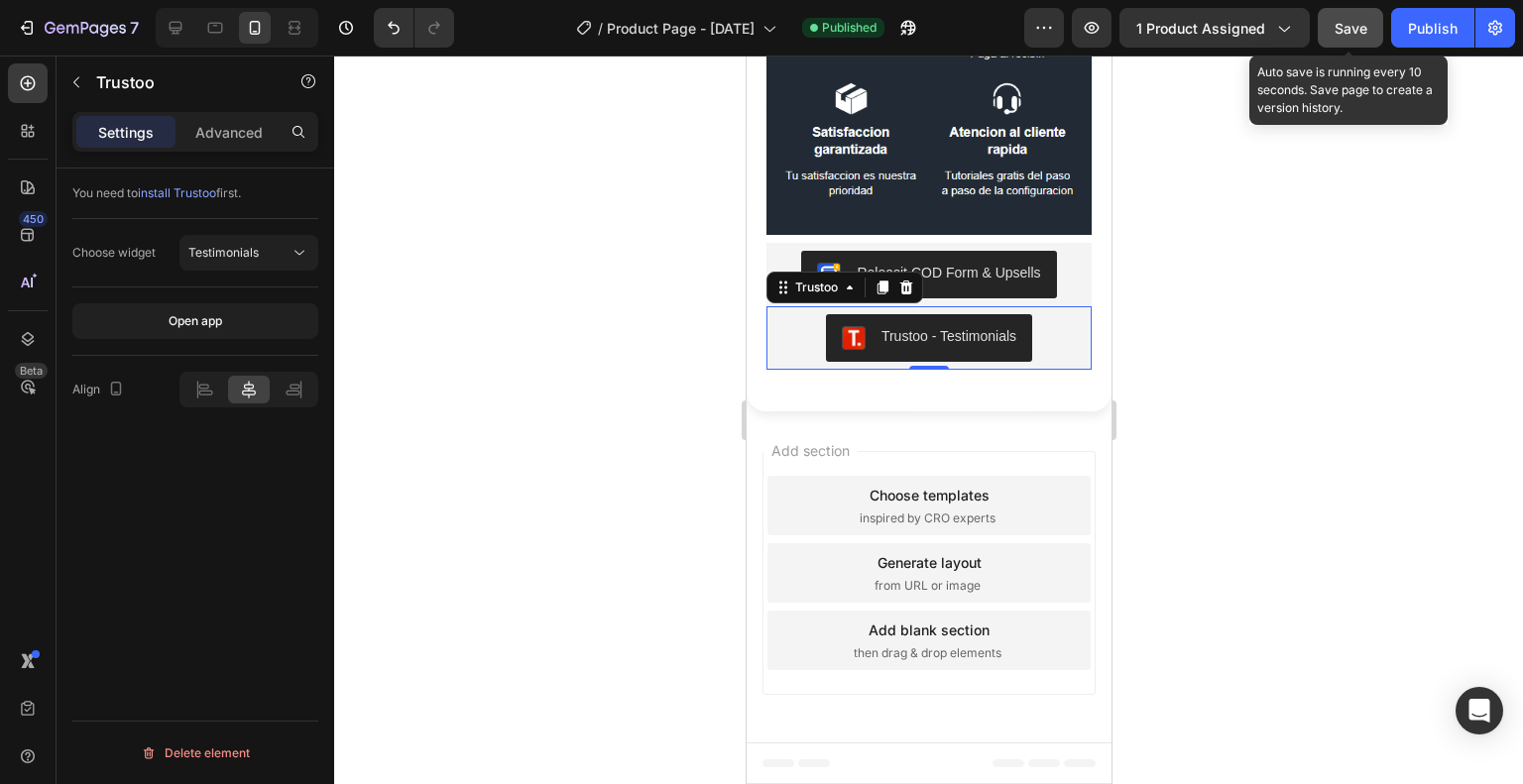 click on "Save" 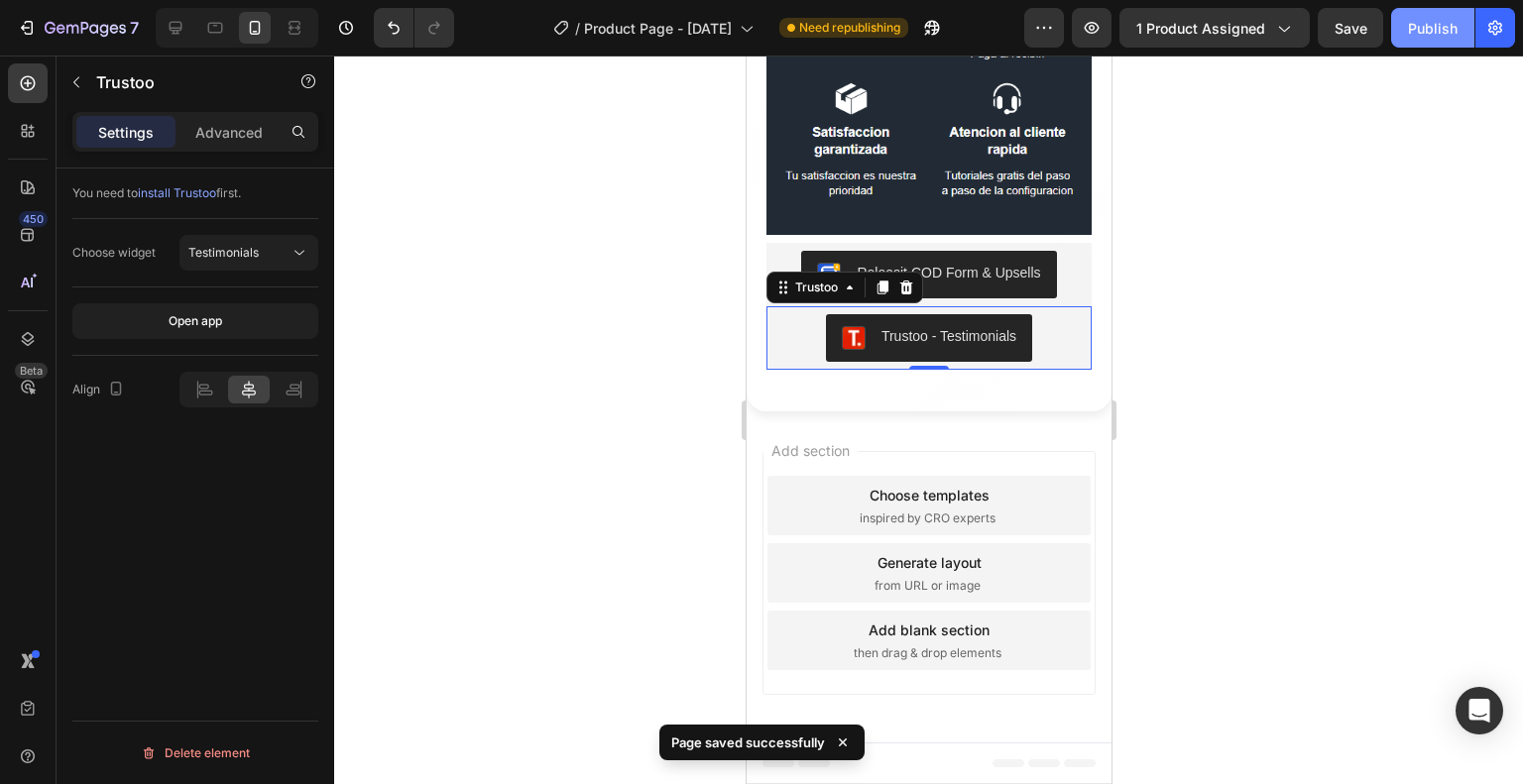 click on "Publish" at bounding box center [1433, 28] 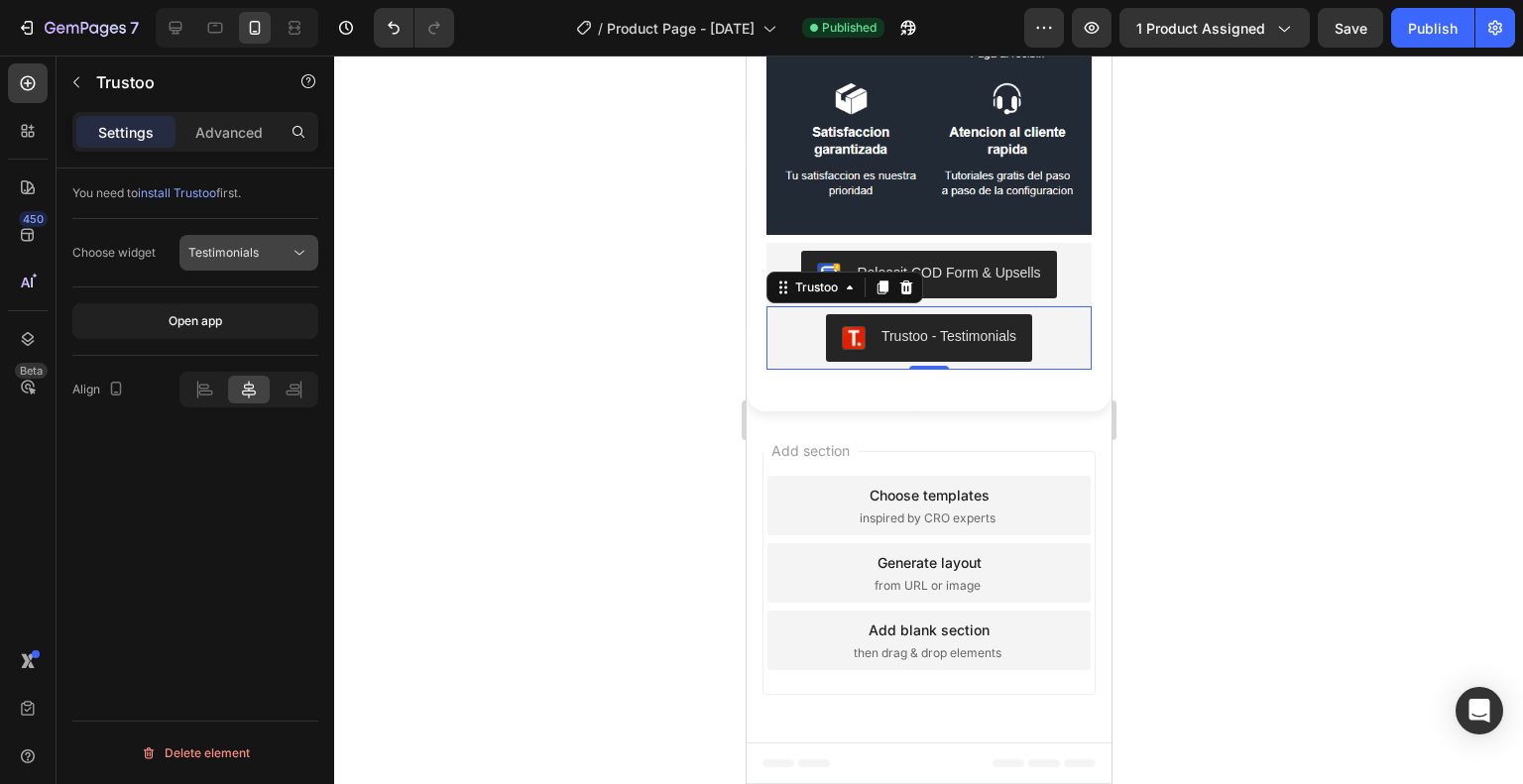 click on "Testimonials" at bounding box center [223, 252] 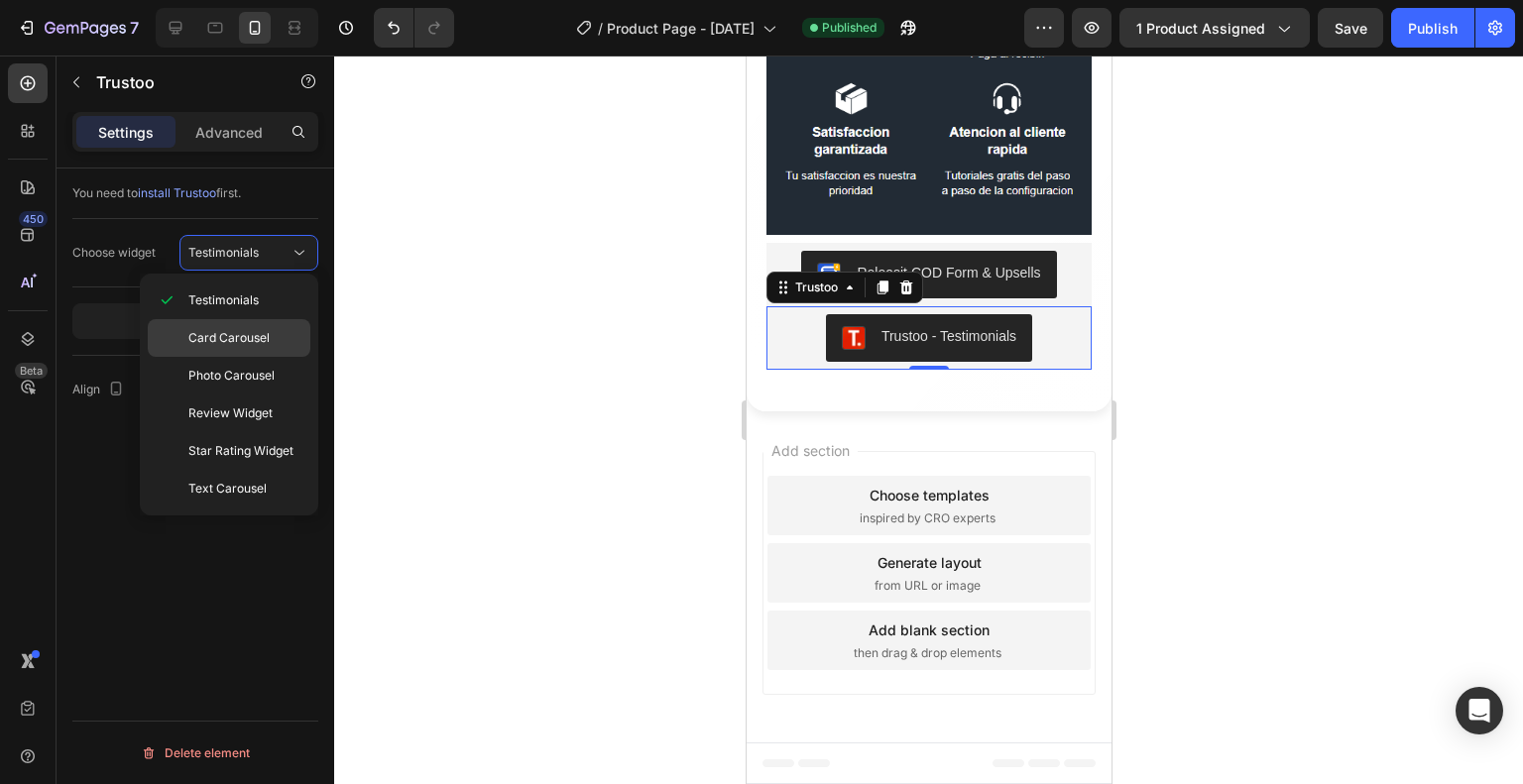 click on "Card Carousel" at bounding box center [229, 338] 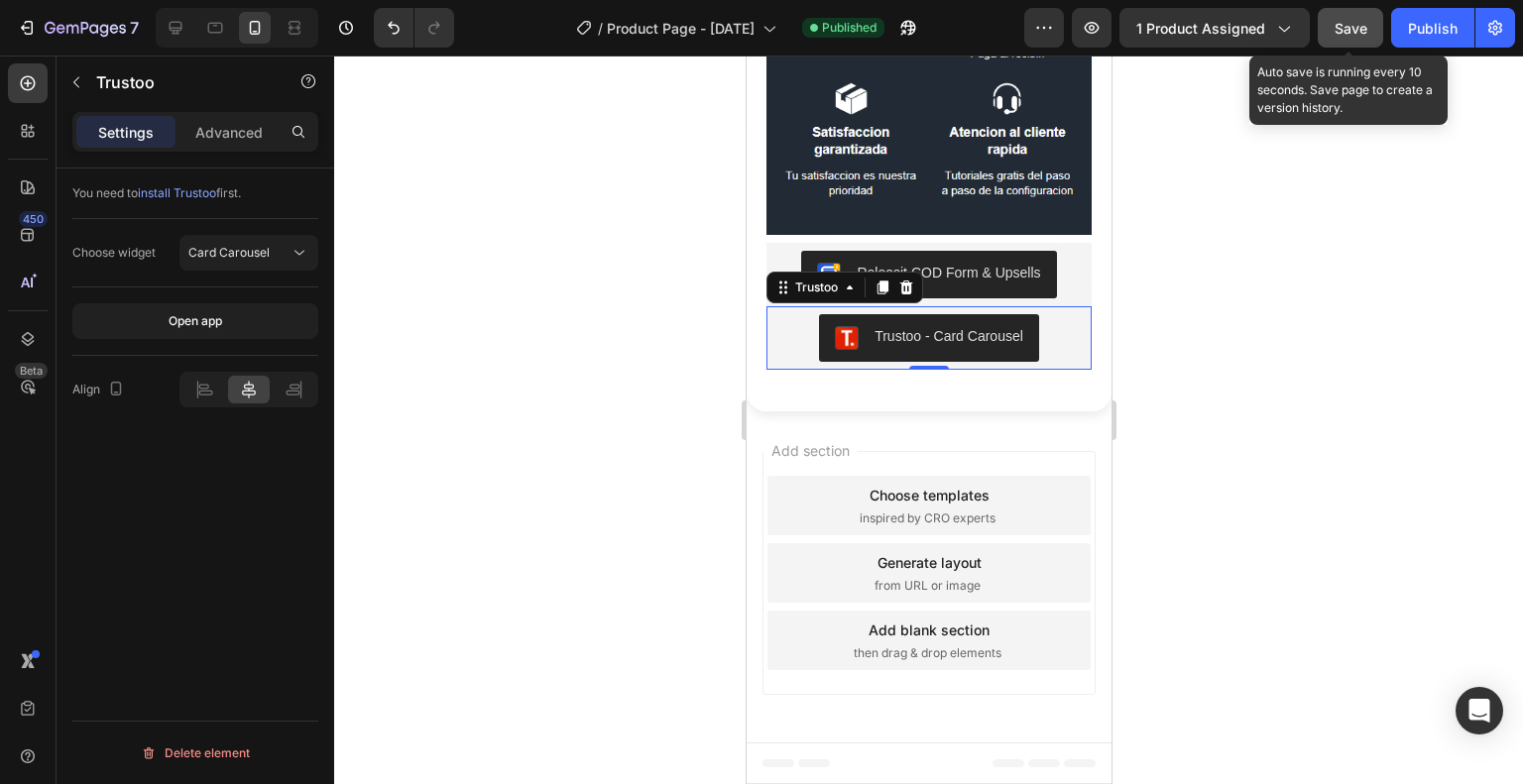click on "Save" 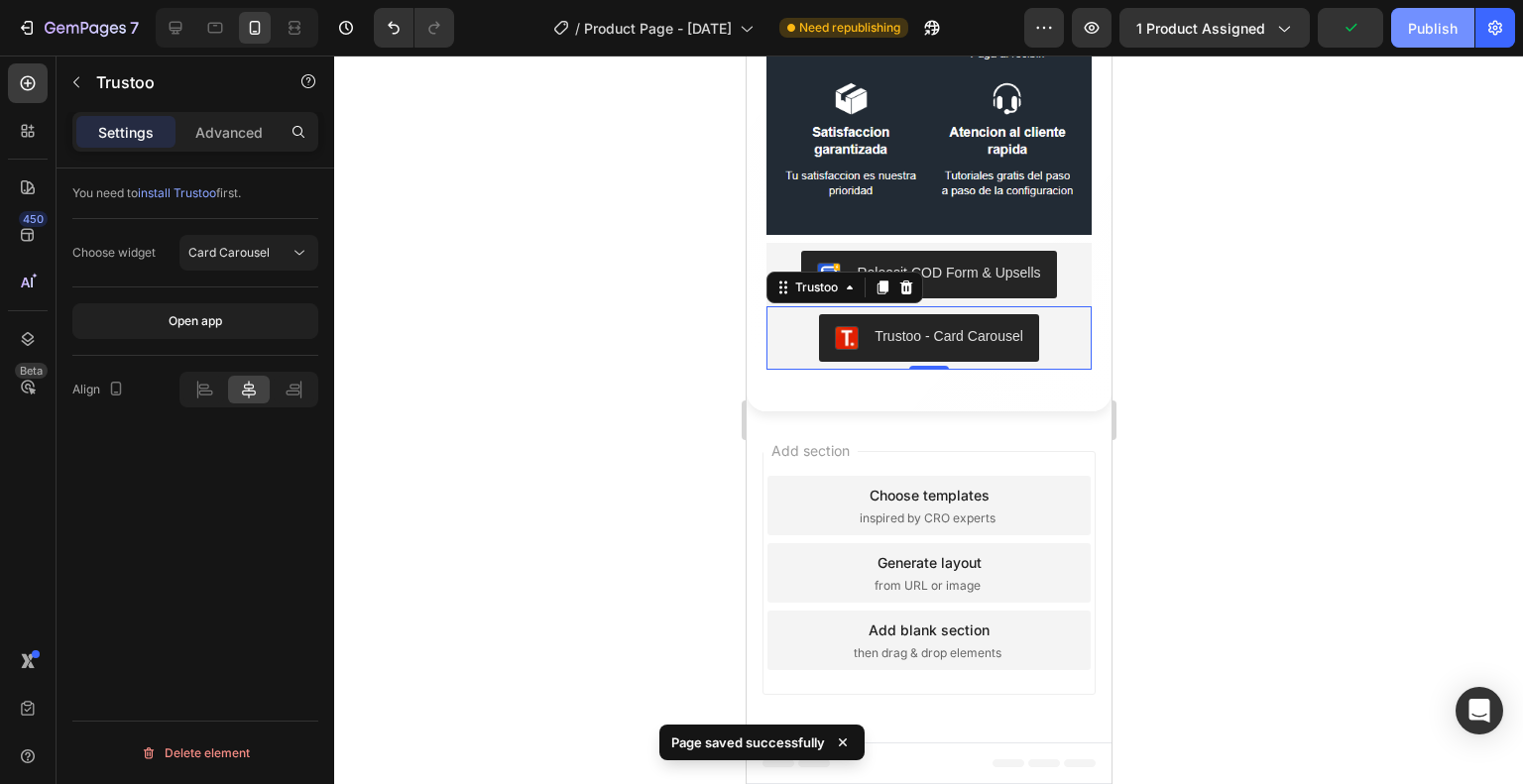 click on "Publish" at bounding box center (1433, 28) 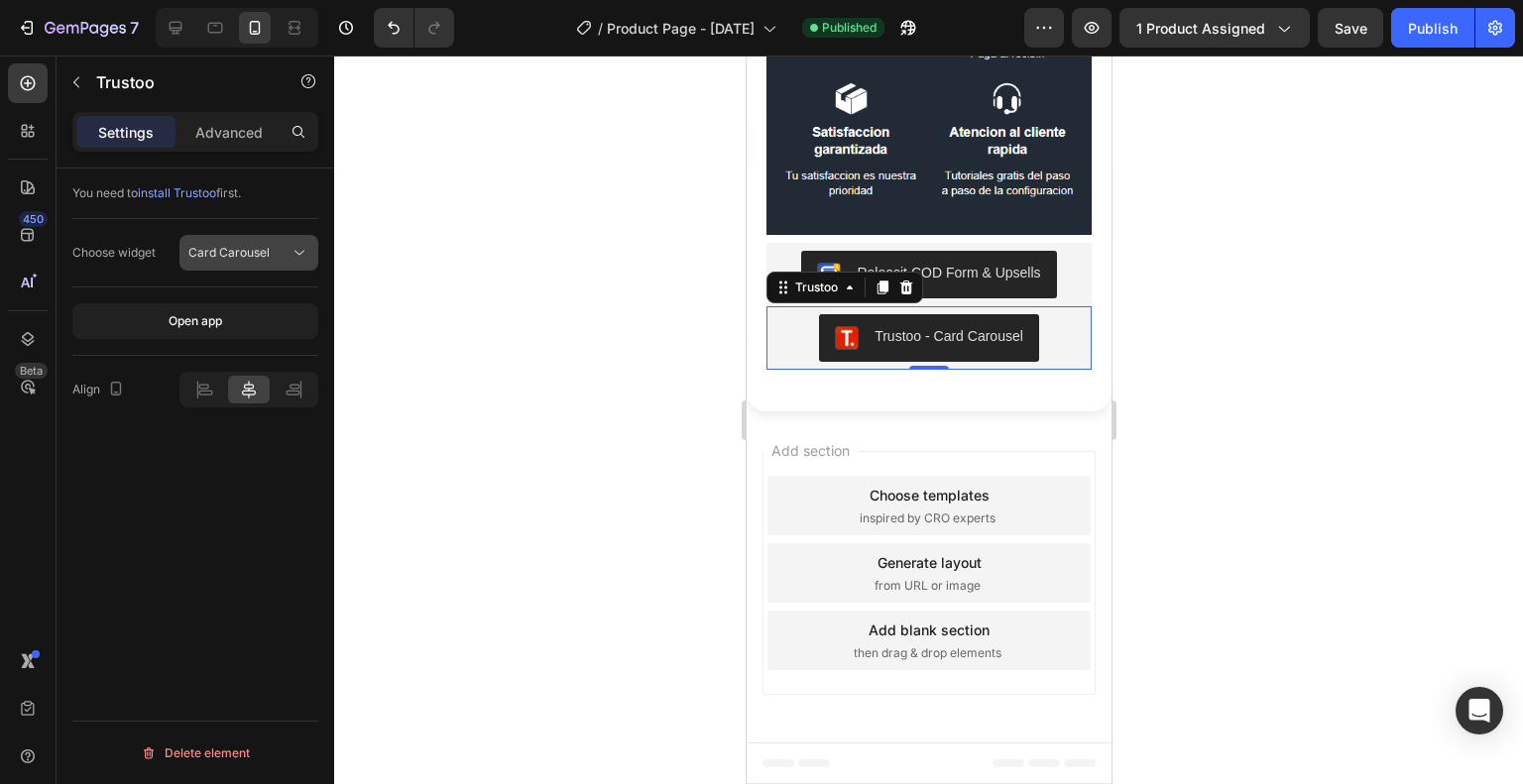 click on "Card Carousel" at bounding box center [229, 252] 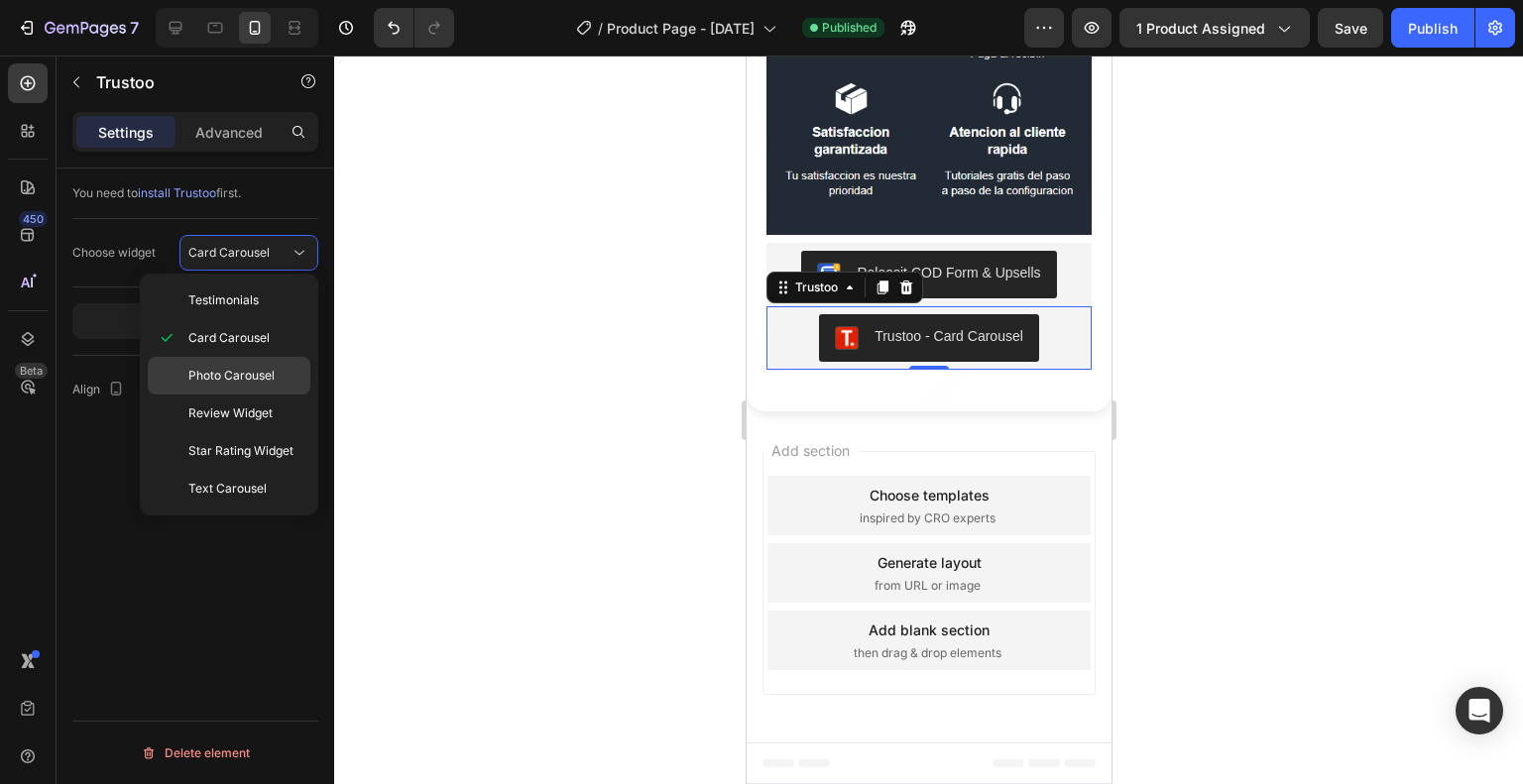 click on "Photo Carousel" at bounding box center (231, 376) 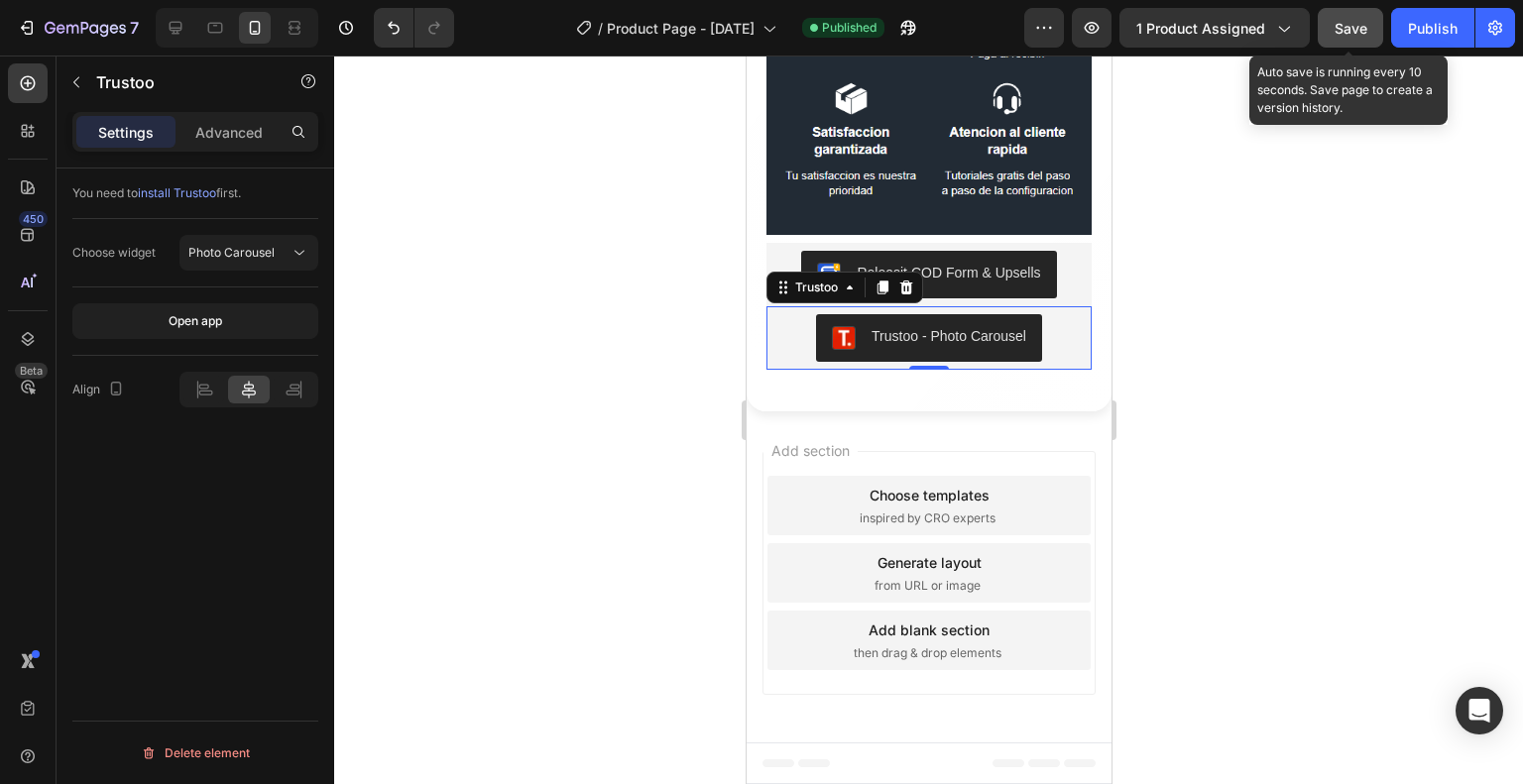 click on "Save" at bounding box center (1350, 28) 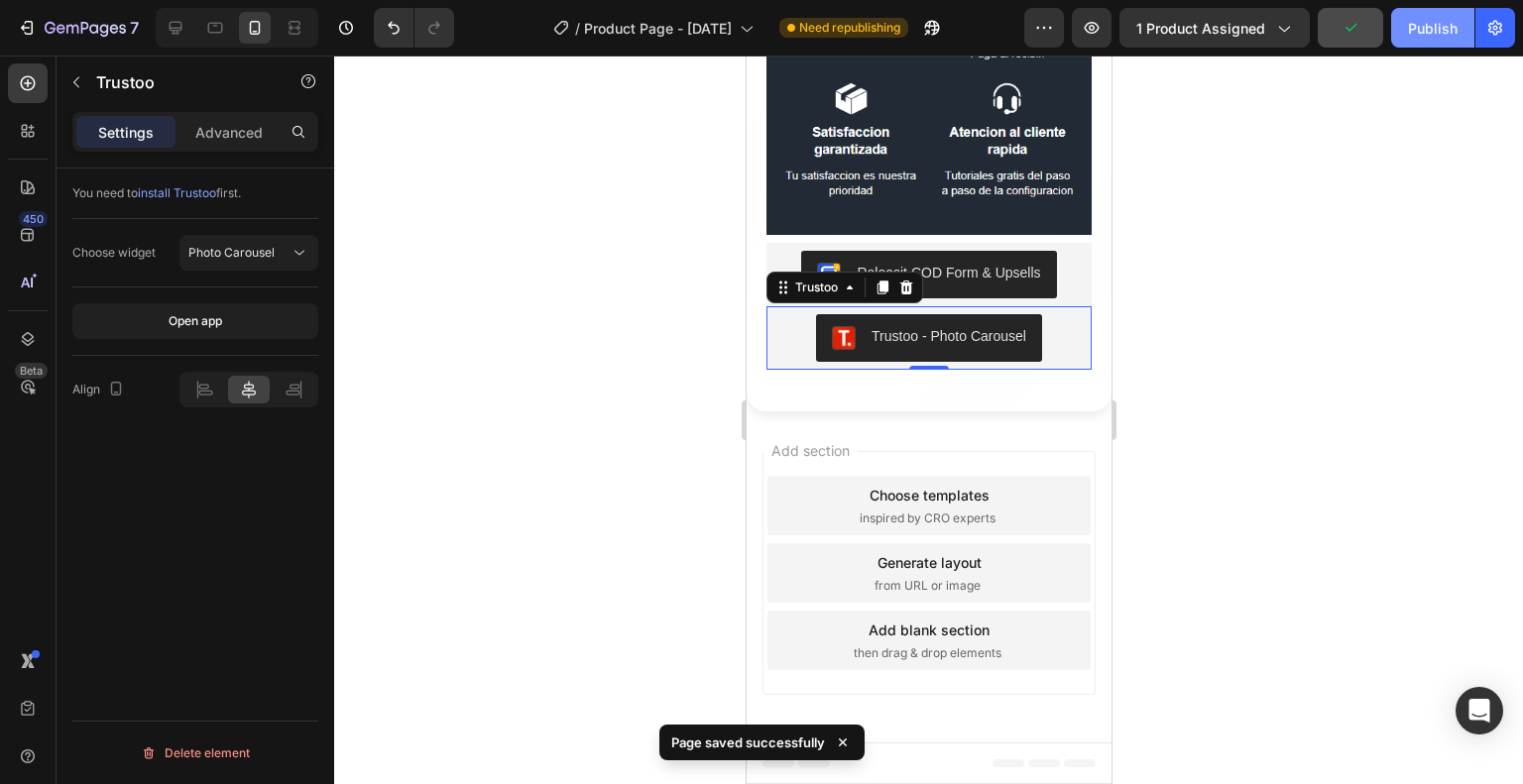 click on "Publish" at bounding box center [1433, 28] 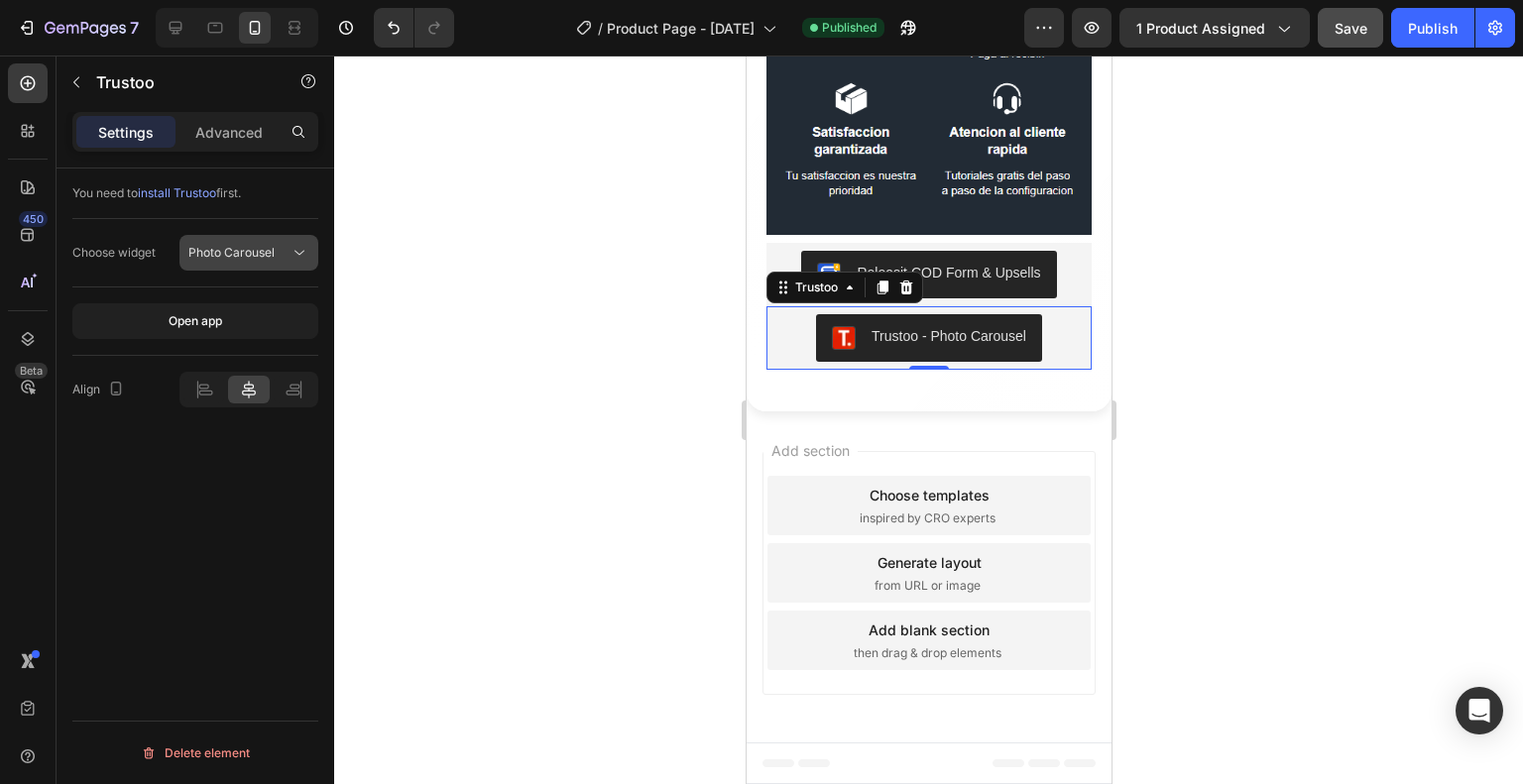 click on "Photo Carousel" 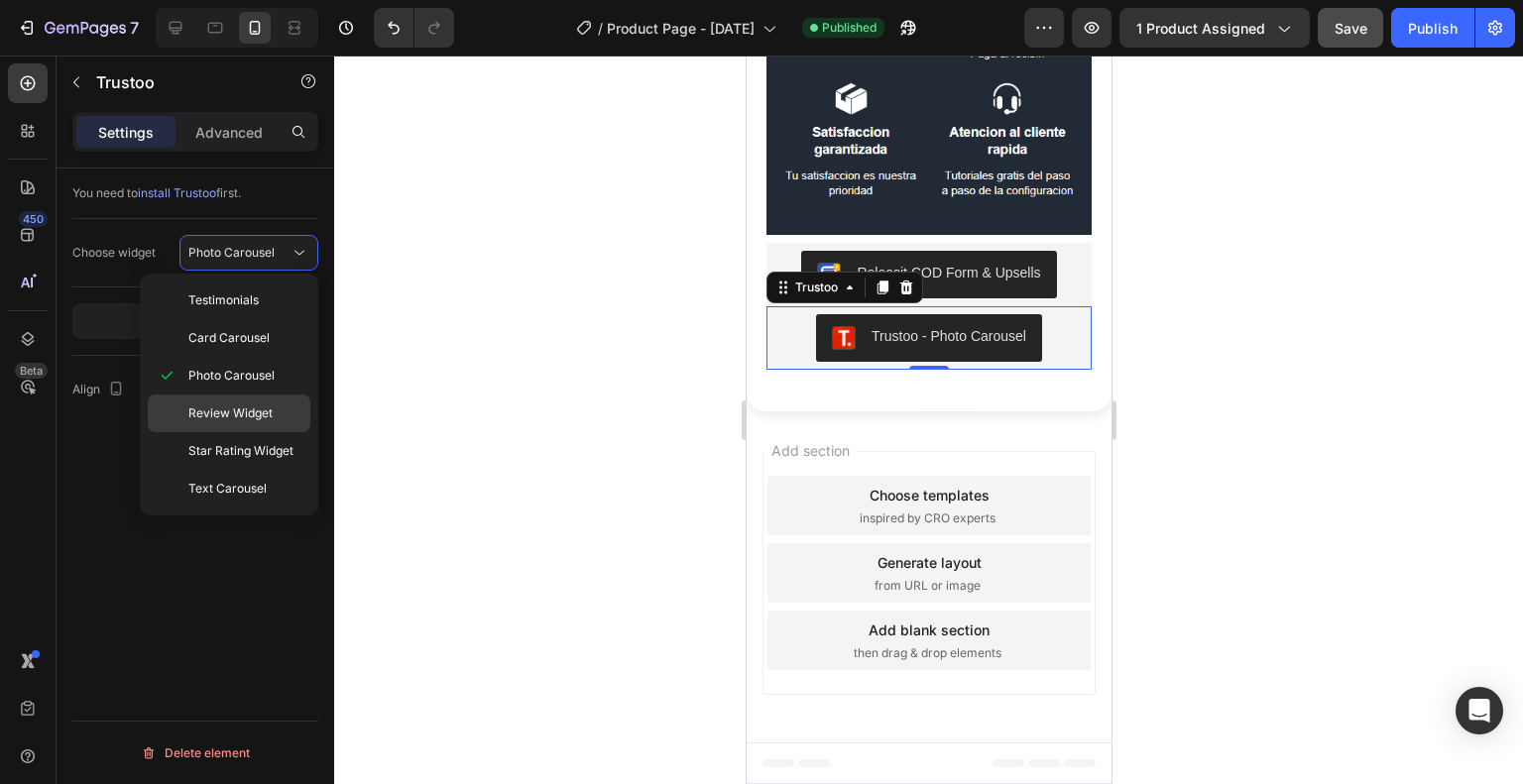 click on "Review Widget" 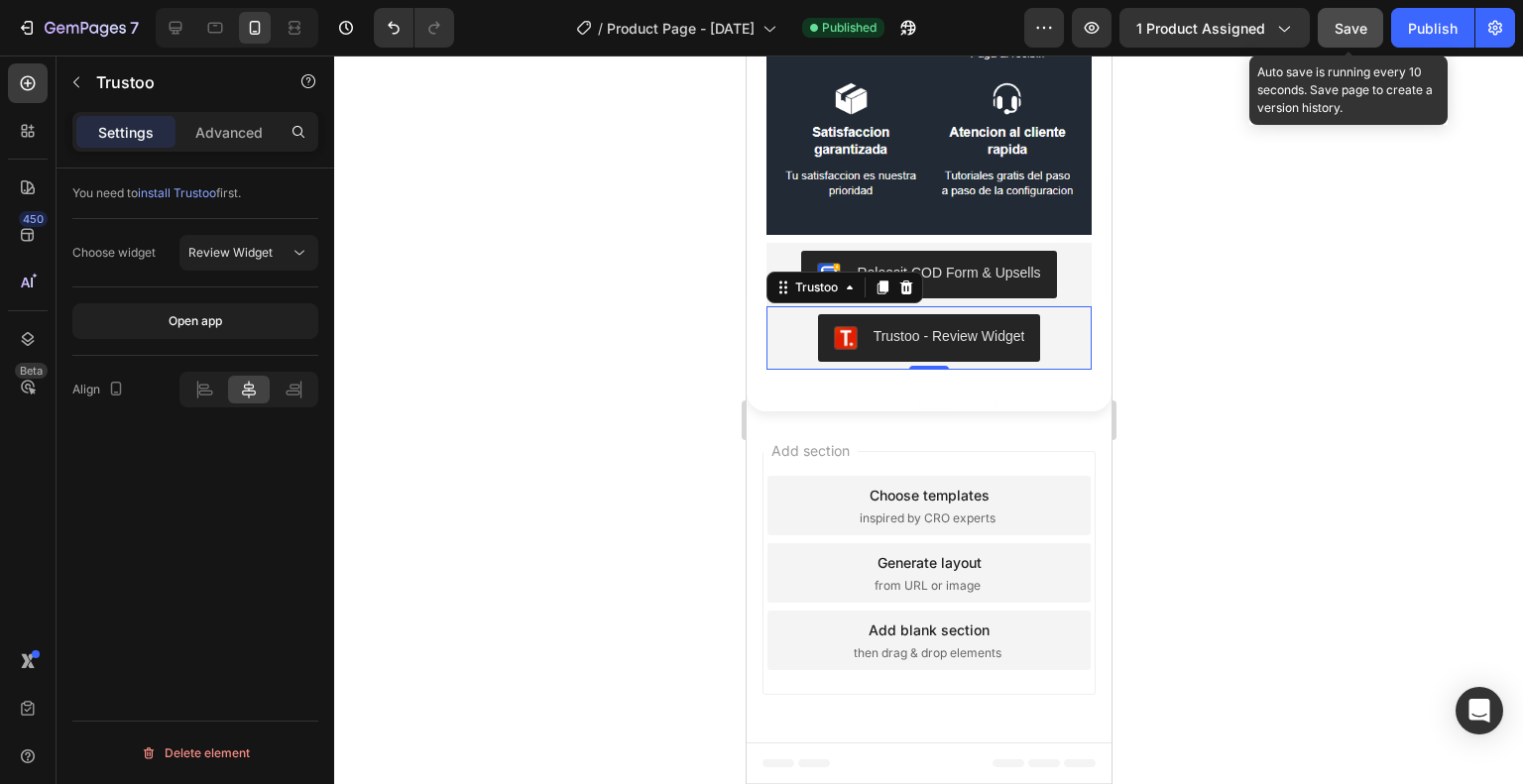 click on "Save" at bounding box center [1350, 28] 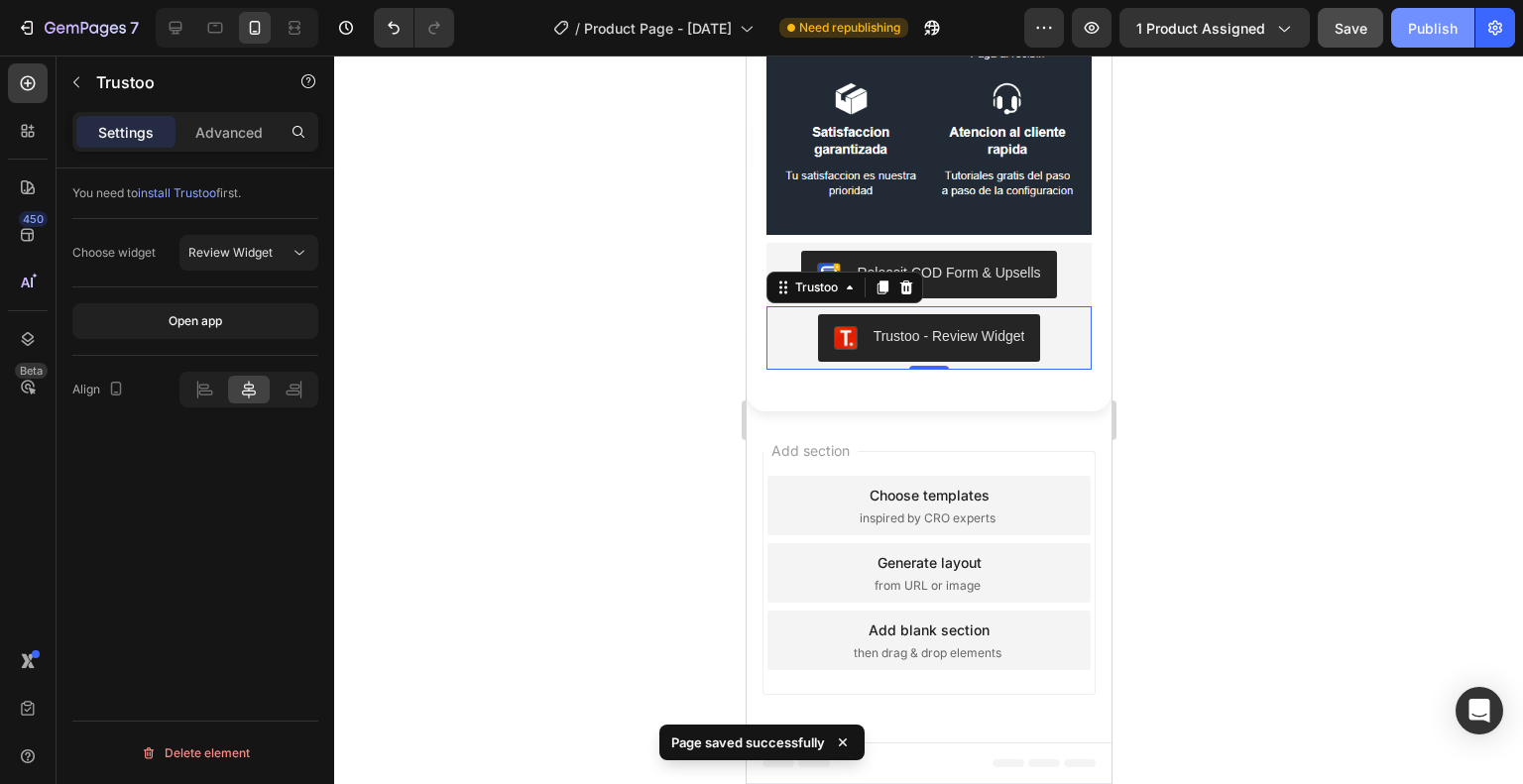 click on "Publish" at bounding box center [1433, 28] 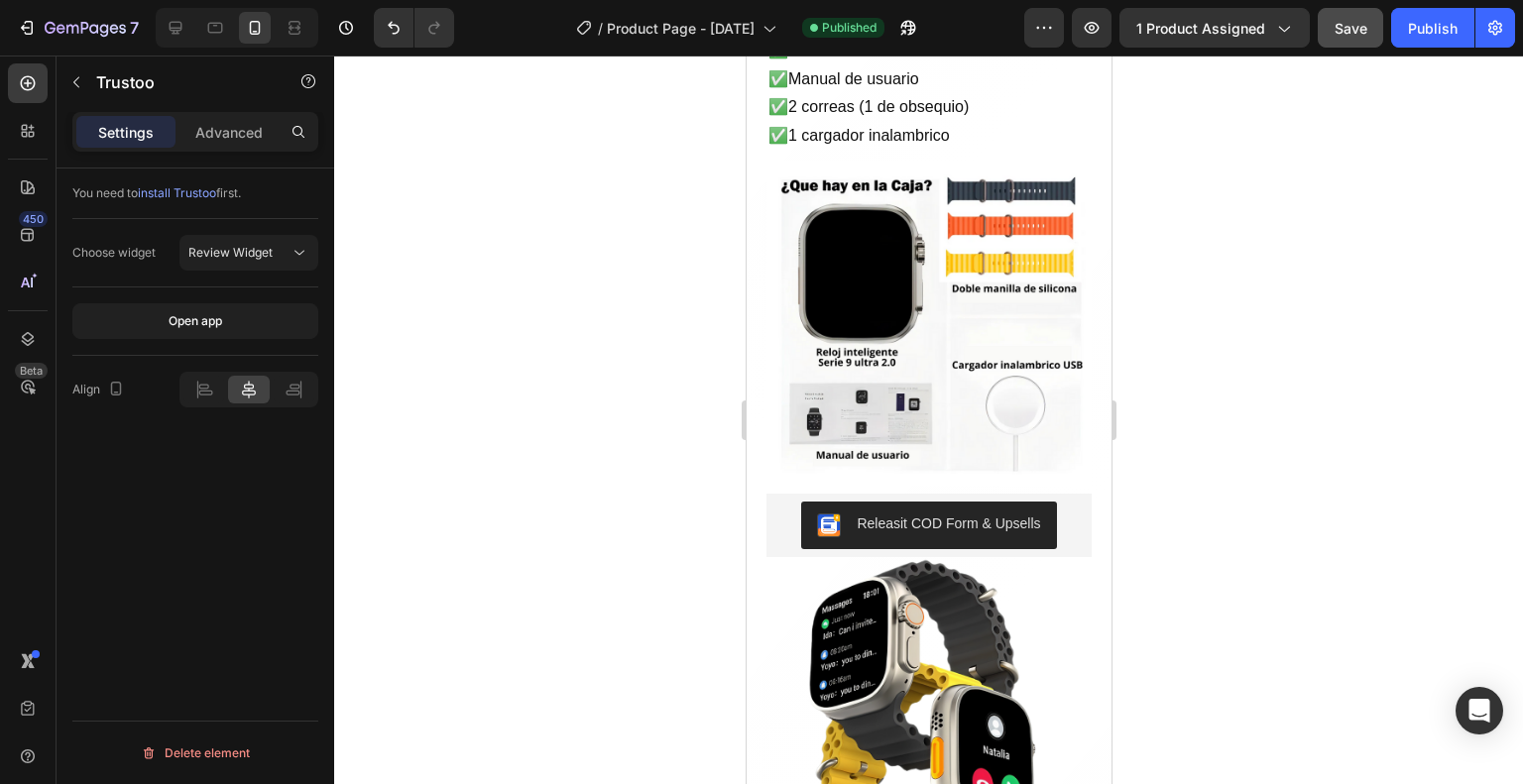 scroll, scrollTop: 3207, scrollLeft: 0, axis: vertical 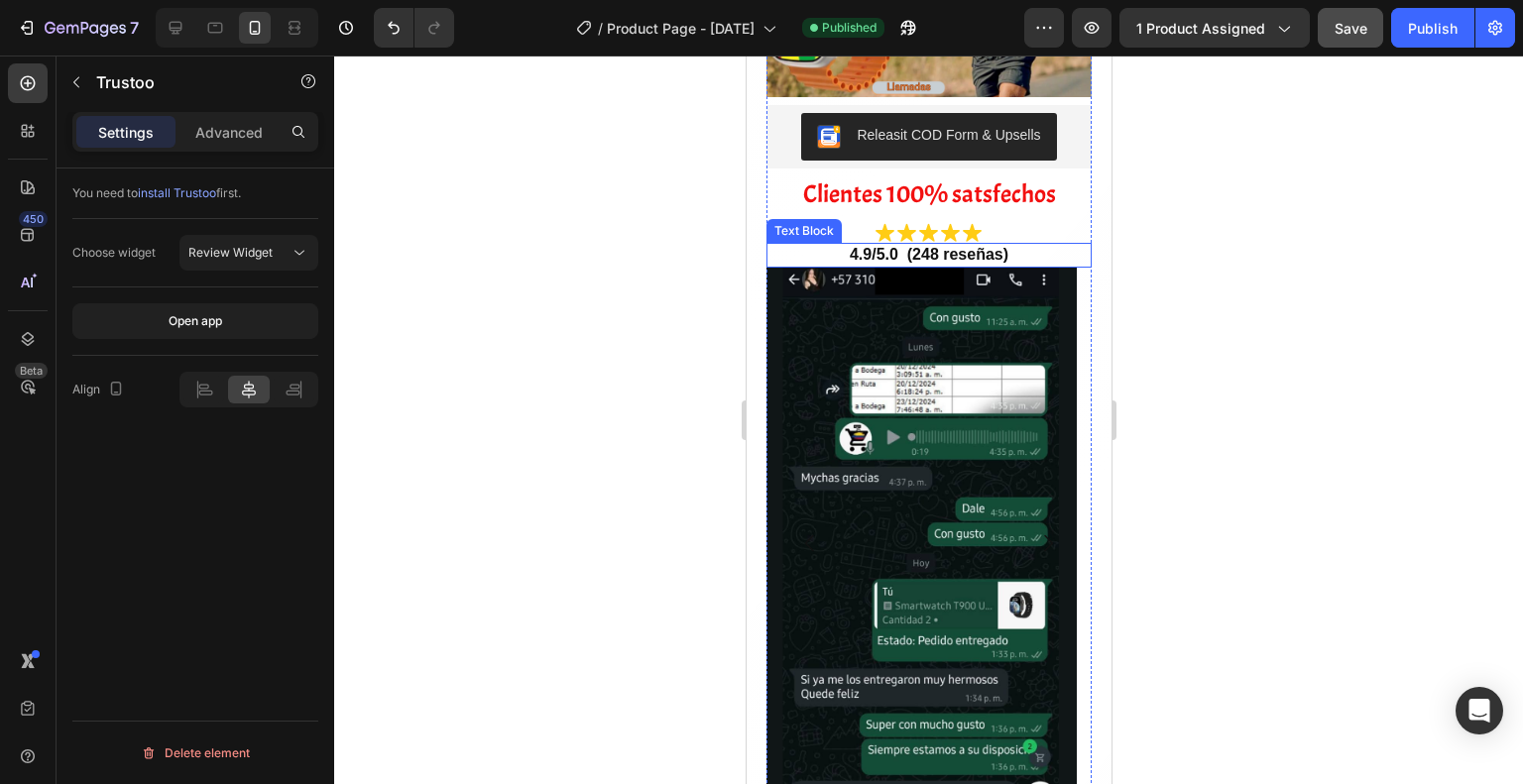 click on "4.9/5.0  (248 reseñas)" at bounding box center [928, 255] 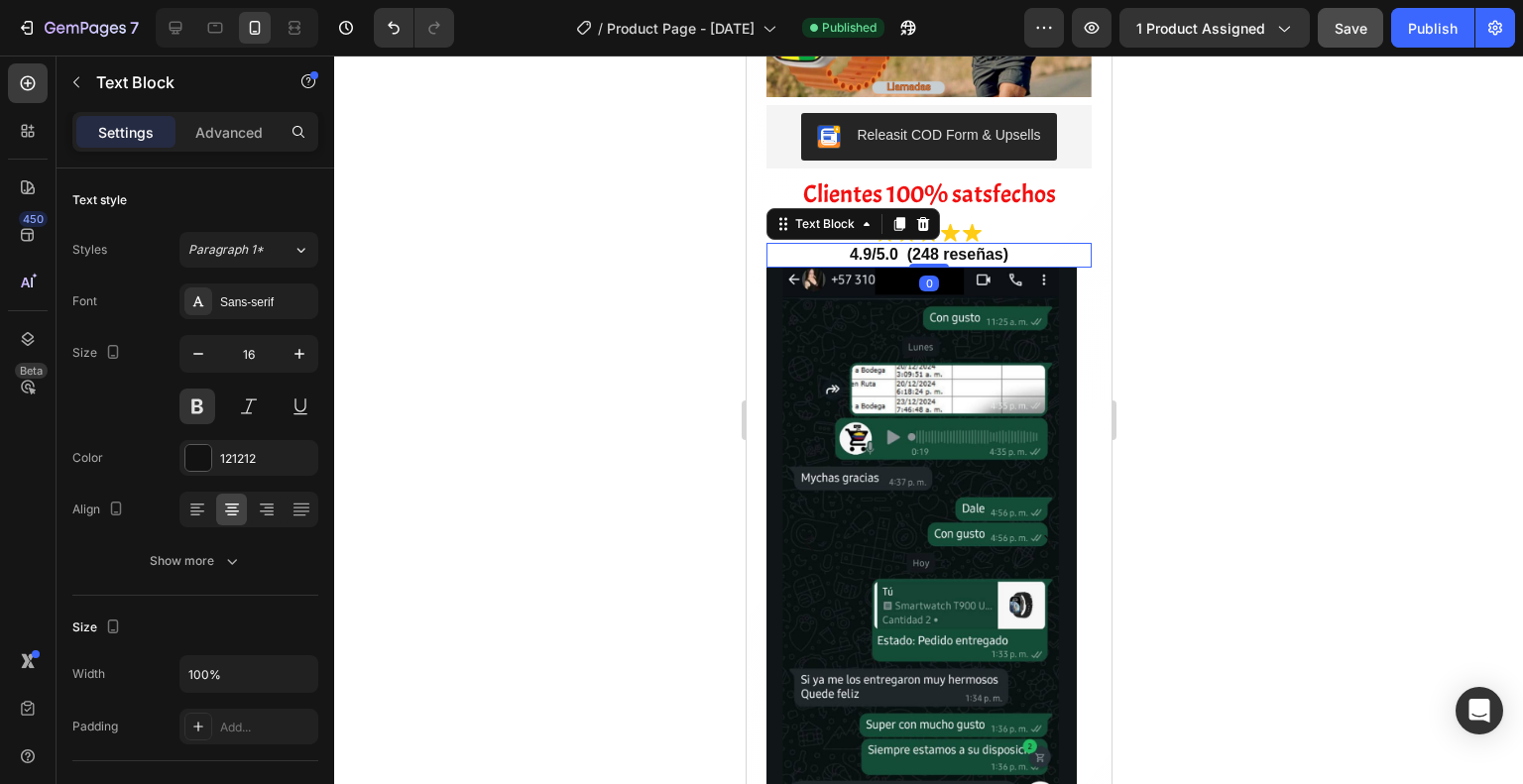 click on "4.9/5.0  (248 reseñas)" at bounding box center [928, 255] 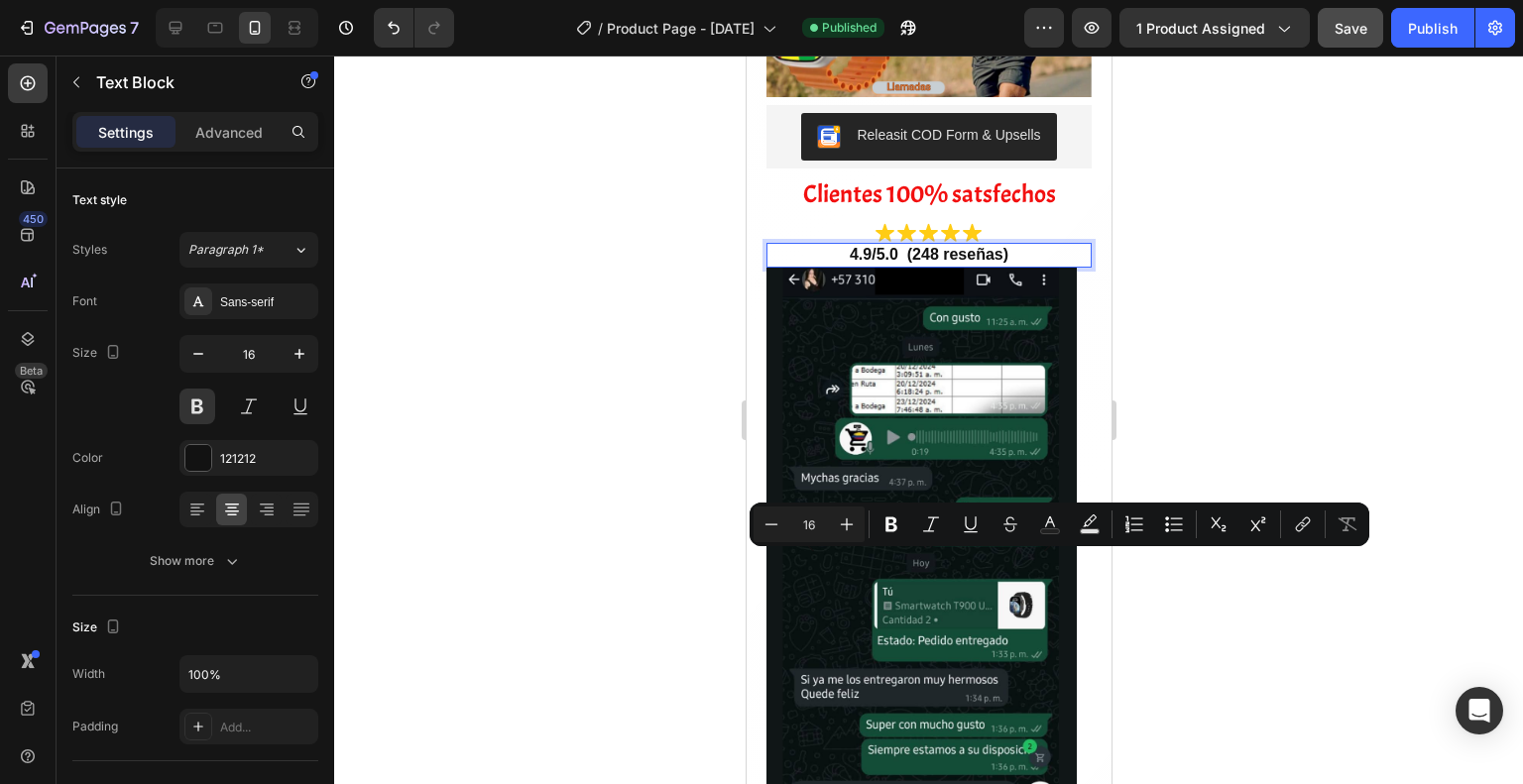 drag, startPoint x: 1004, startPoint y: 558, endPoint x: 900, endPoint y: 566, distance: 104.30724 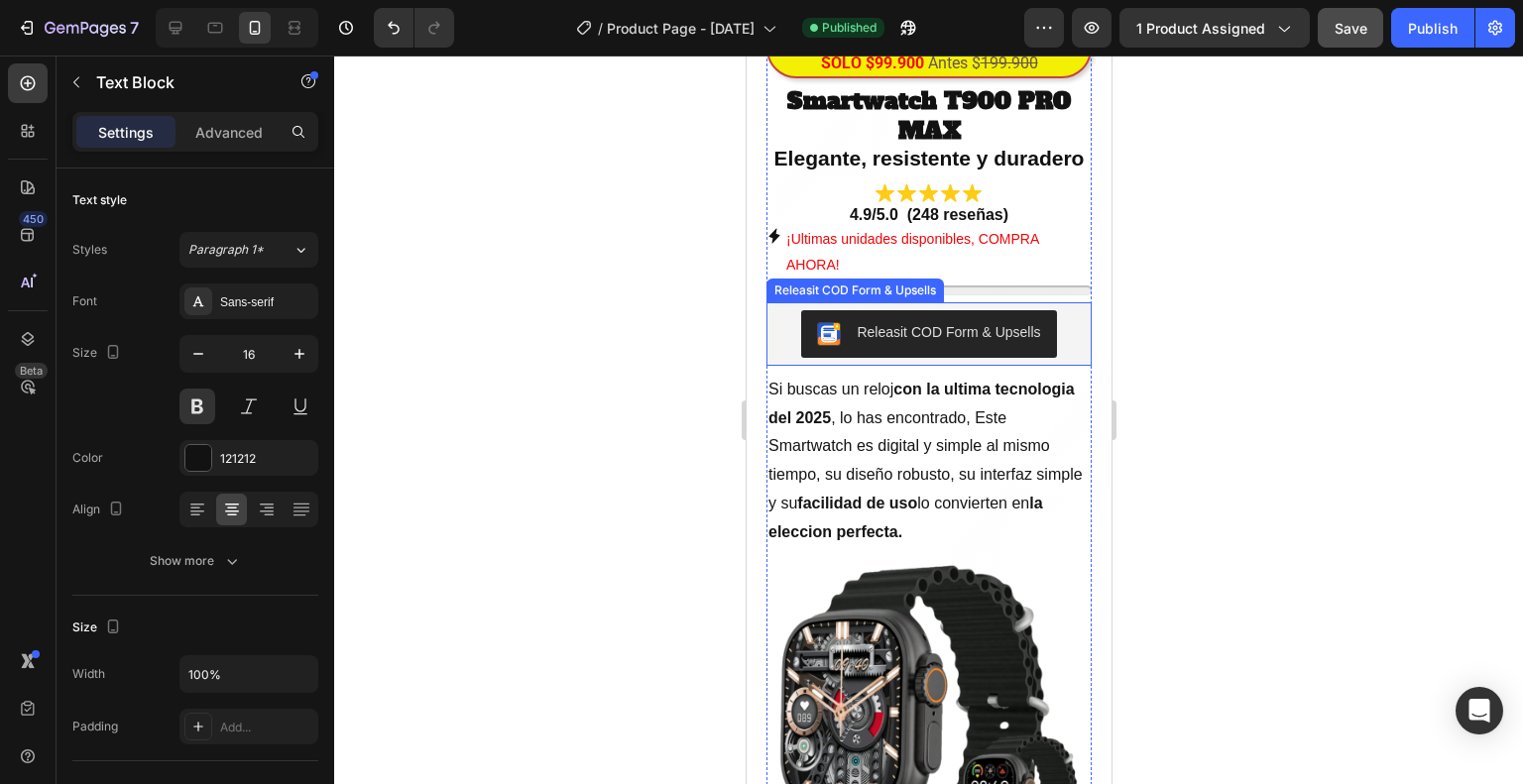scroll, scrollTop: 297, scrollLeft: 0, axis: vertical 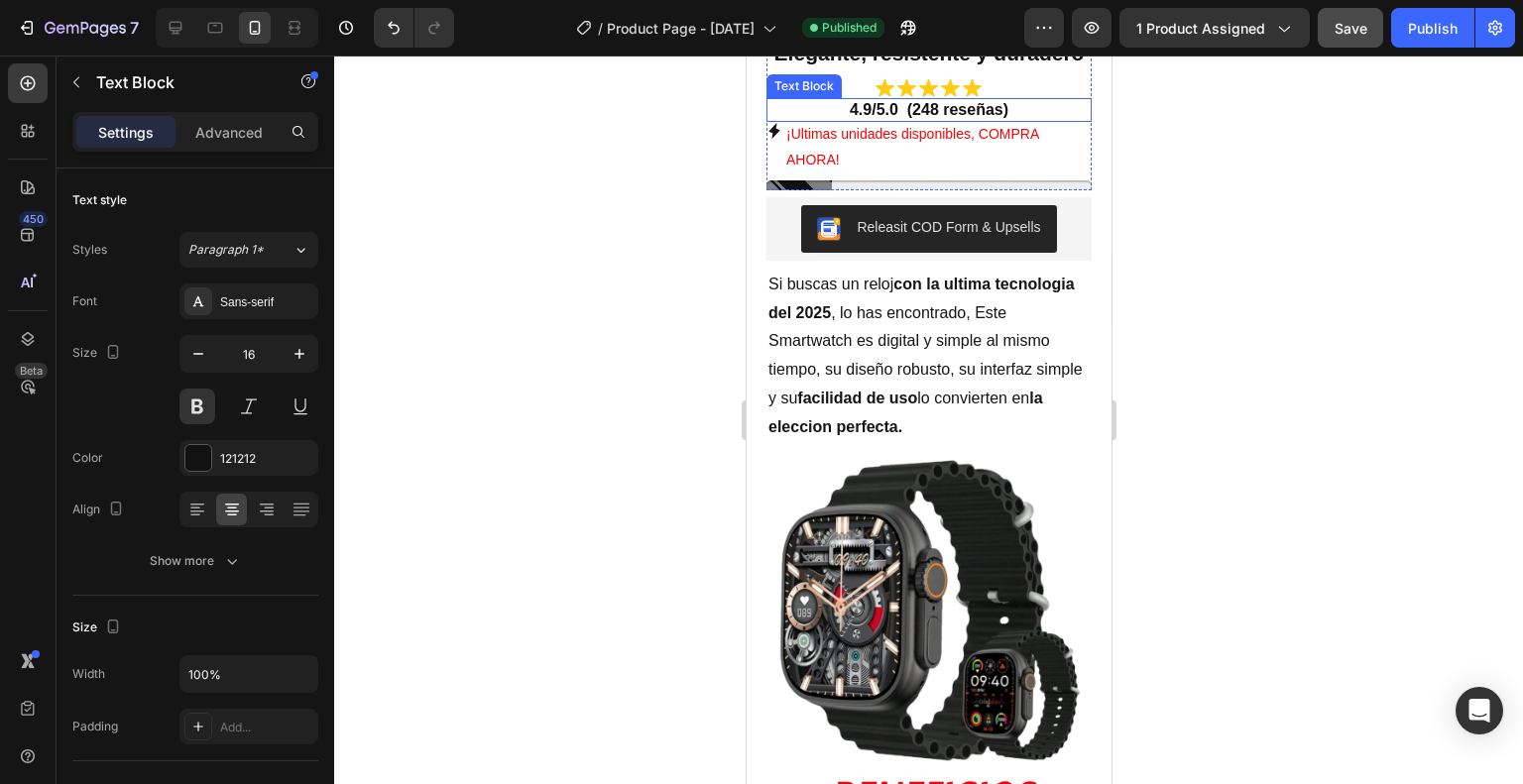 click on "4.9/5.0  (248 reseñas)" at bounding box center (928, 110) 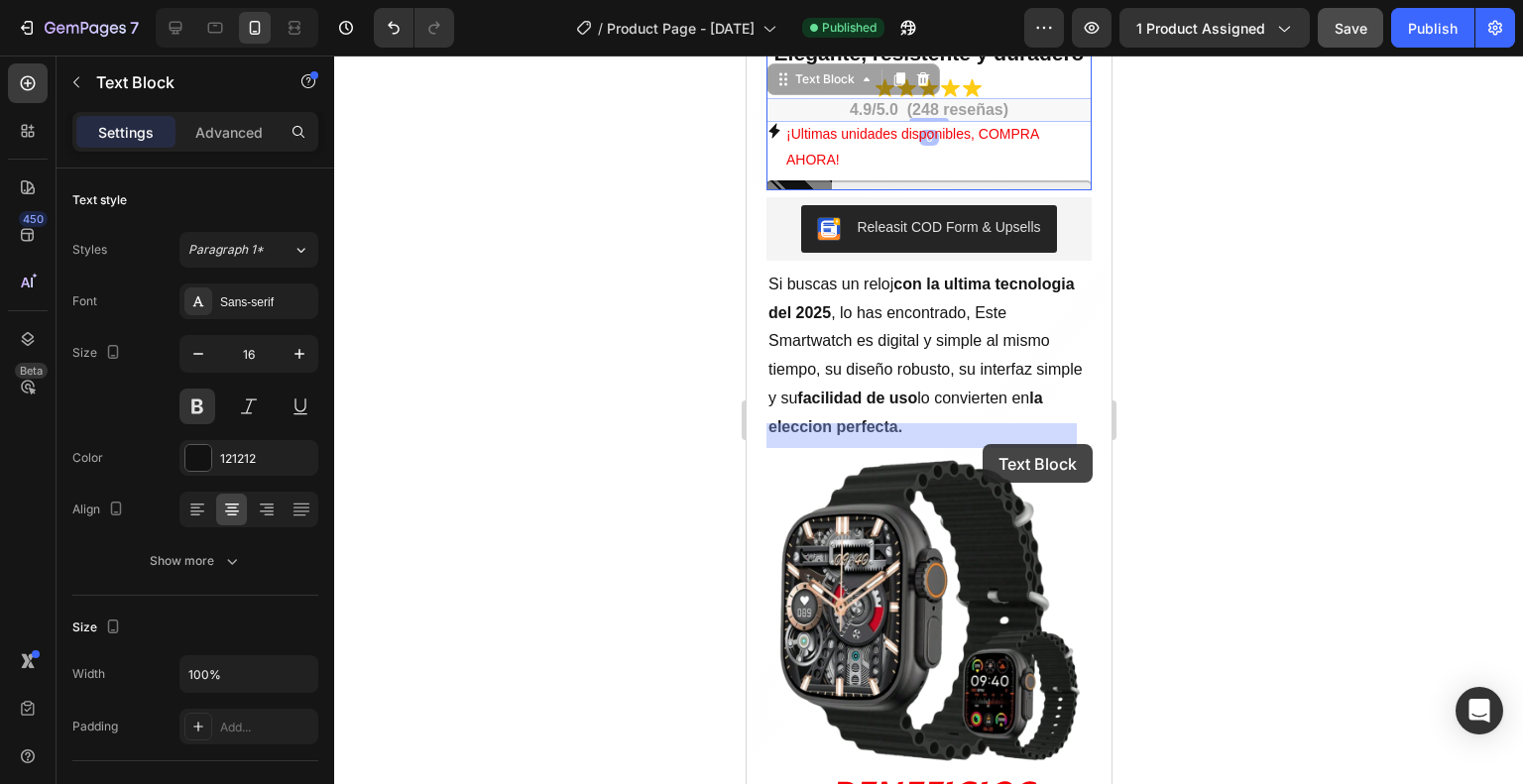drag, startPoint x: 1010, startPoint y: 436, endPoint x: 982, endPoint y: 444, distance: 29.12044 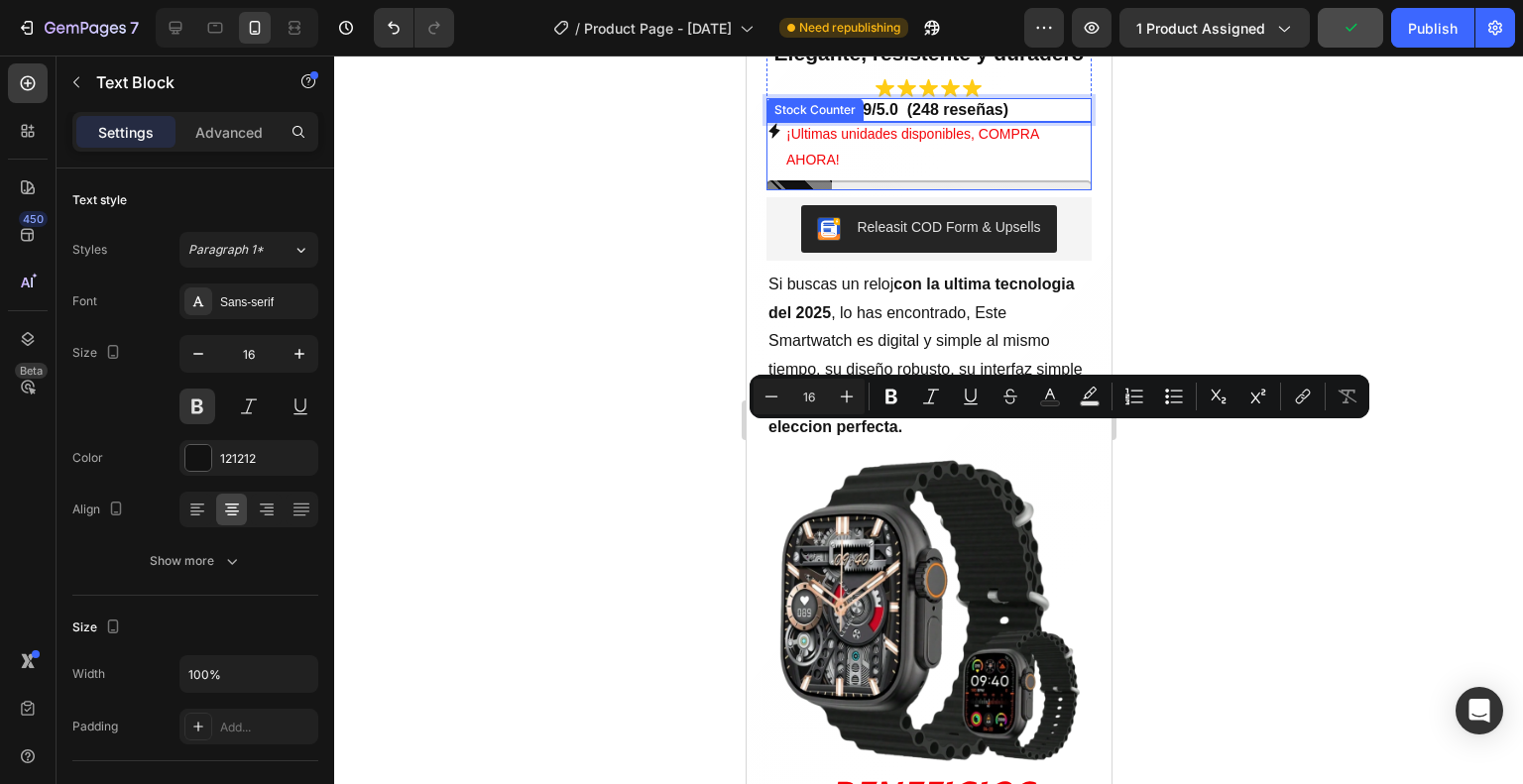 drag, startPoint x: 1000, startPoint y: 436, endPoint x: 894, endPoint y: 446, distance: 106.47065 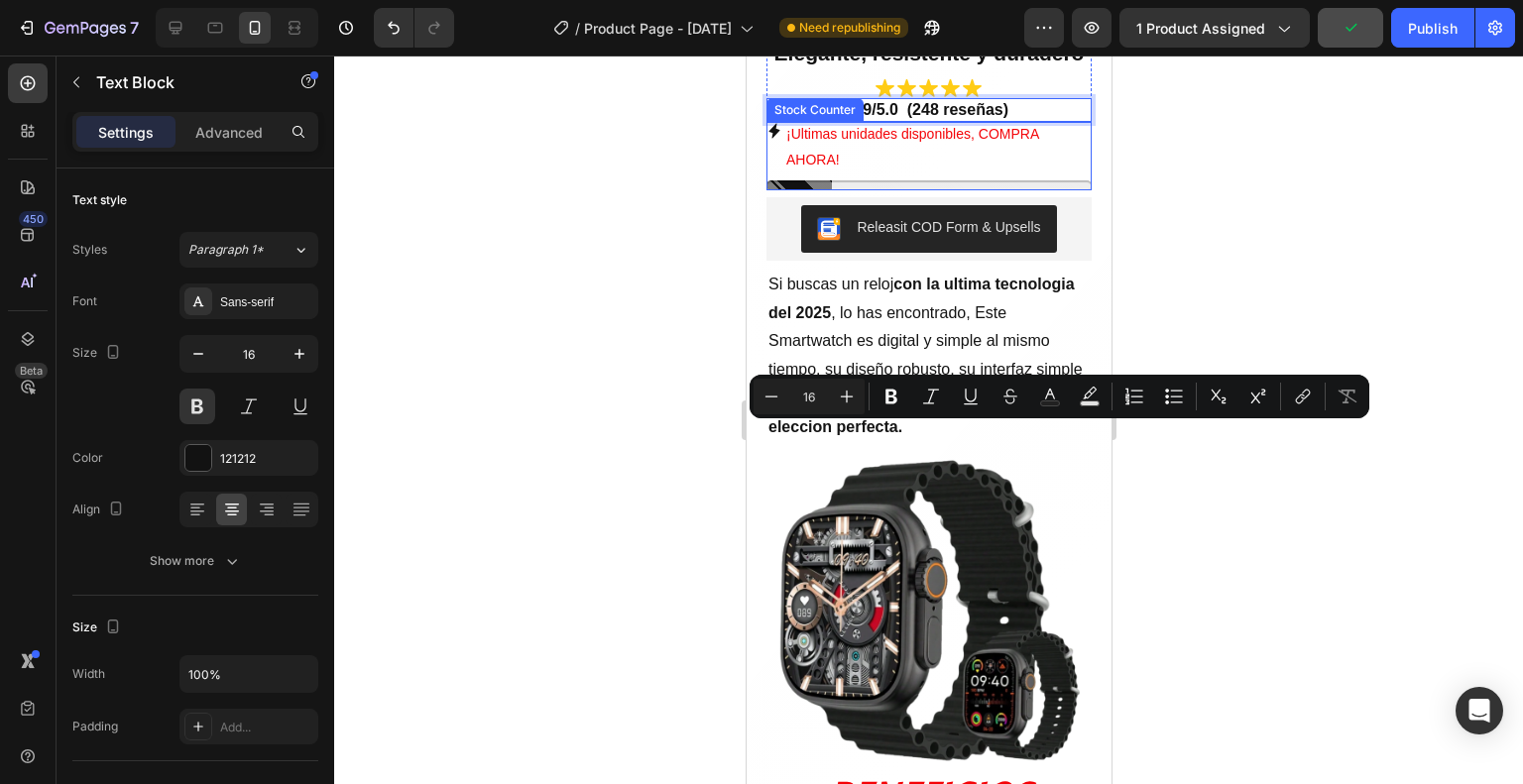 click on "4.9/5.0  (248 reseñas)" at bounding box center [928, 110] 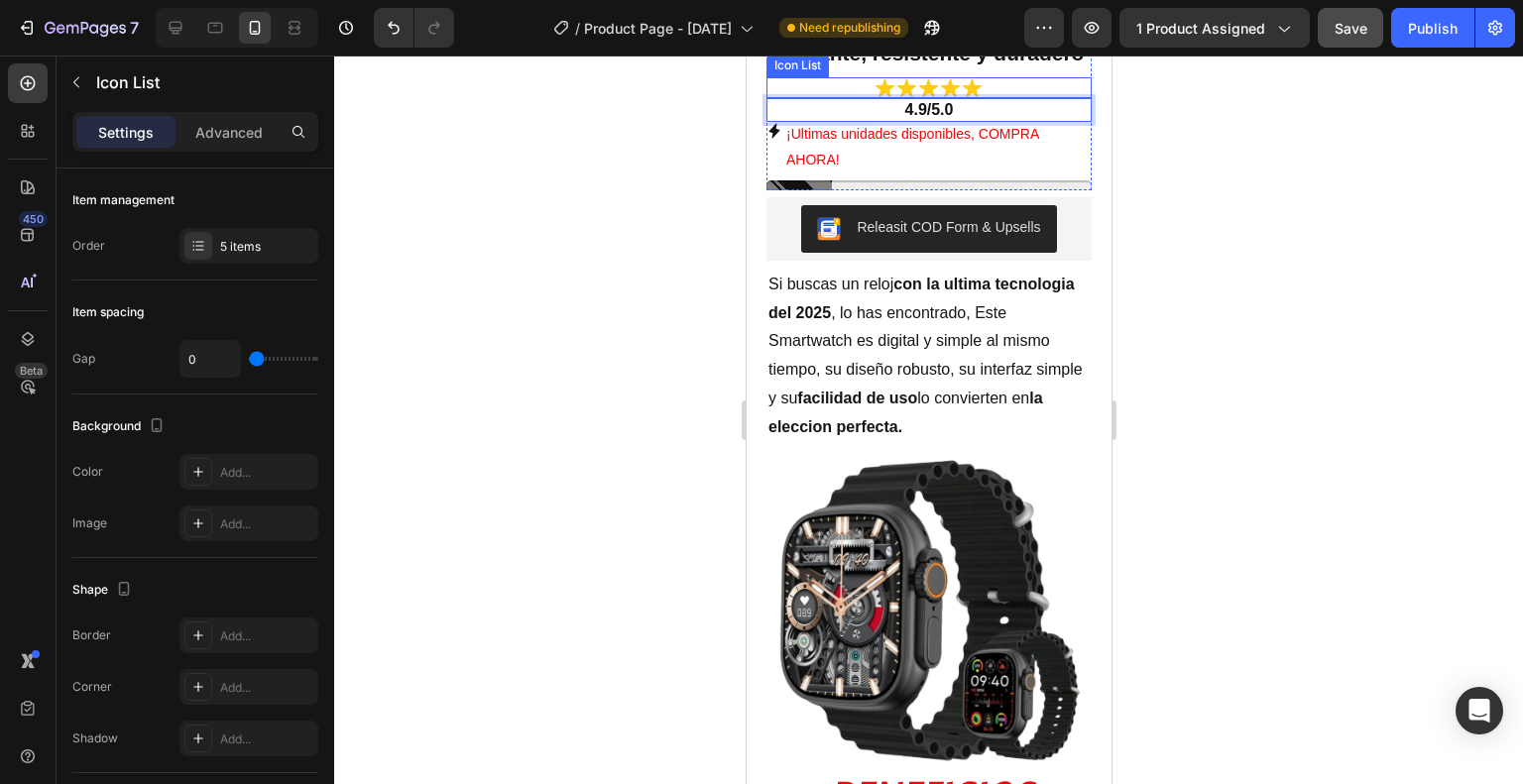 click on "Icon
Icon
Icon
Icon
Icon" at bounding box center [928, 87] 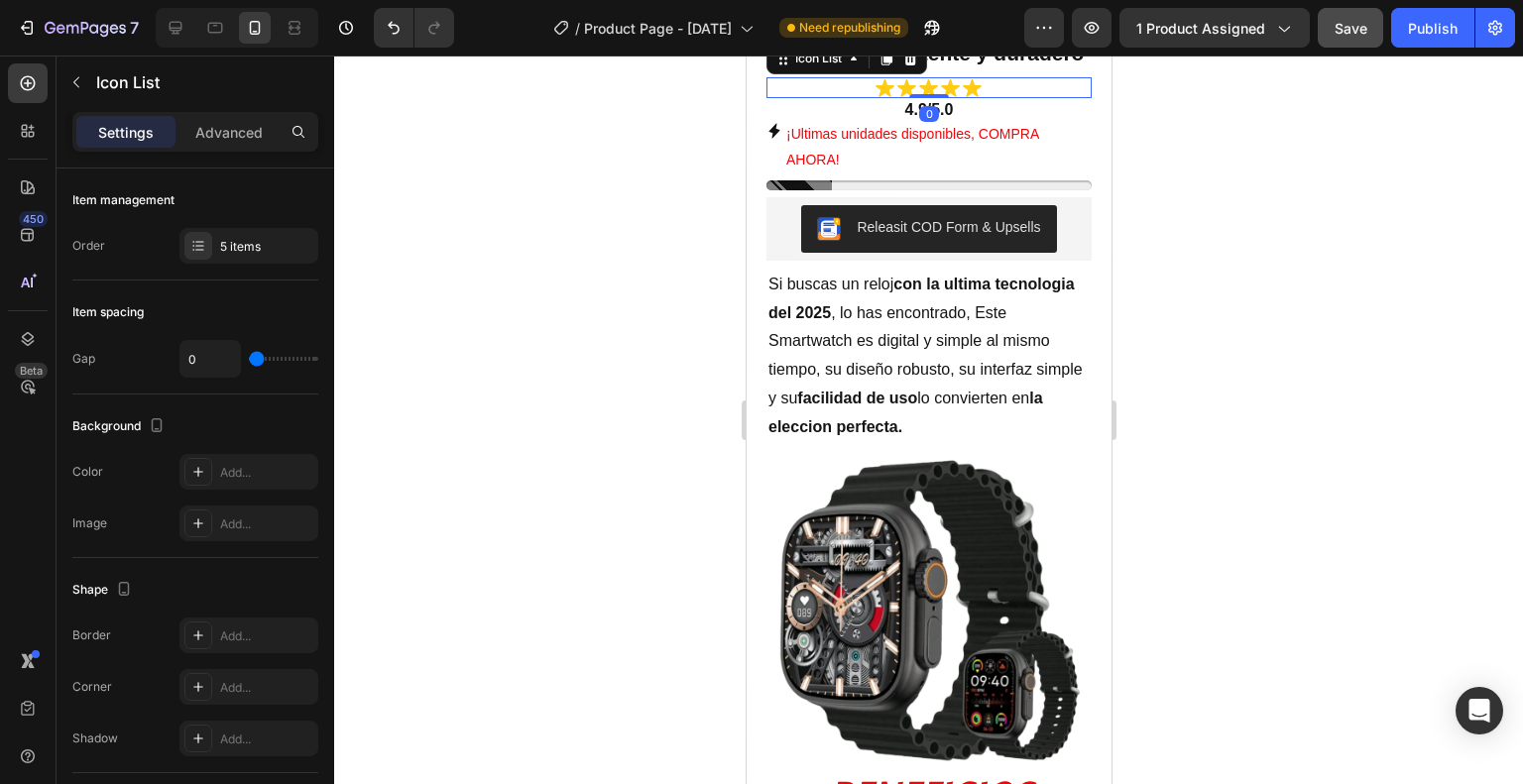 click on "Icon
Icon
Icon
Icon
Icon" at bounding box center [928, 87] 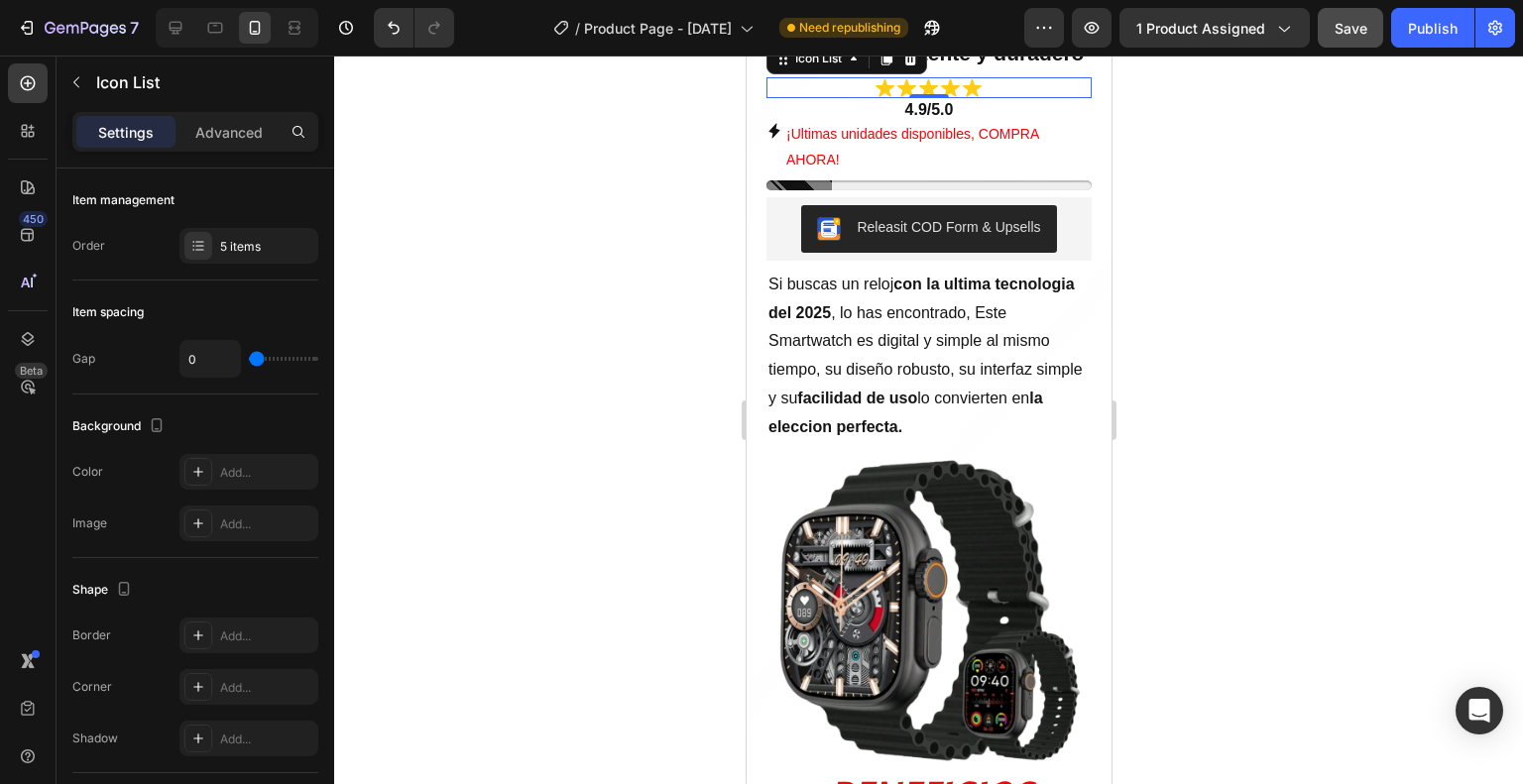 click 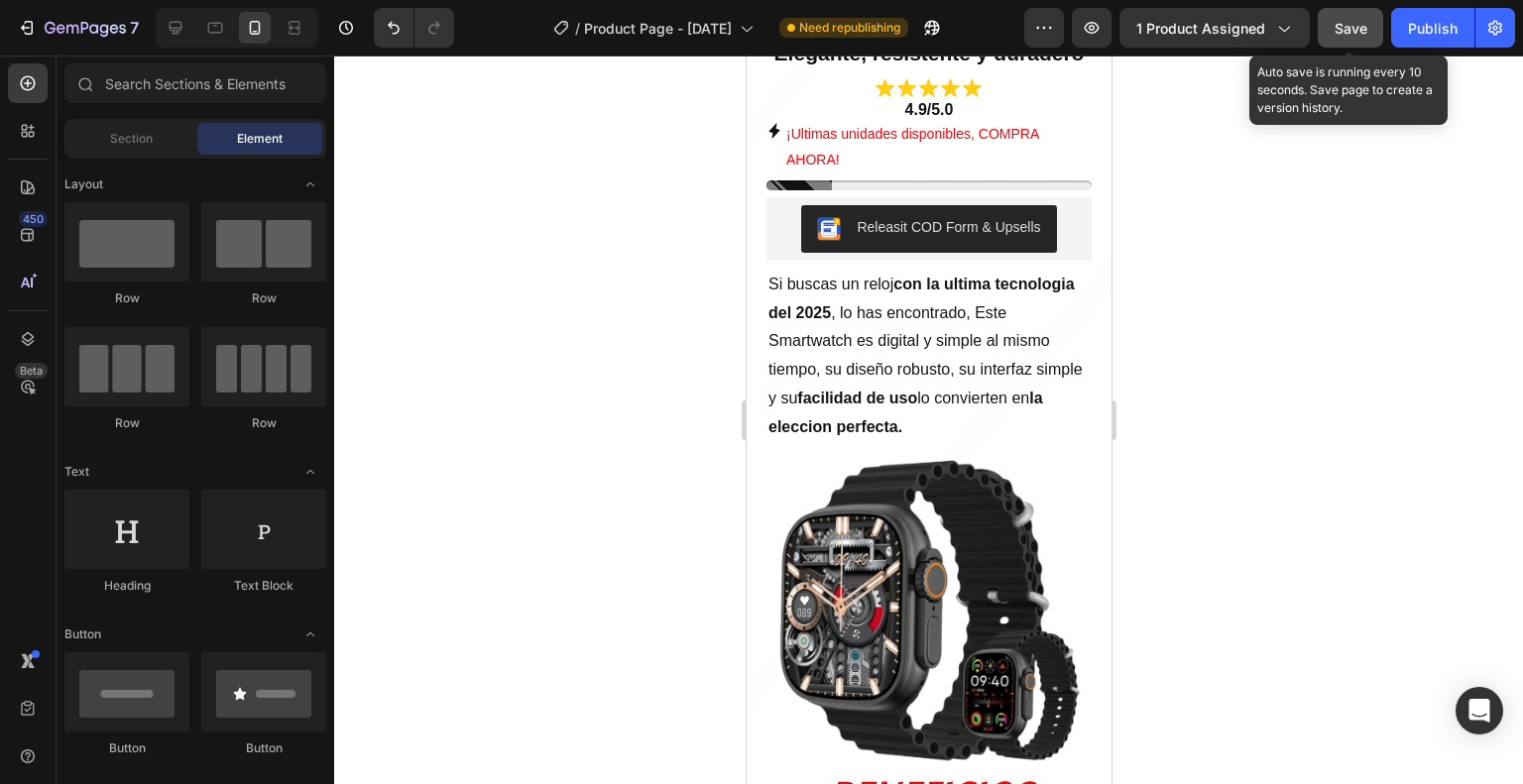 click on "Save" at bounding box center (1350, 28) 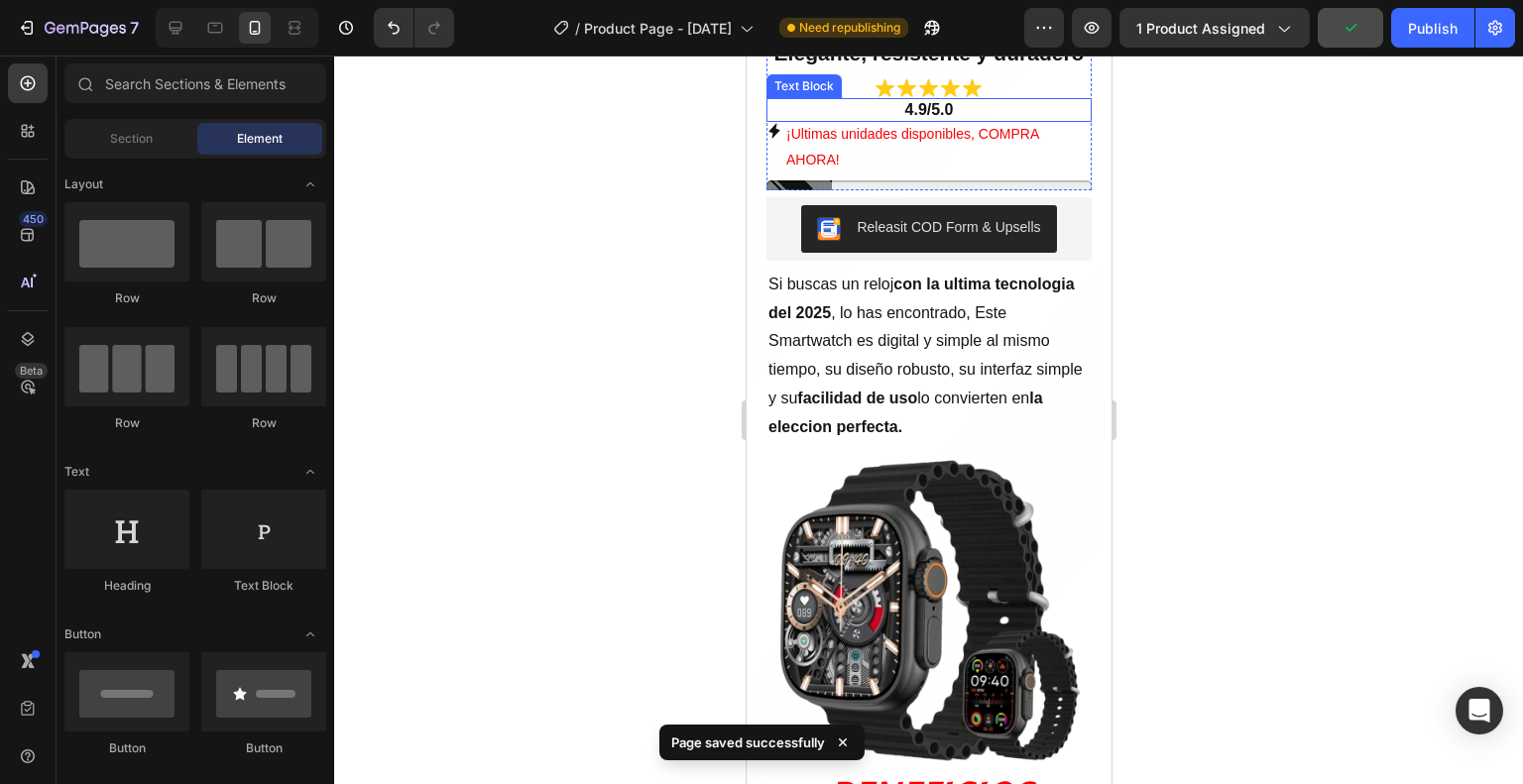 click on "4.9/5.0" at bounding box center [928, 110] 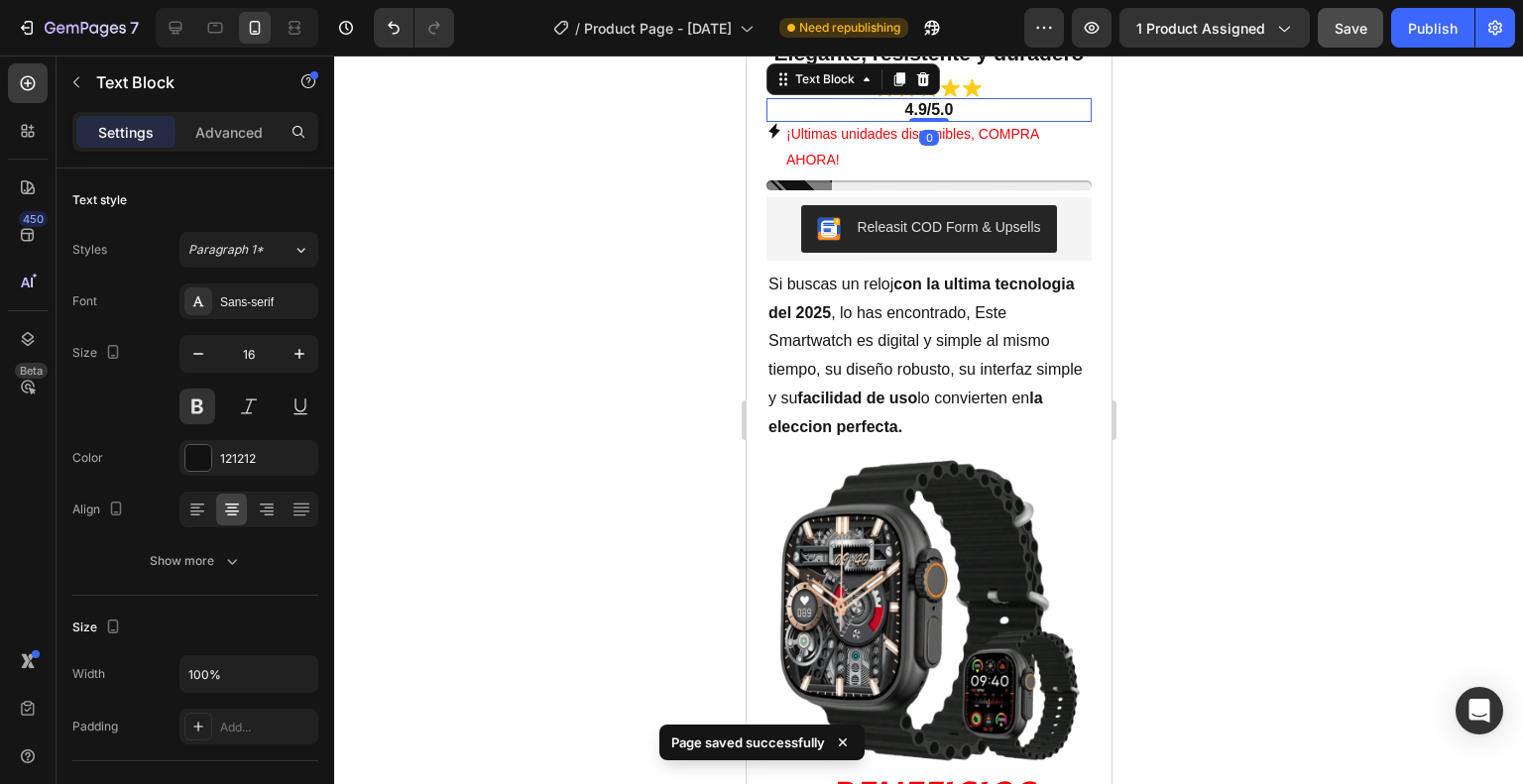 click on "4.9/5.0" at bounding box center (928, 110) 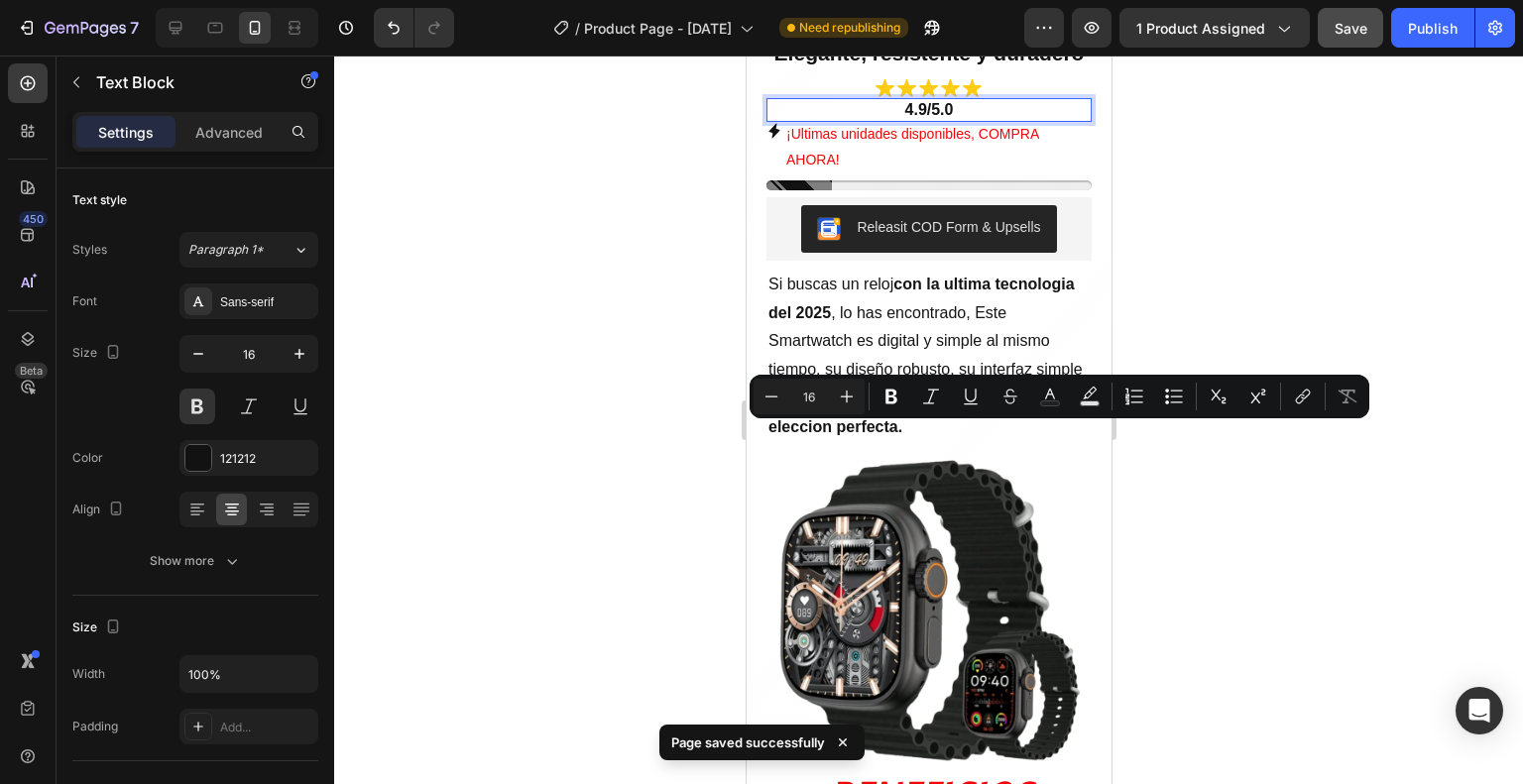click on "4.9/5.0" at bounding box center (928, 110) 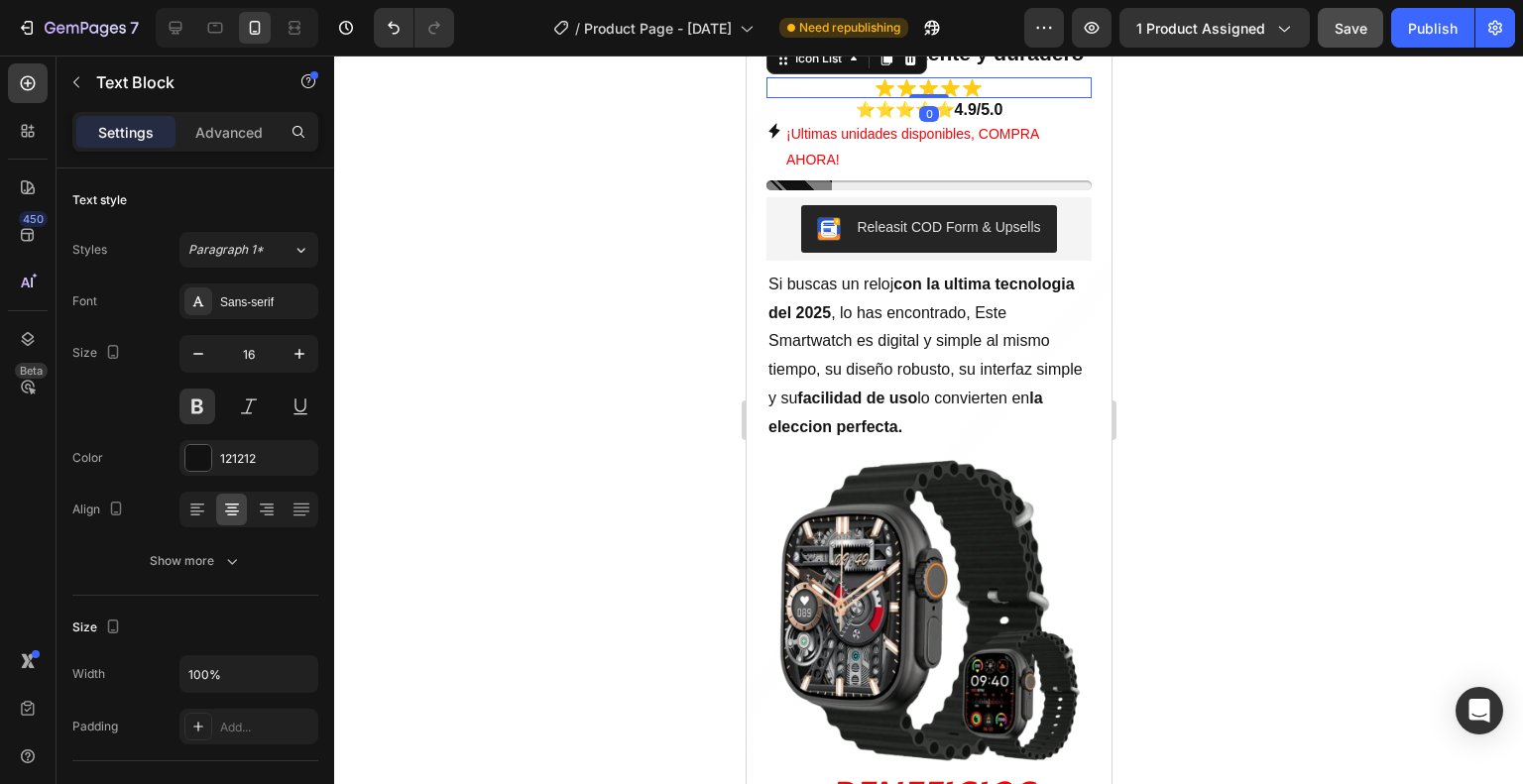 click on "Icon
Icon
Icon
Icon
Icon" at bounding box center [928, 87] 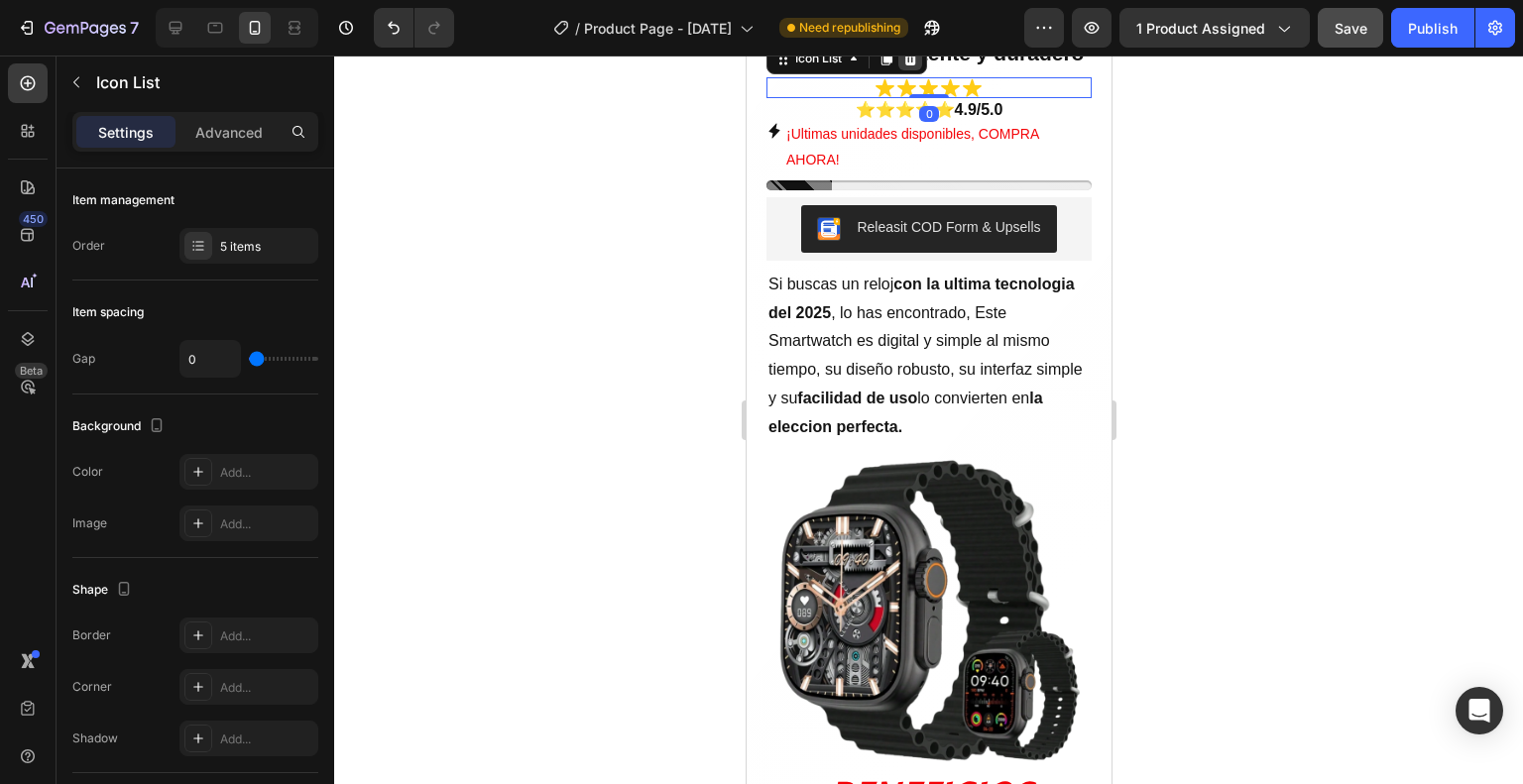 click 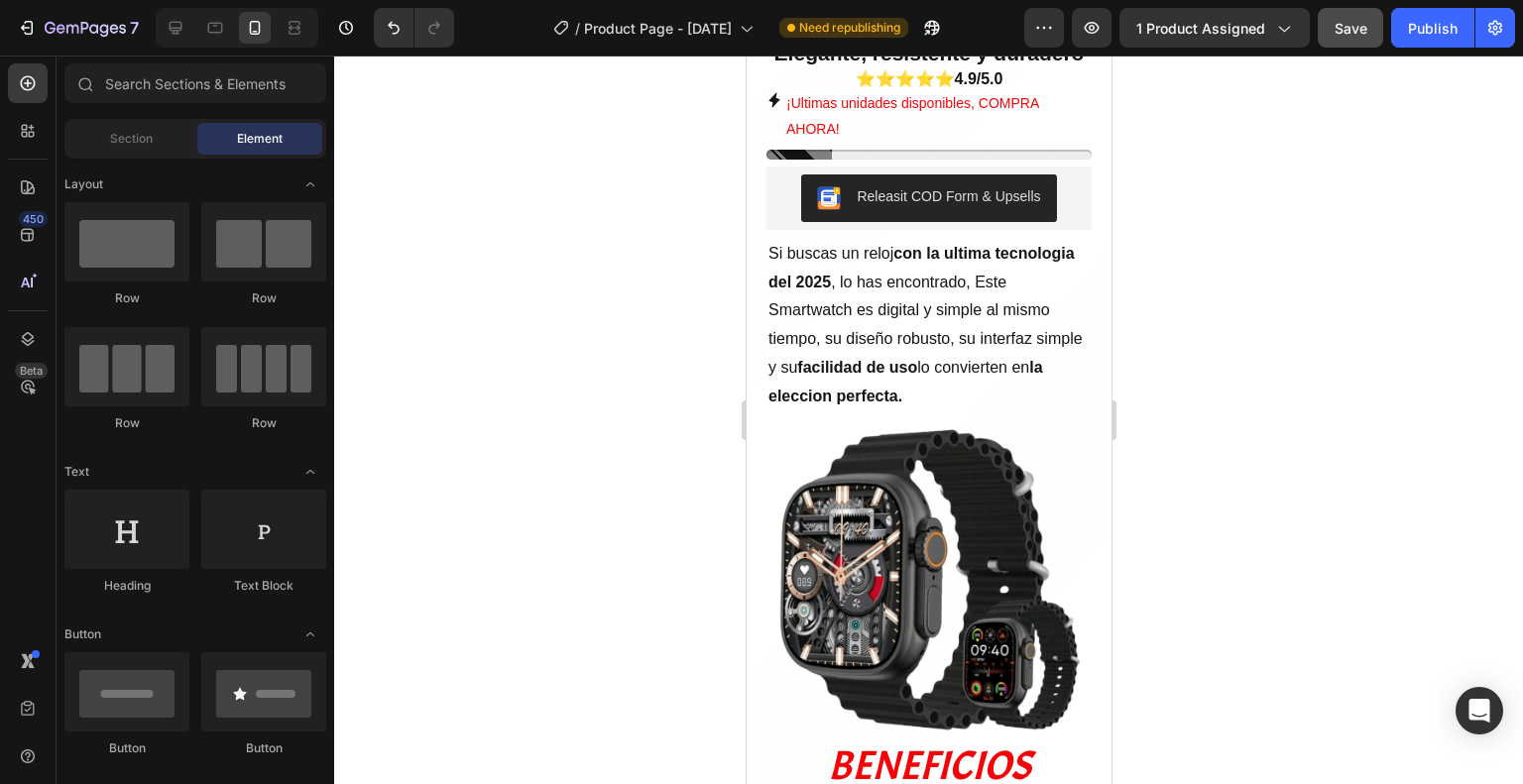 click 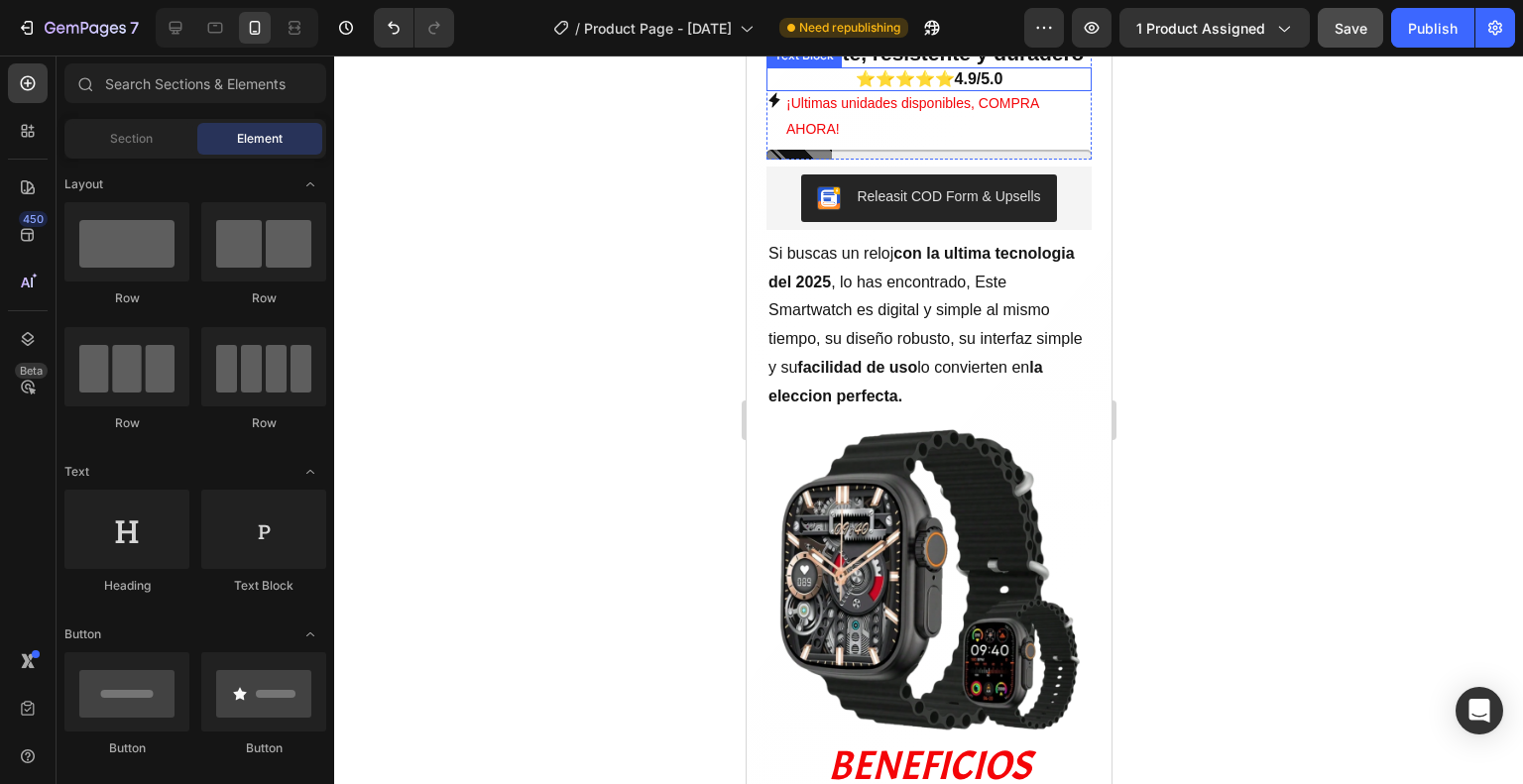 click on "⭐⭐⭐⭐⭐4.9/5.0" at bounding box center (928, 79) 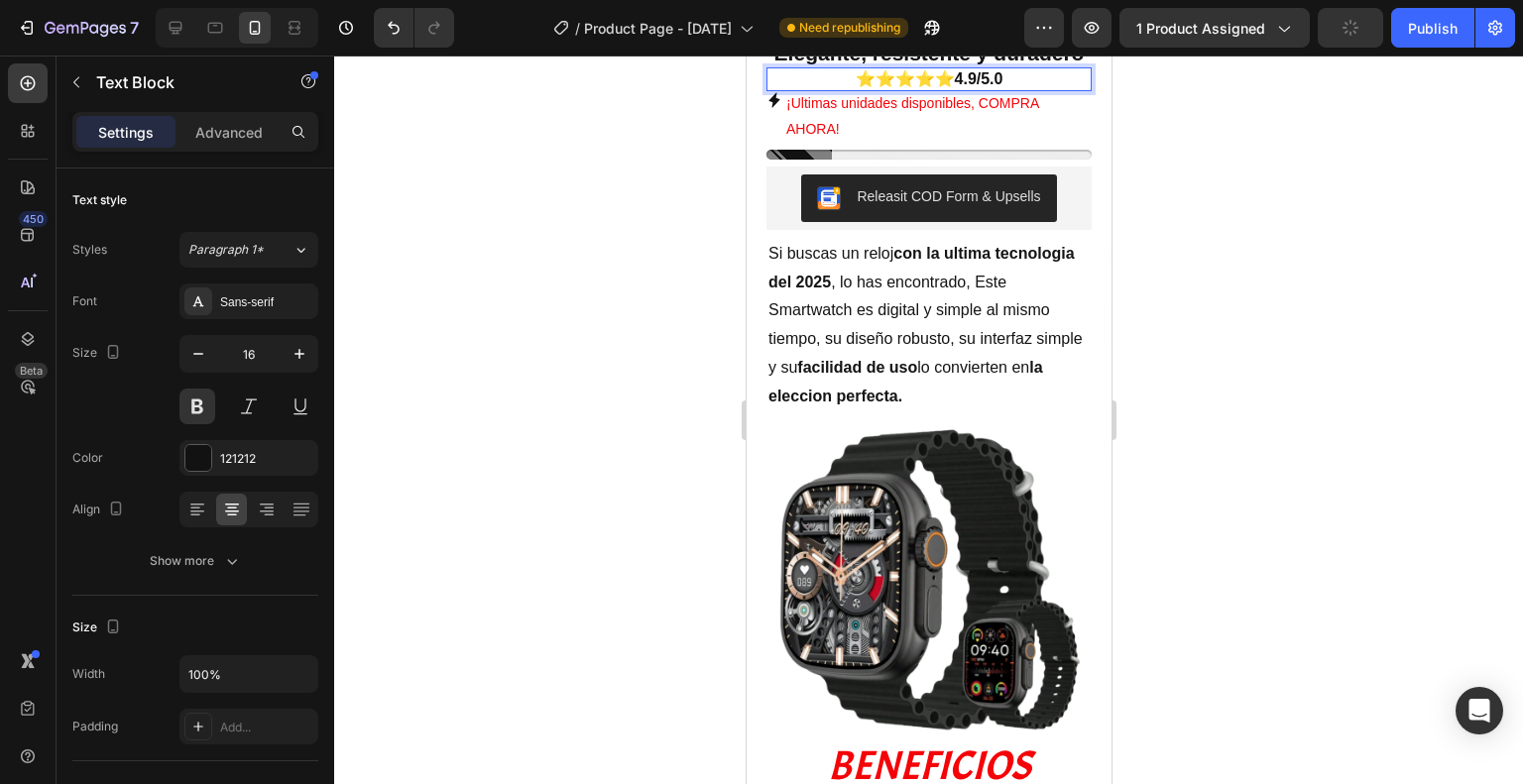 click on "⭐⭐⭐⭐⭐4.9/5.0" at bounding box center [928, 79] 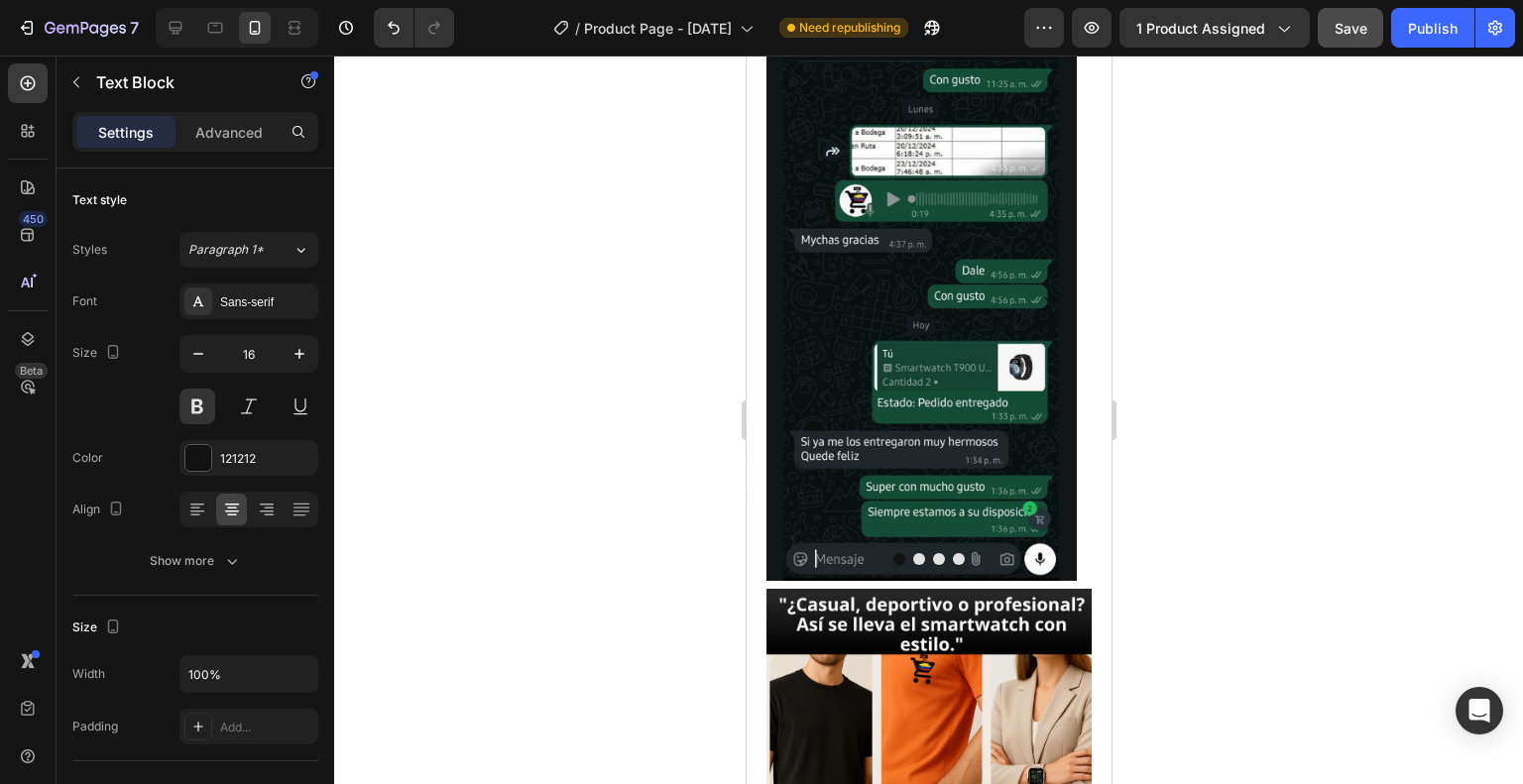 scroll, scrollTop: 3370, scrollLeft: 0, axis: vertical 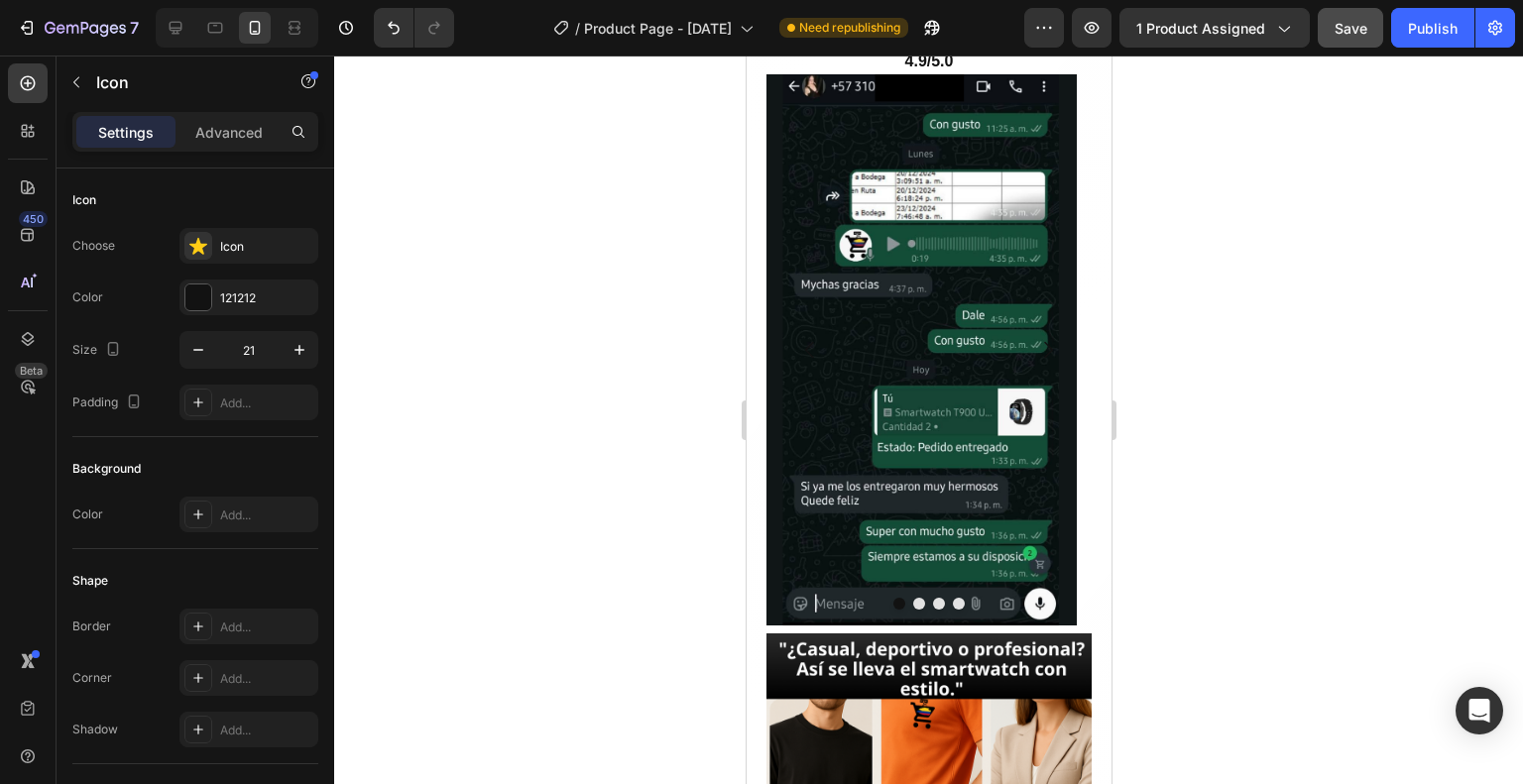 click 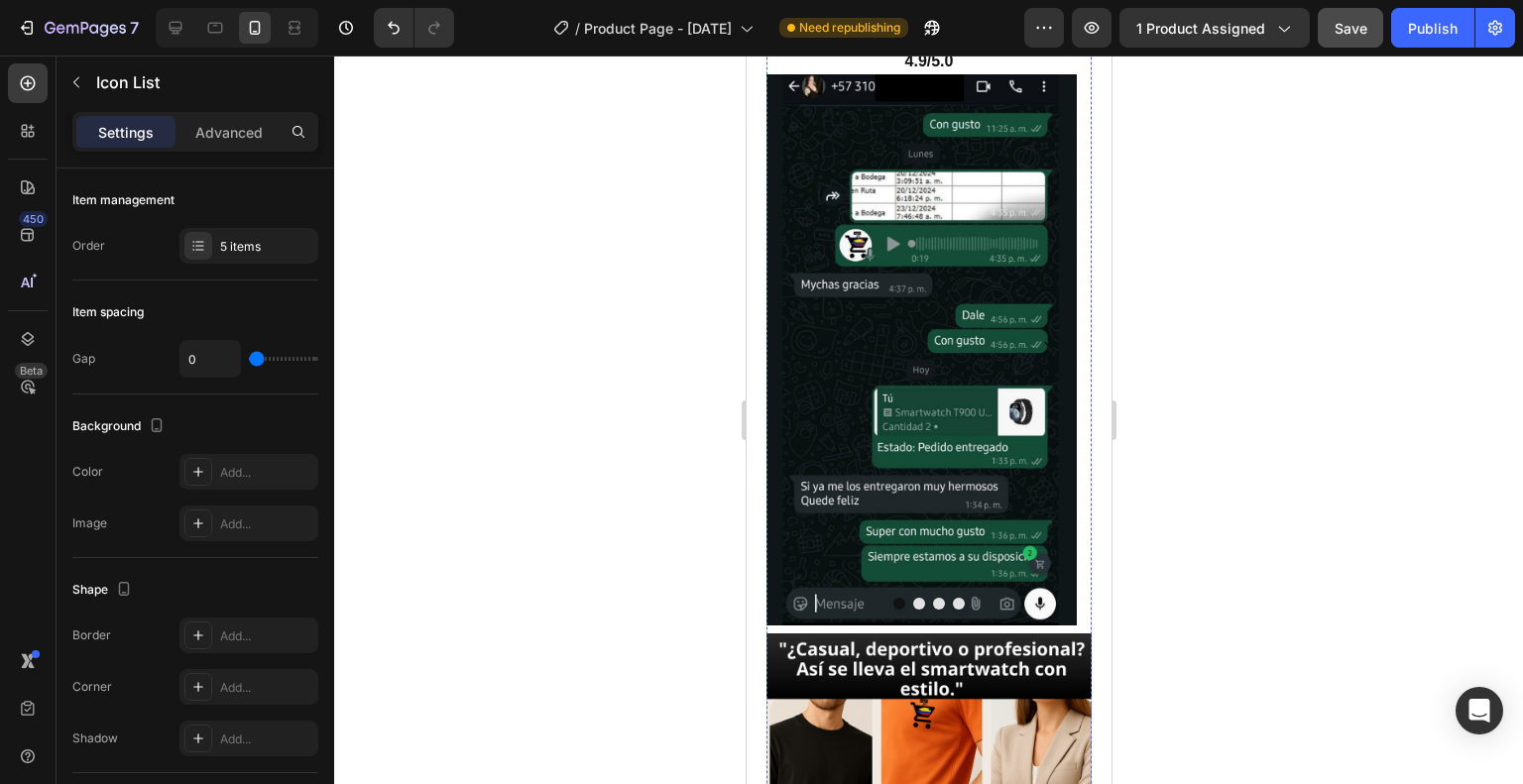 click on "Icon
Icon
Icon
Icon   0
Icon" at bounding box center [928, 39] 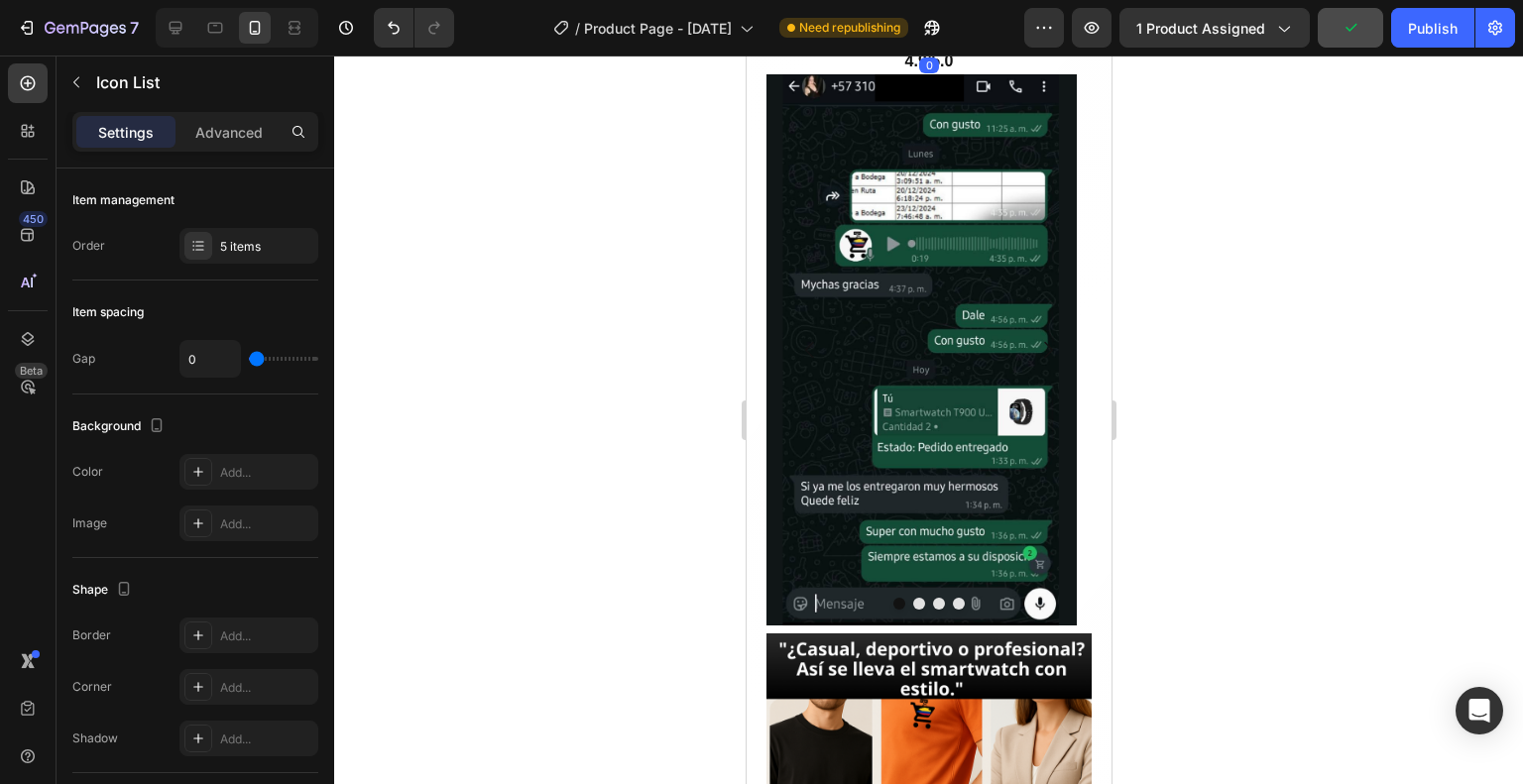 click at bounding box center (909, 10) 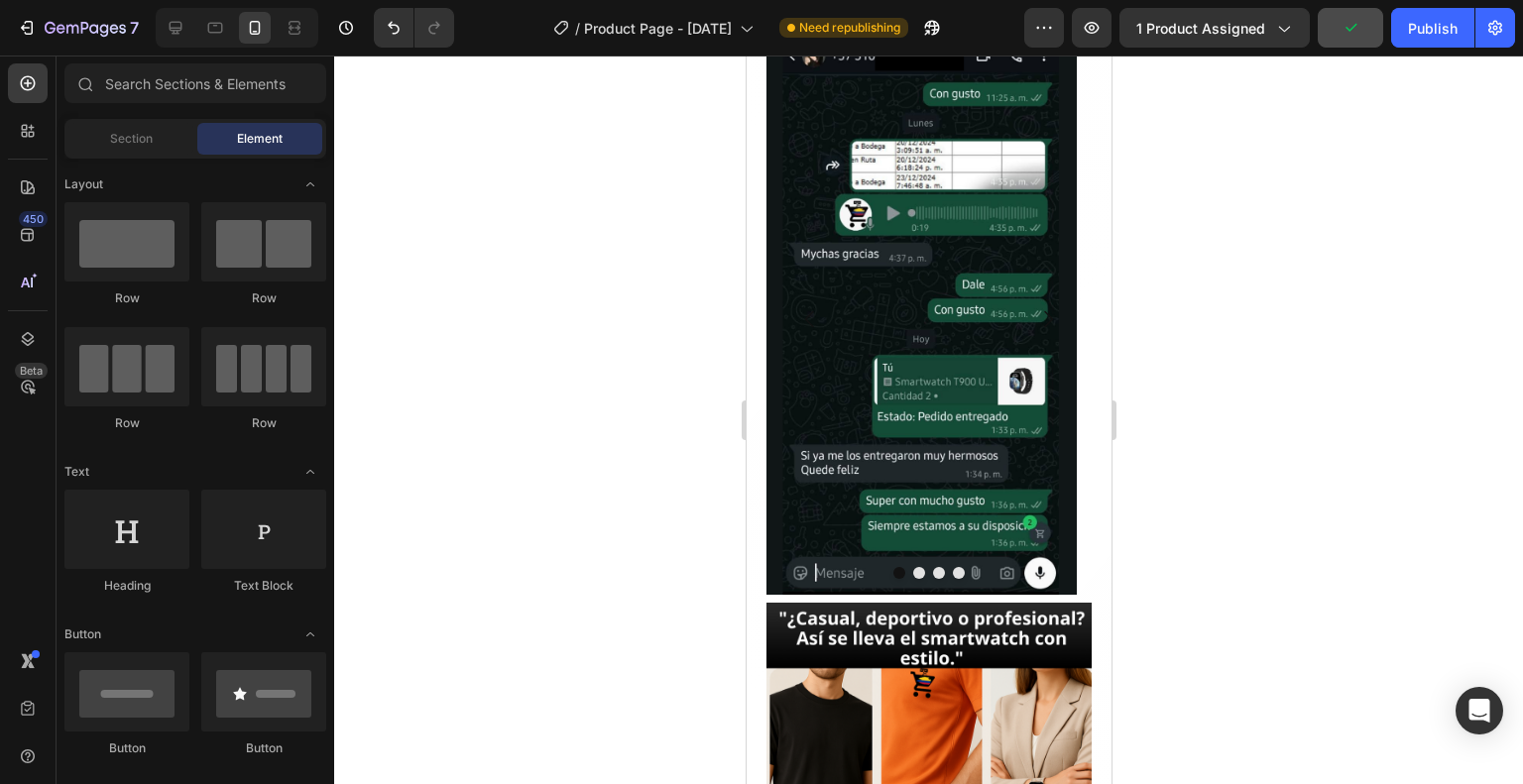 click on "4.9/5.0" at bounding box center (928, 31) 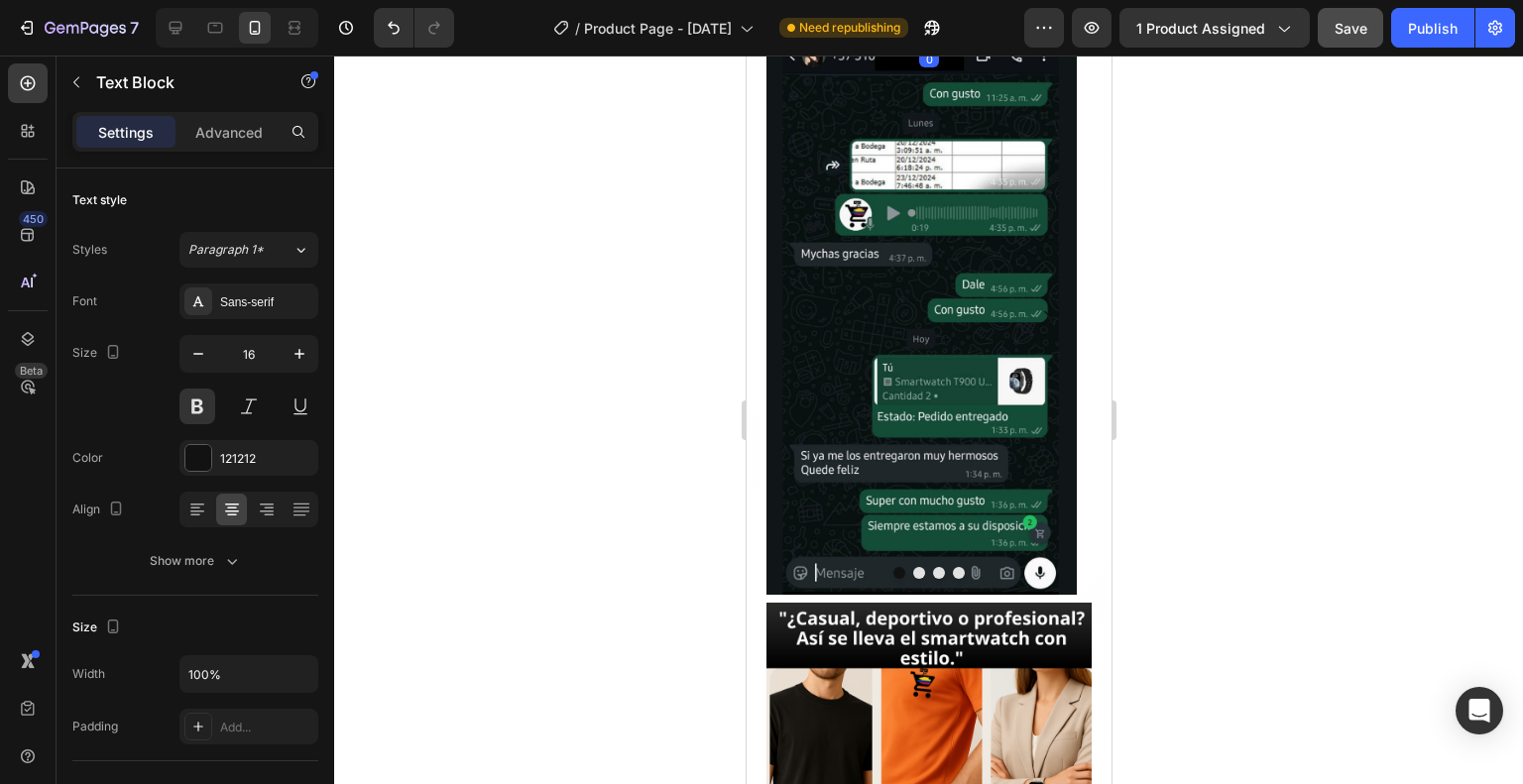 click on "4.9/5.0" at bounding box center [928, 31] 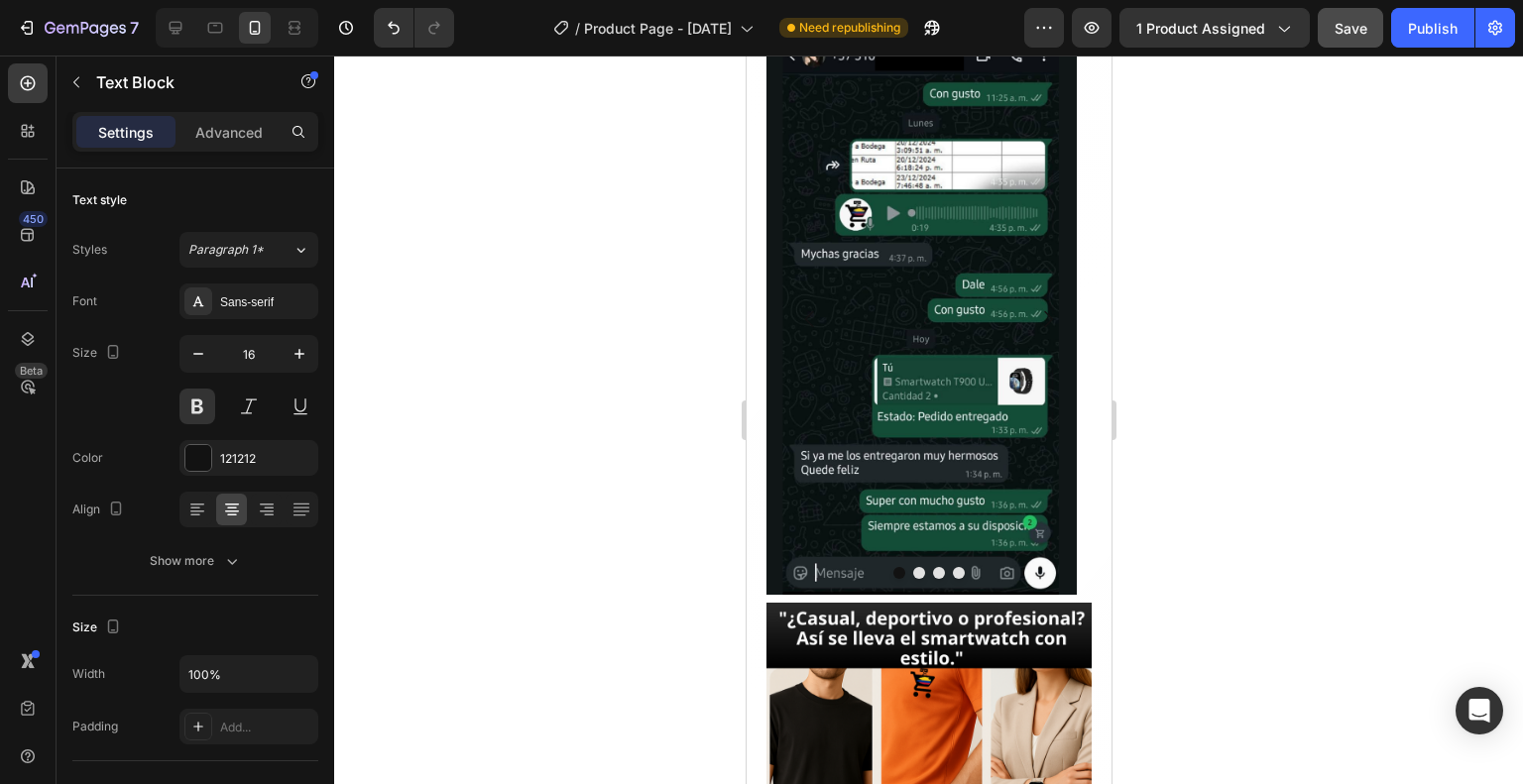 click on "4.9/5.0" at bounding box center (928, 31) 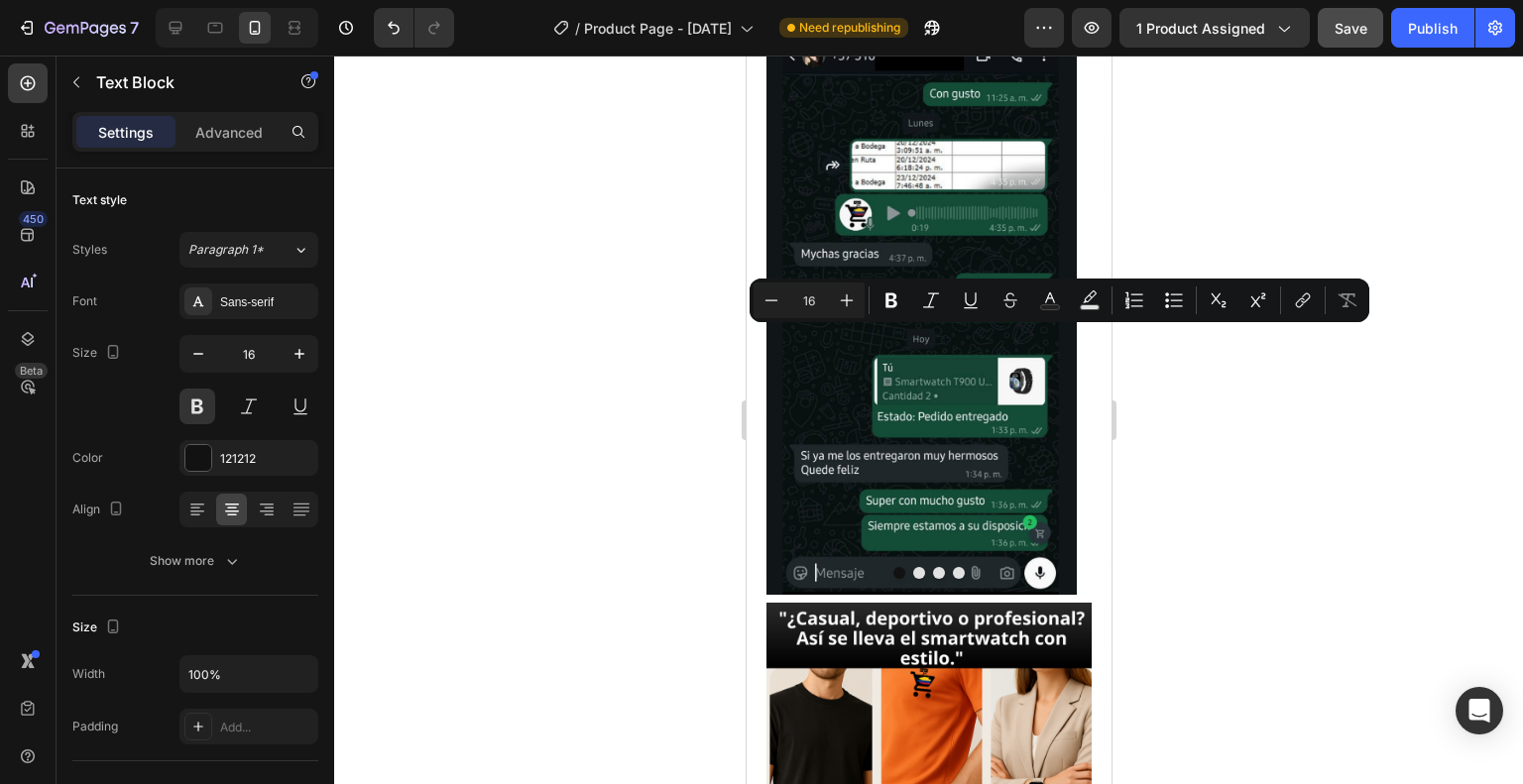 click on "4.9/5.0" at bounding box center [928, 31] 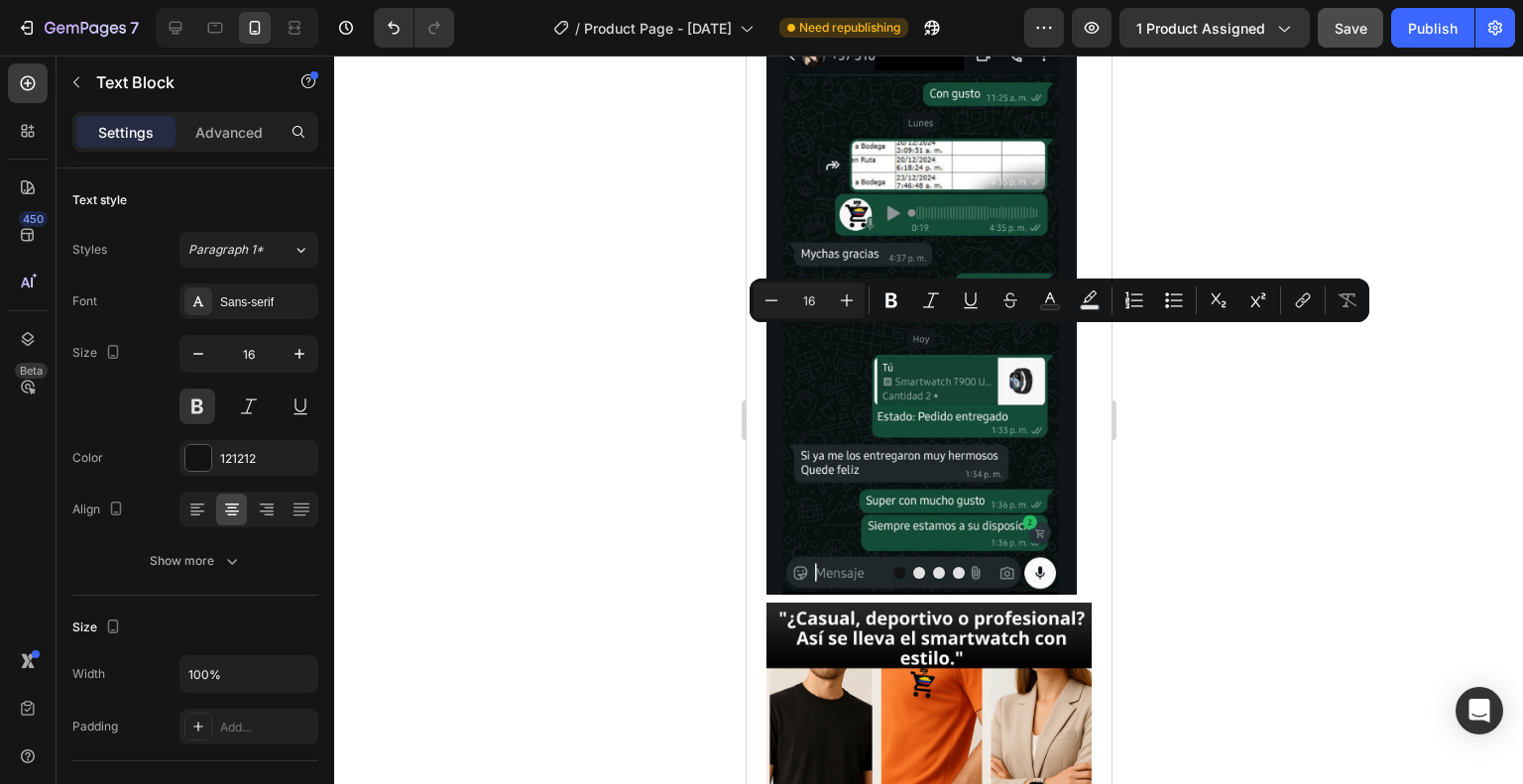 click on "4.9/5.0" at bounding box center (928, 31) 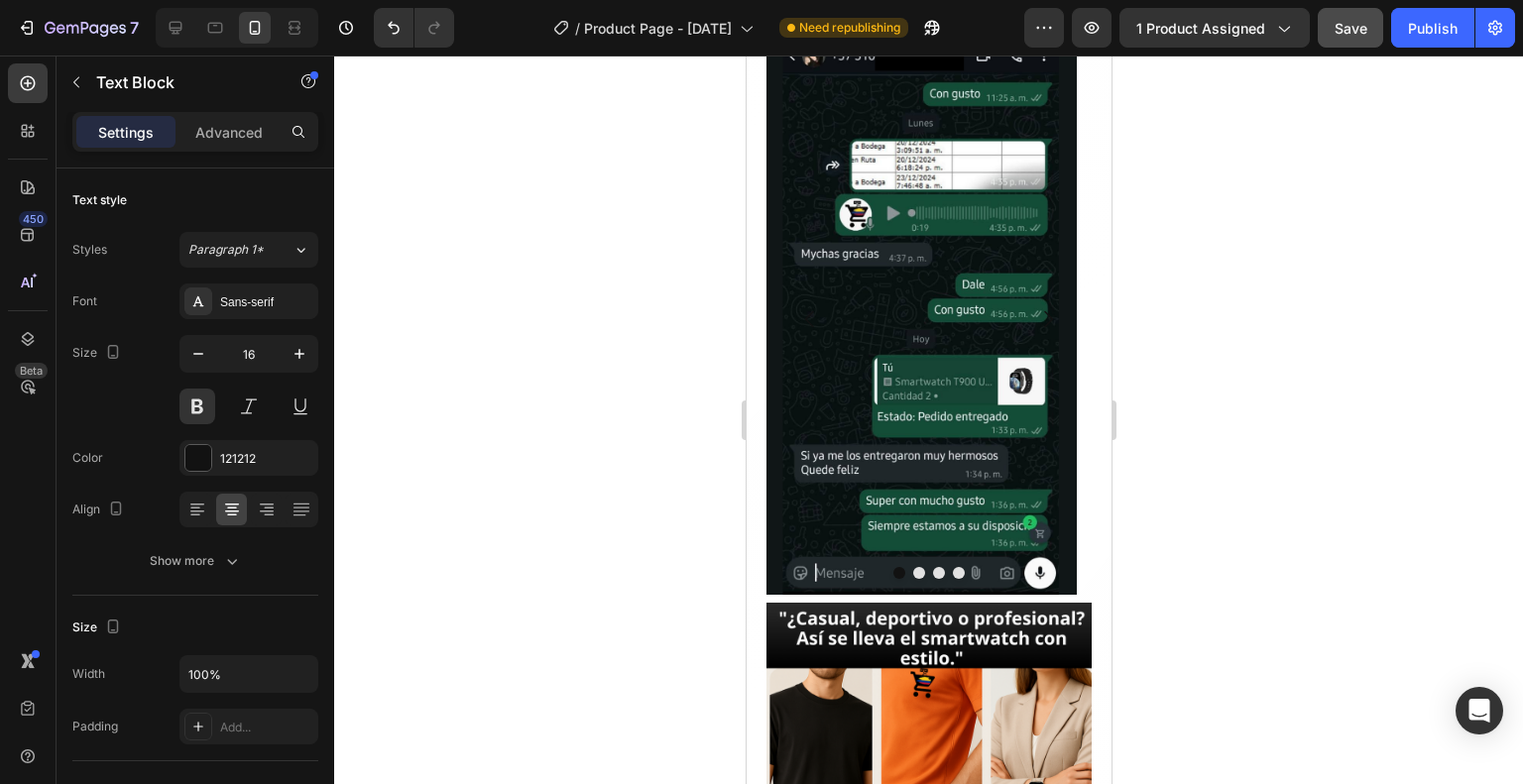 click on "⭐⭐⭐⭐⭐4.9/5.0" at bounding box center (928, 31) 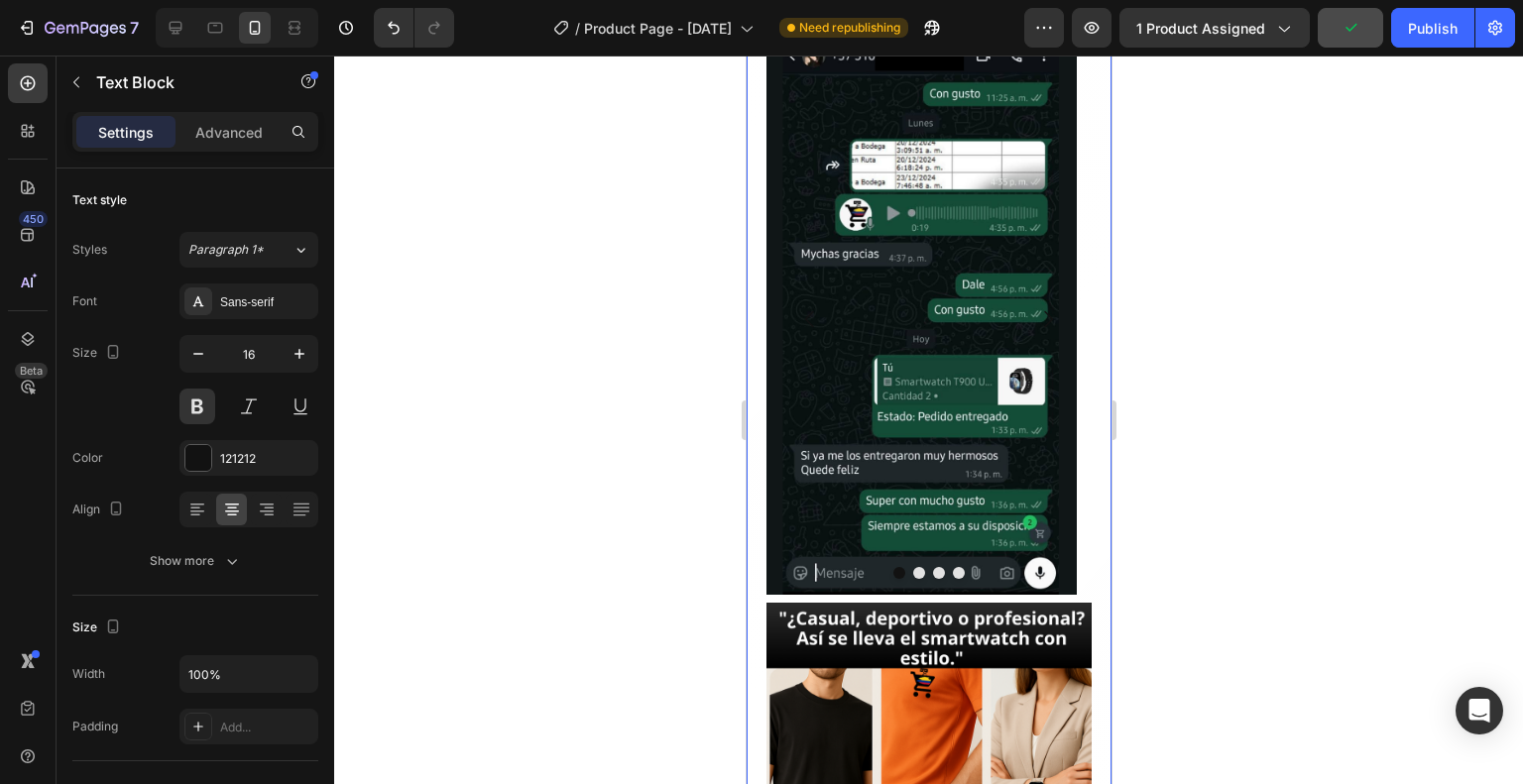 click 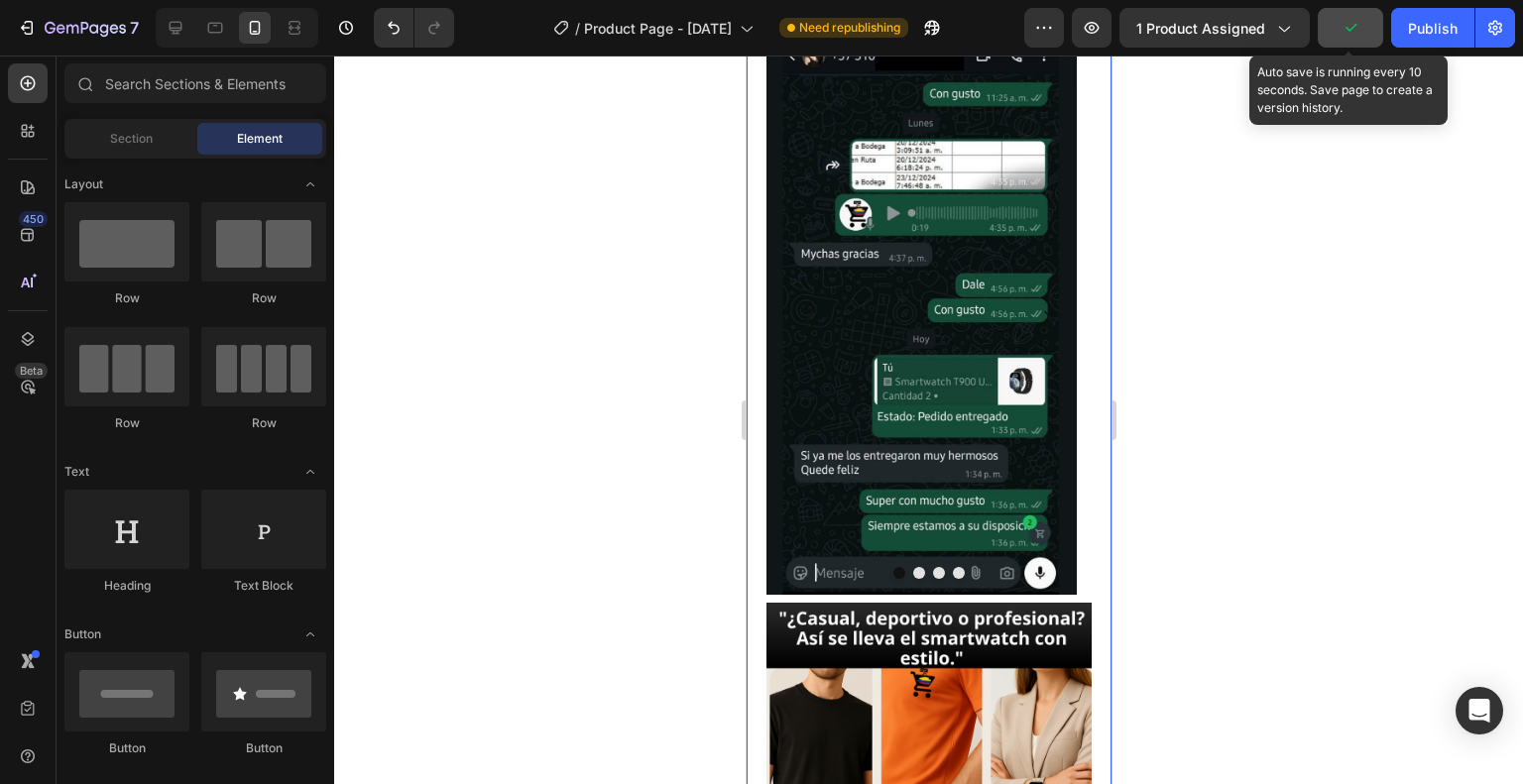 click 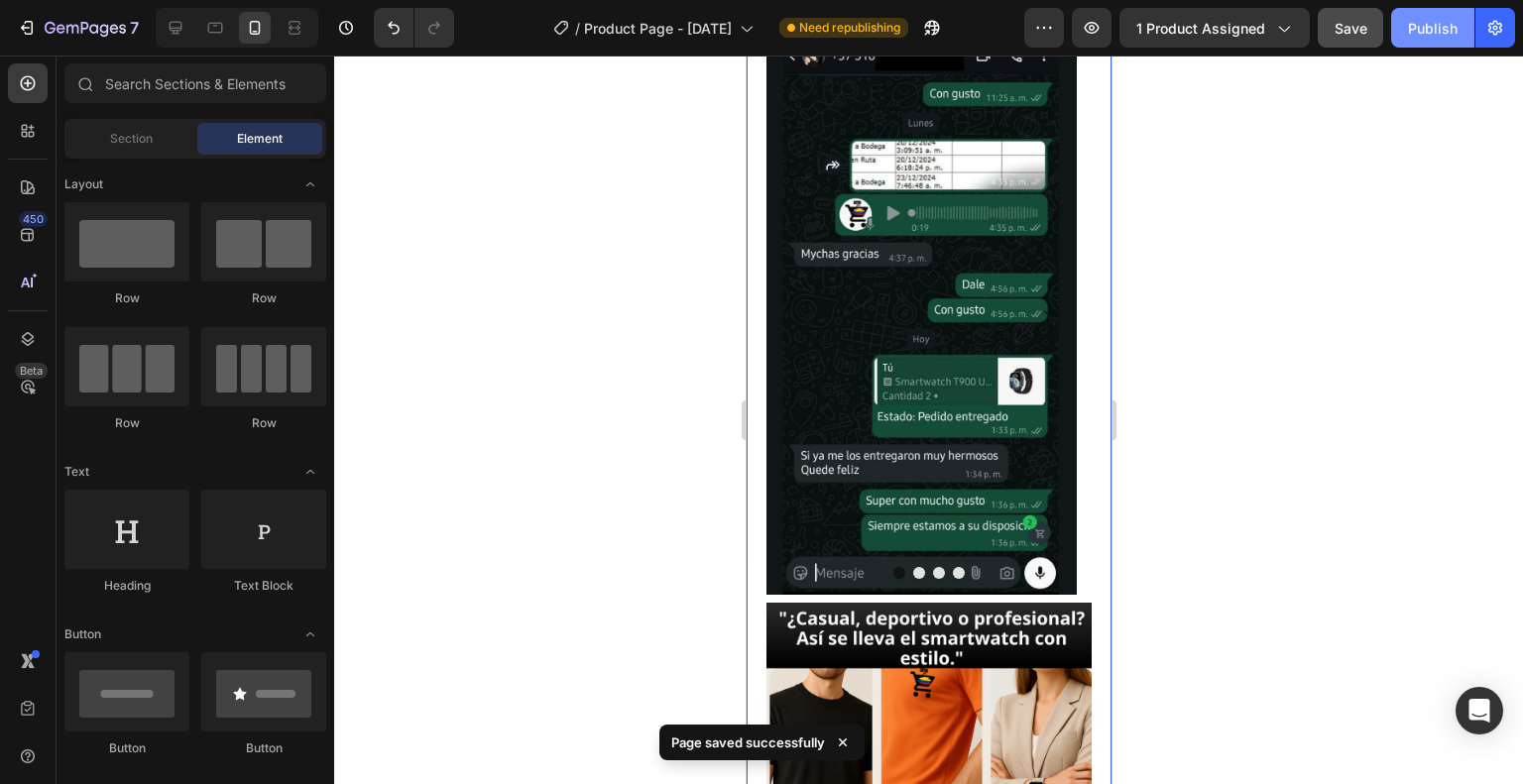 click on "Publish" at bounding box center (1433, 28) 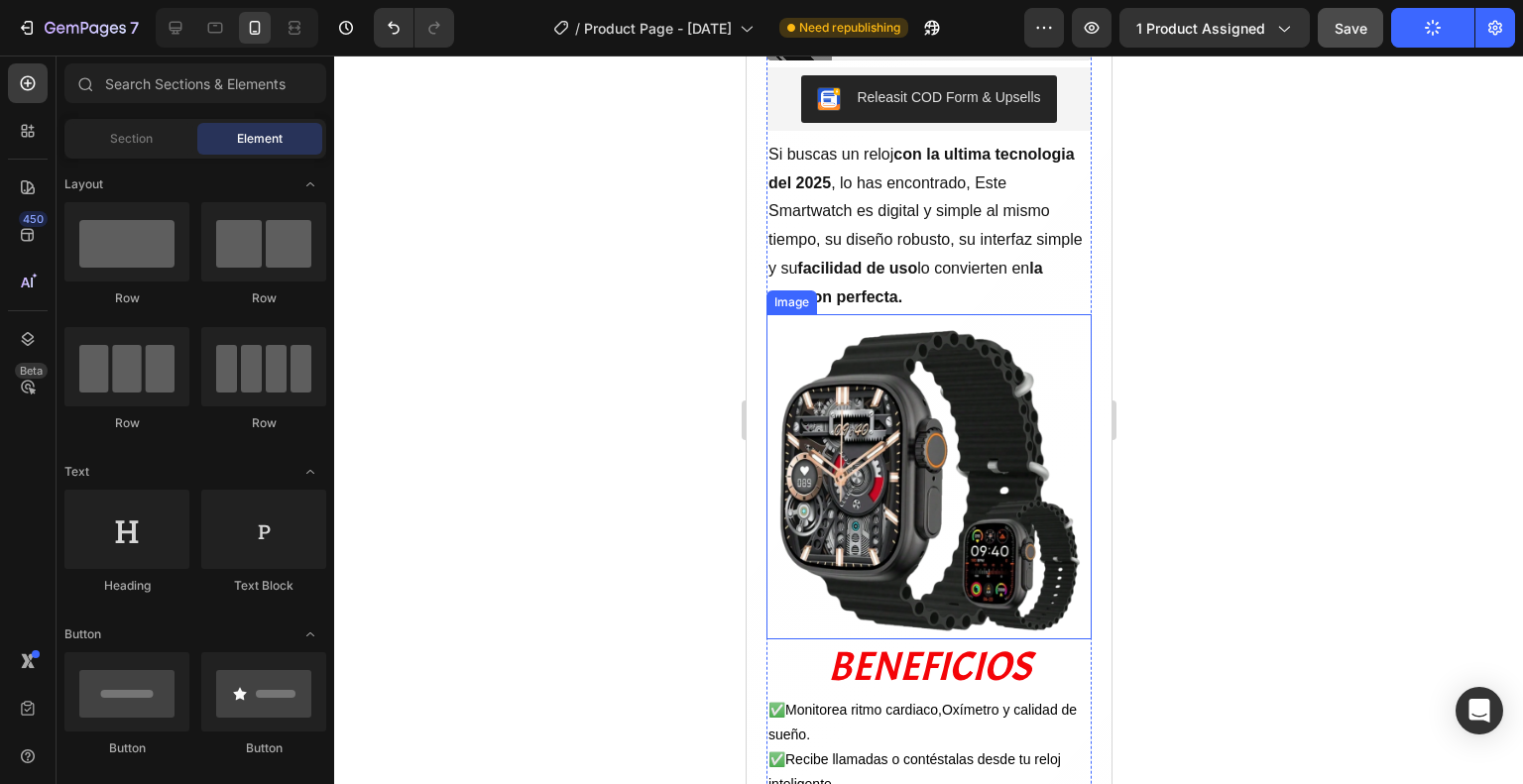 scroll, scrollTop: 0, scrollLeft: 0, axis: both 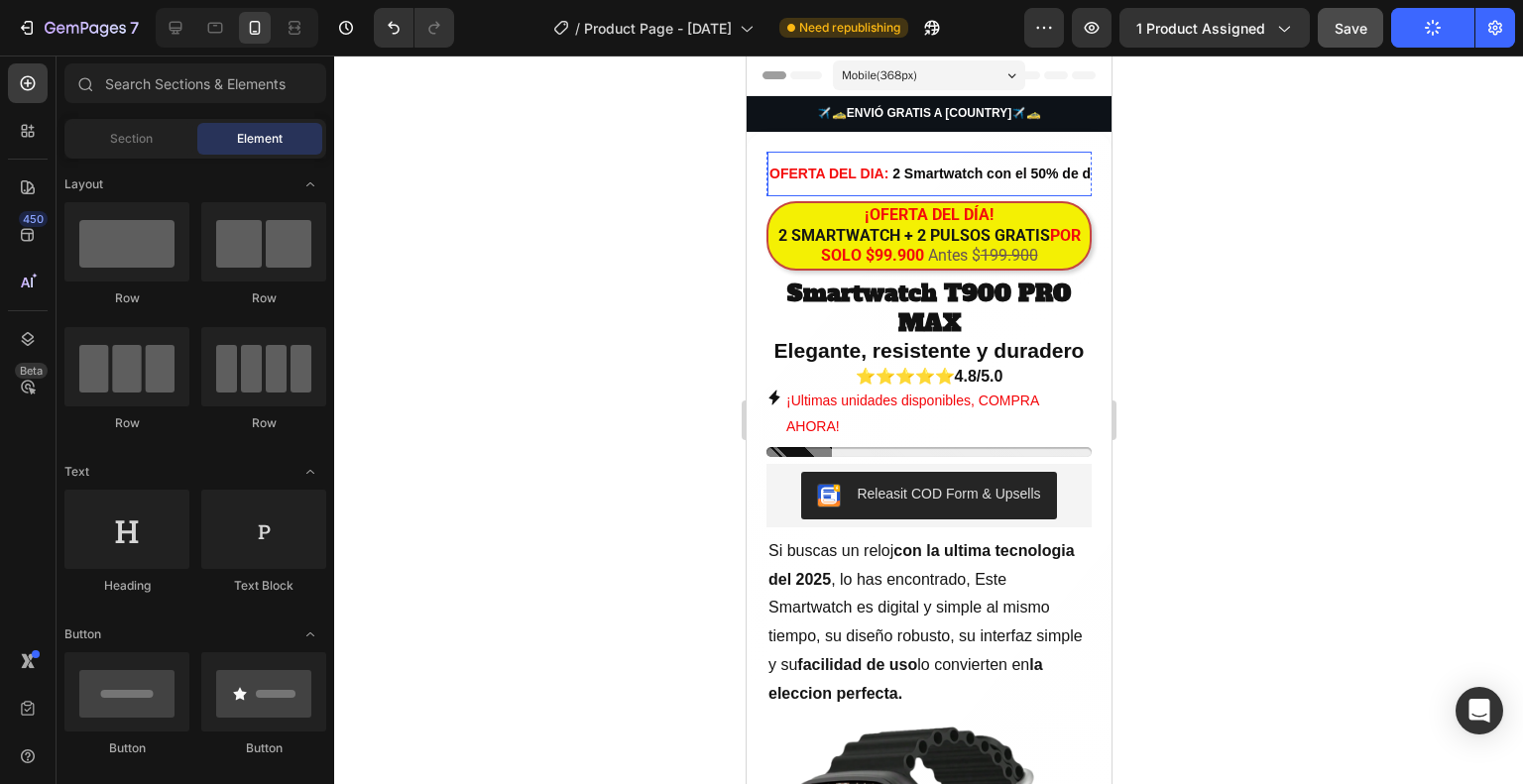 click on "2 Smartwatch con el 50% de descuento." at bounding box center [1022, 499] 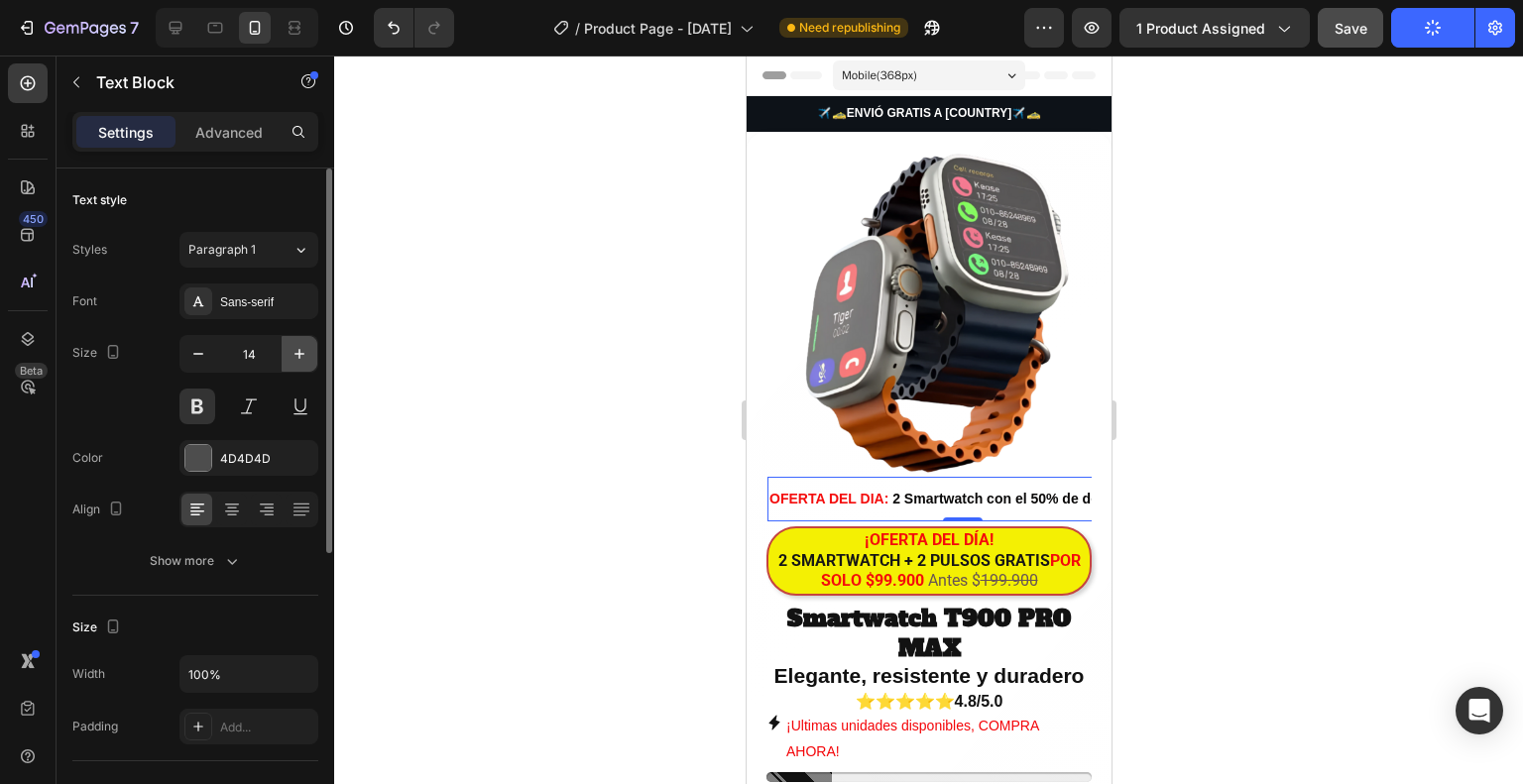 click at bounding box center (299, 354) 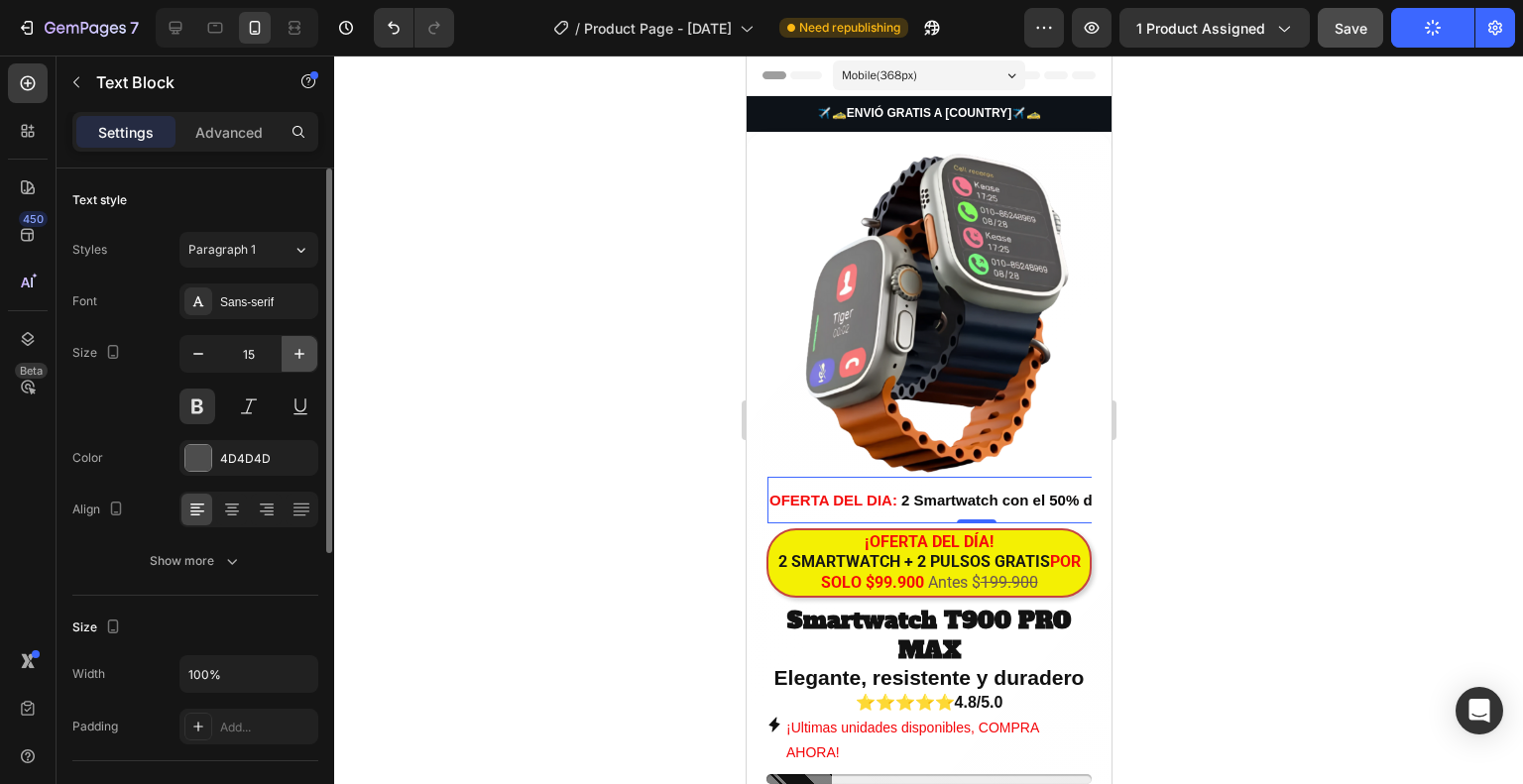 click at bounding box center [299, 354] 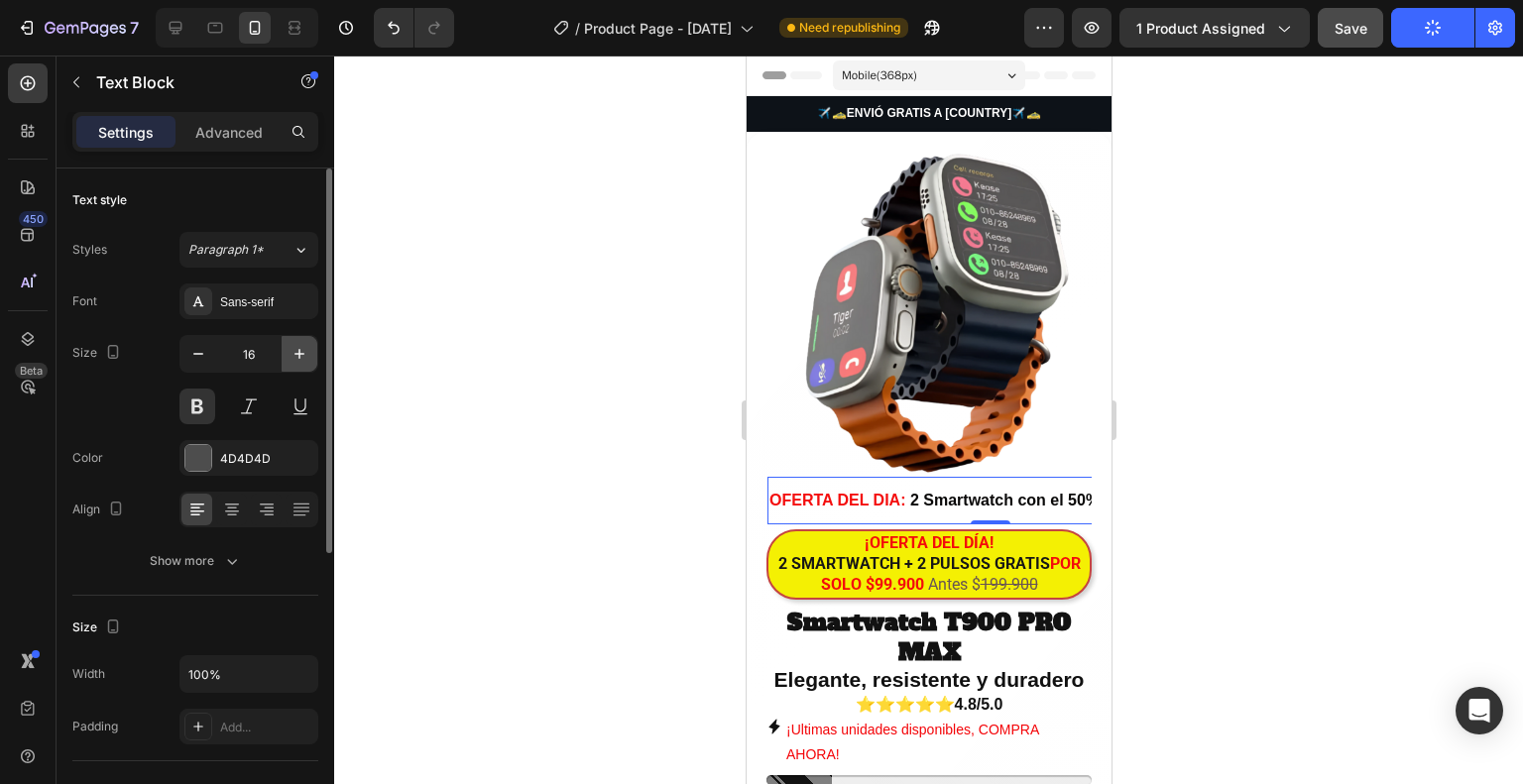 click at bounding box center (299, 354) 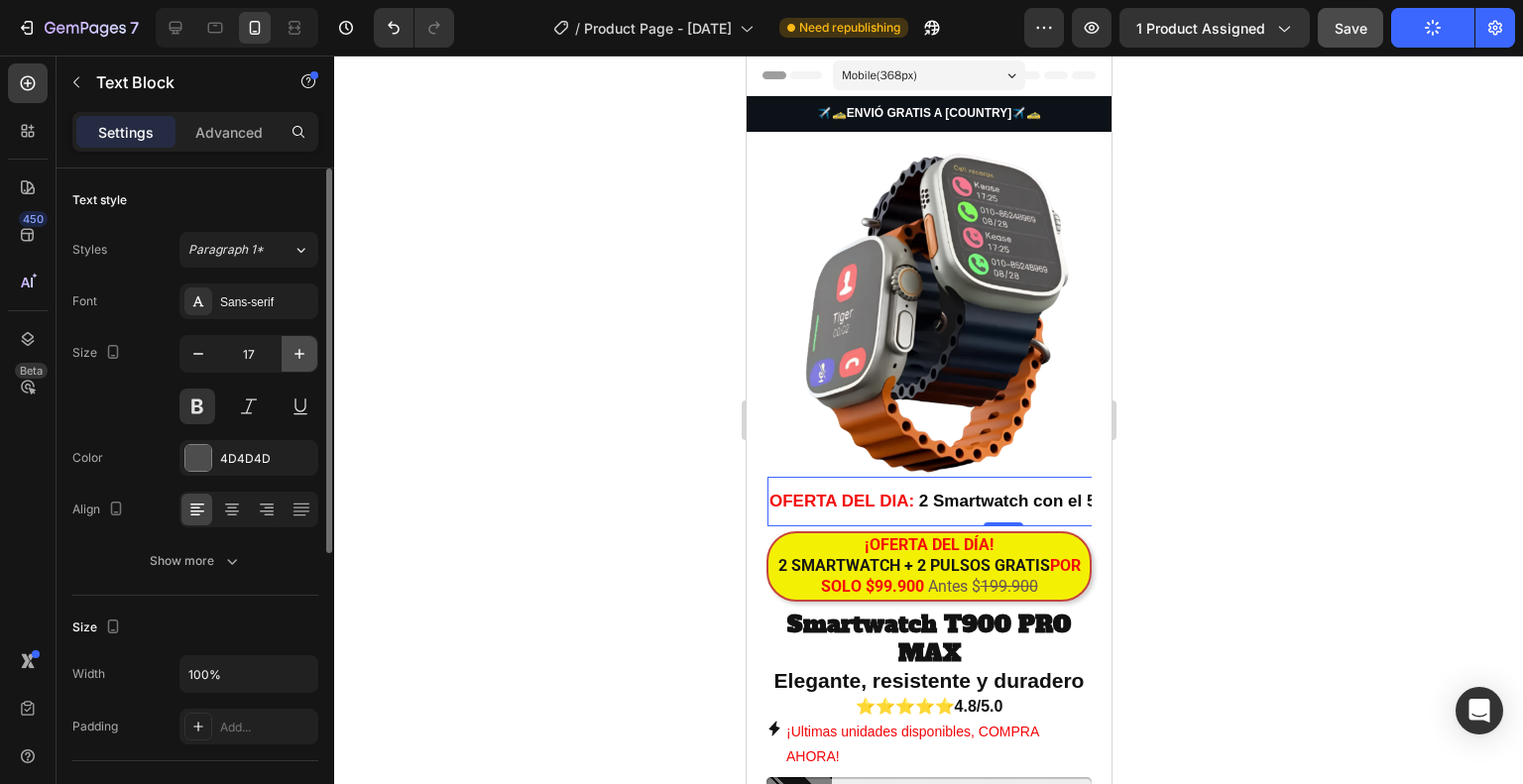 click at bounding box center (299, 354) 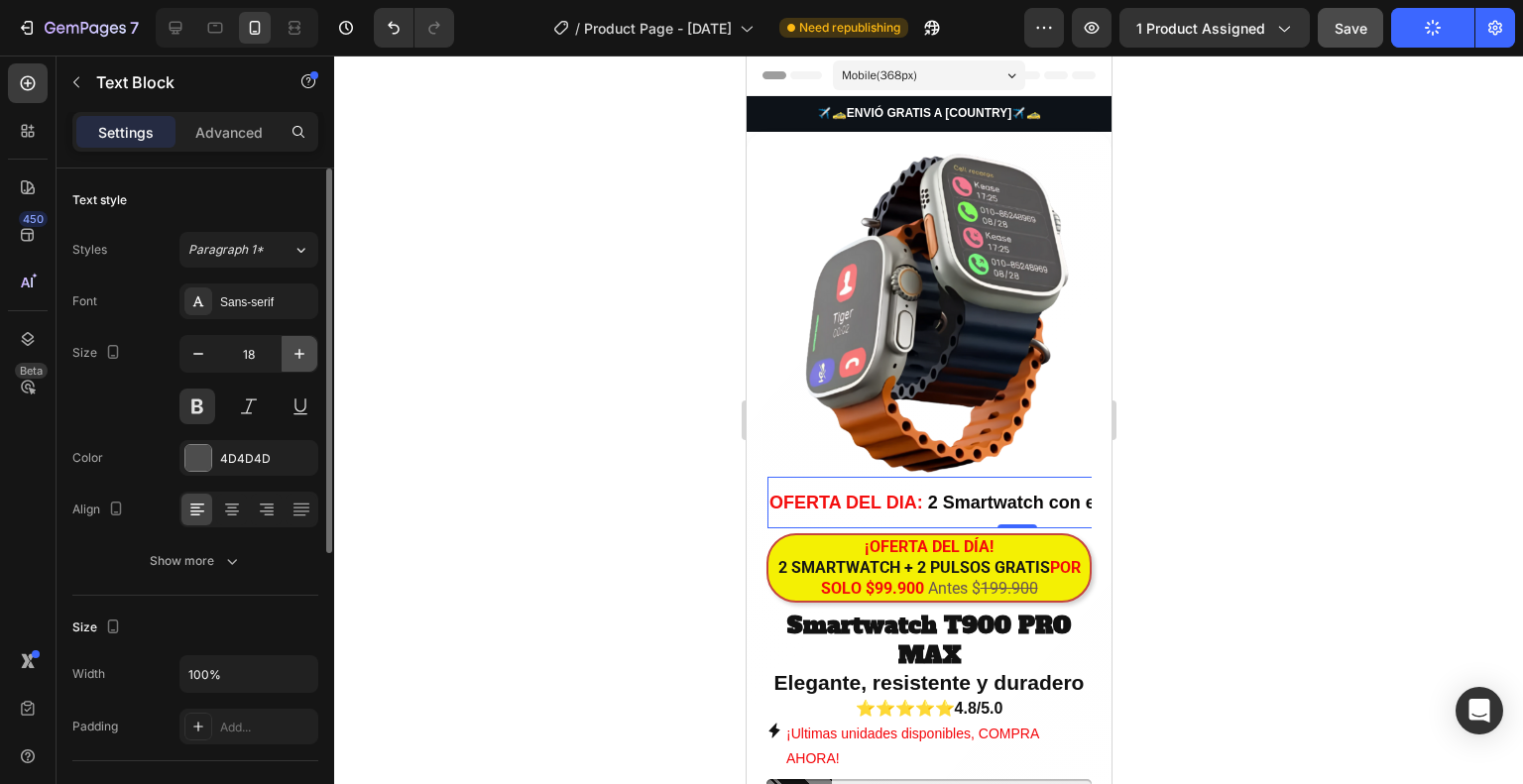click at bounding box center (299, 354) 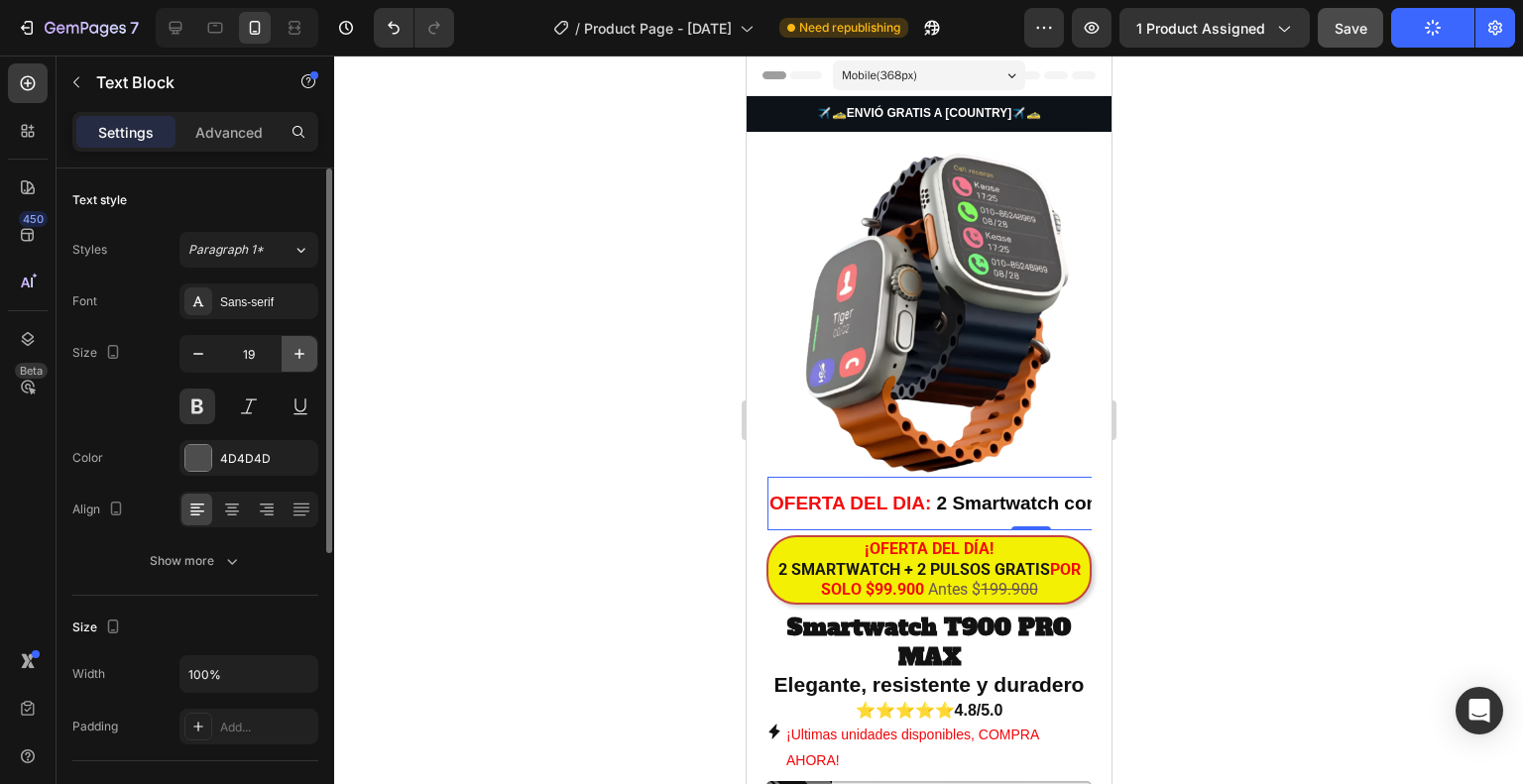 click at bounding box center (299, 354) 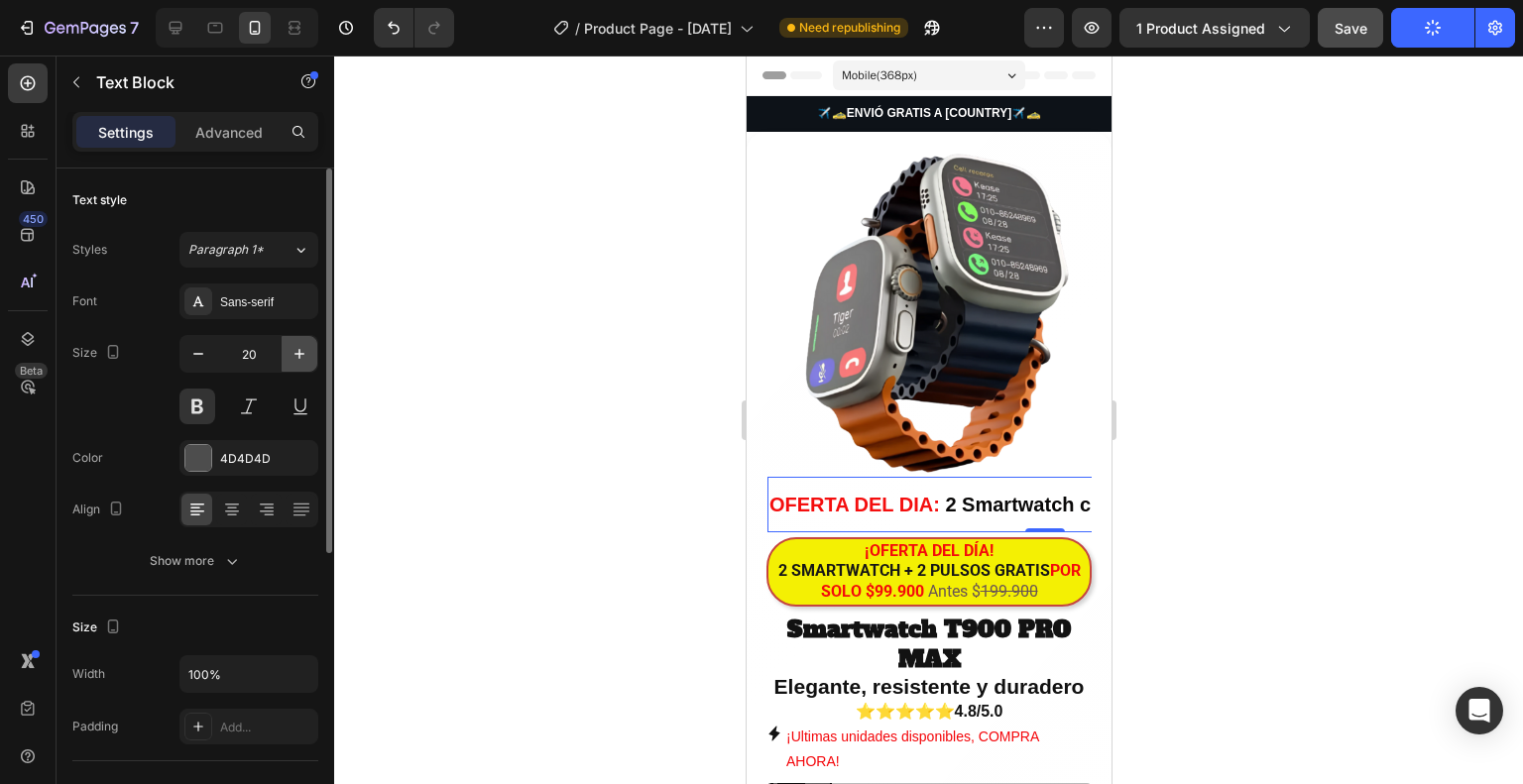 click at bounding box center [299, 354] 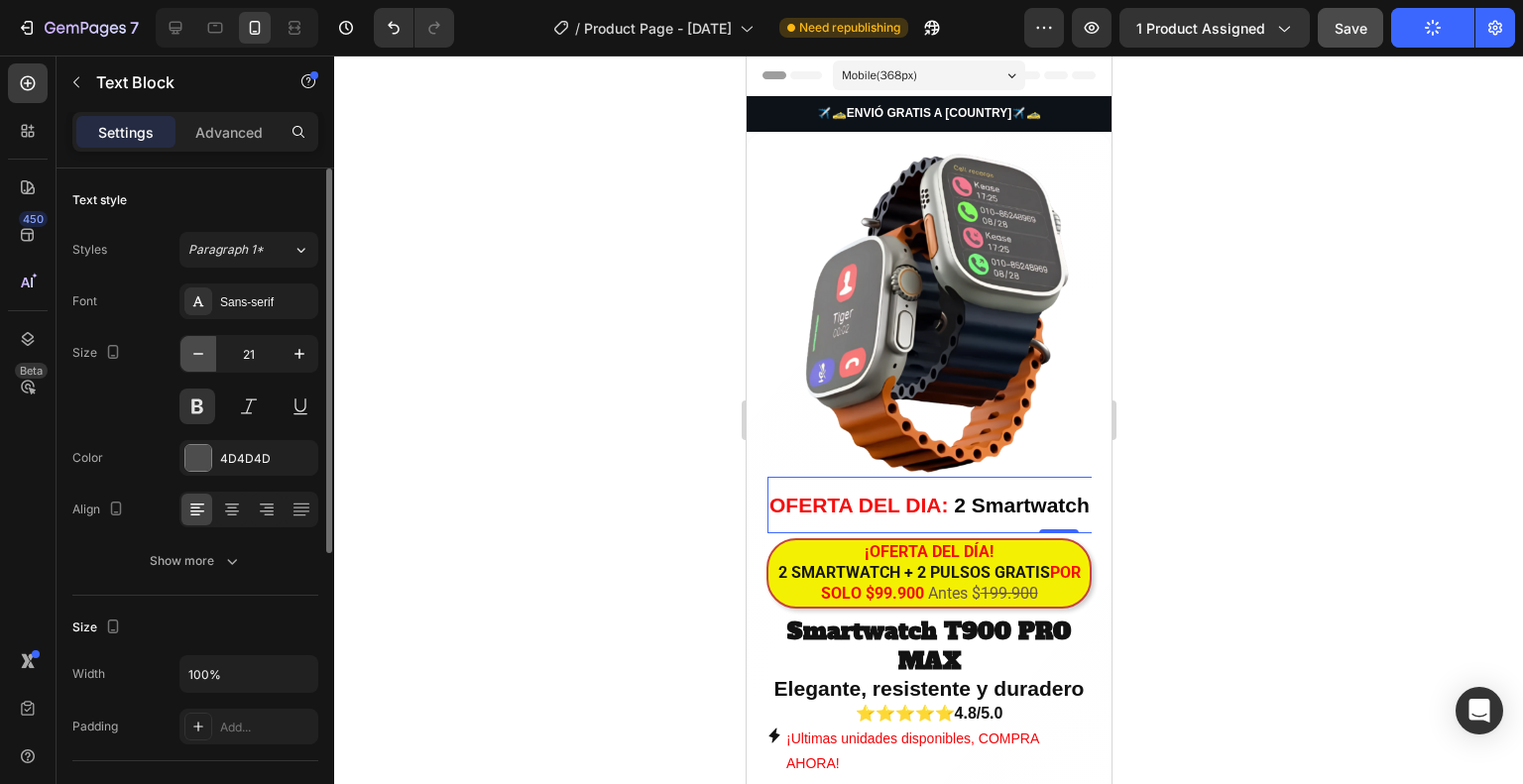 click 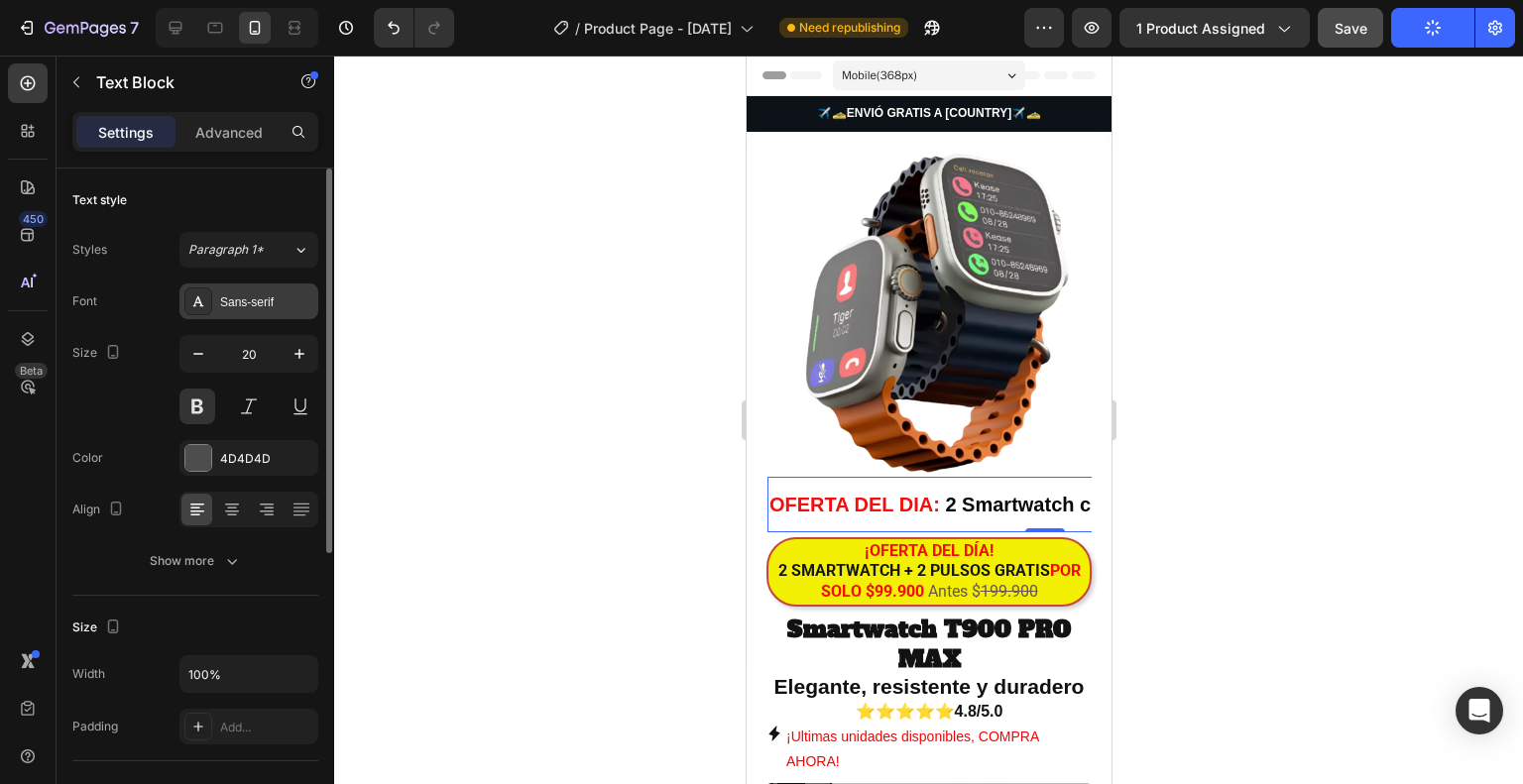 click on "Sans-serif" at bounding box center (267, 302) 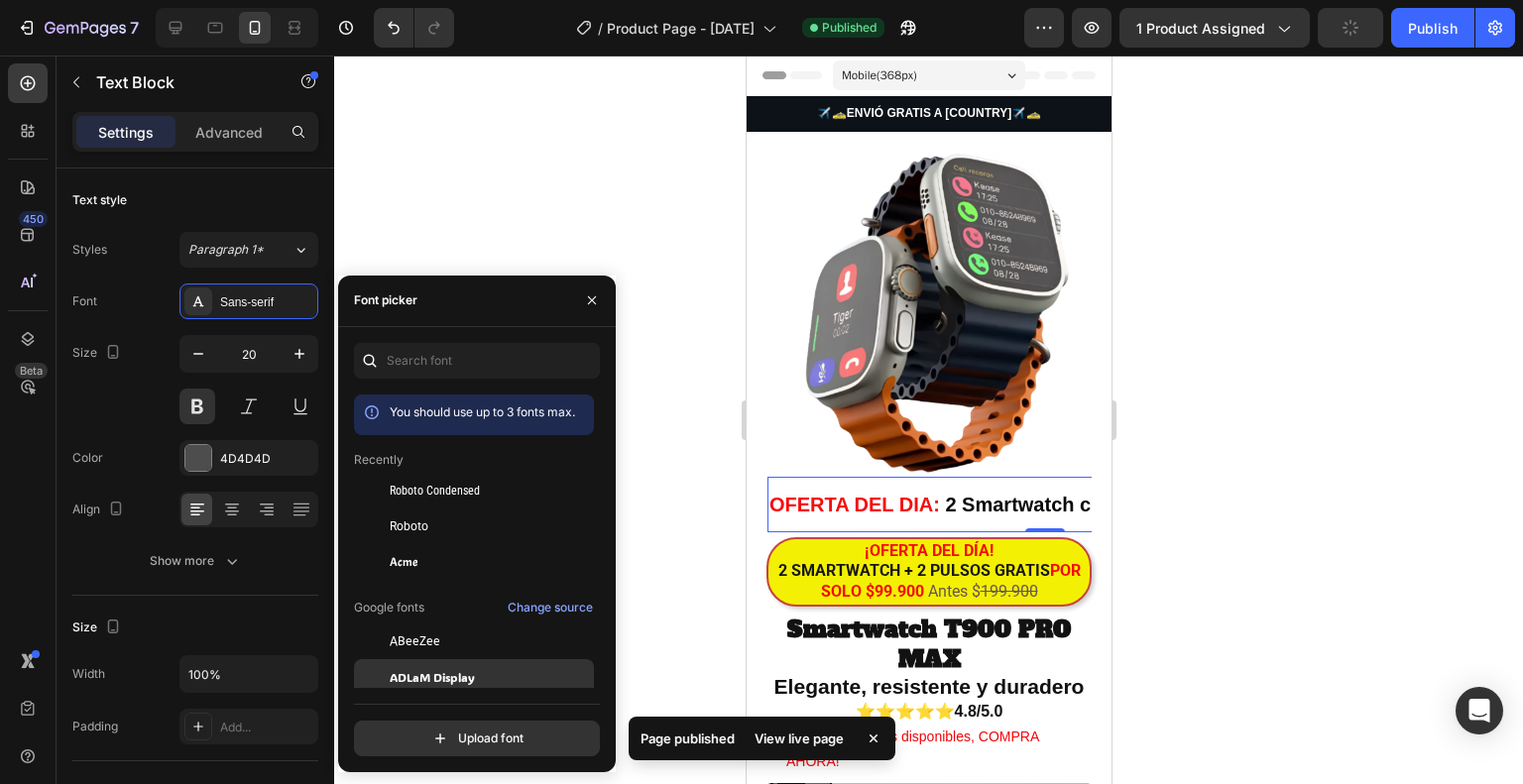 click on "ADLaM Display" at bounding box center (432, 677) 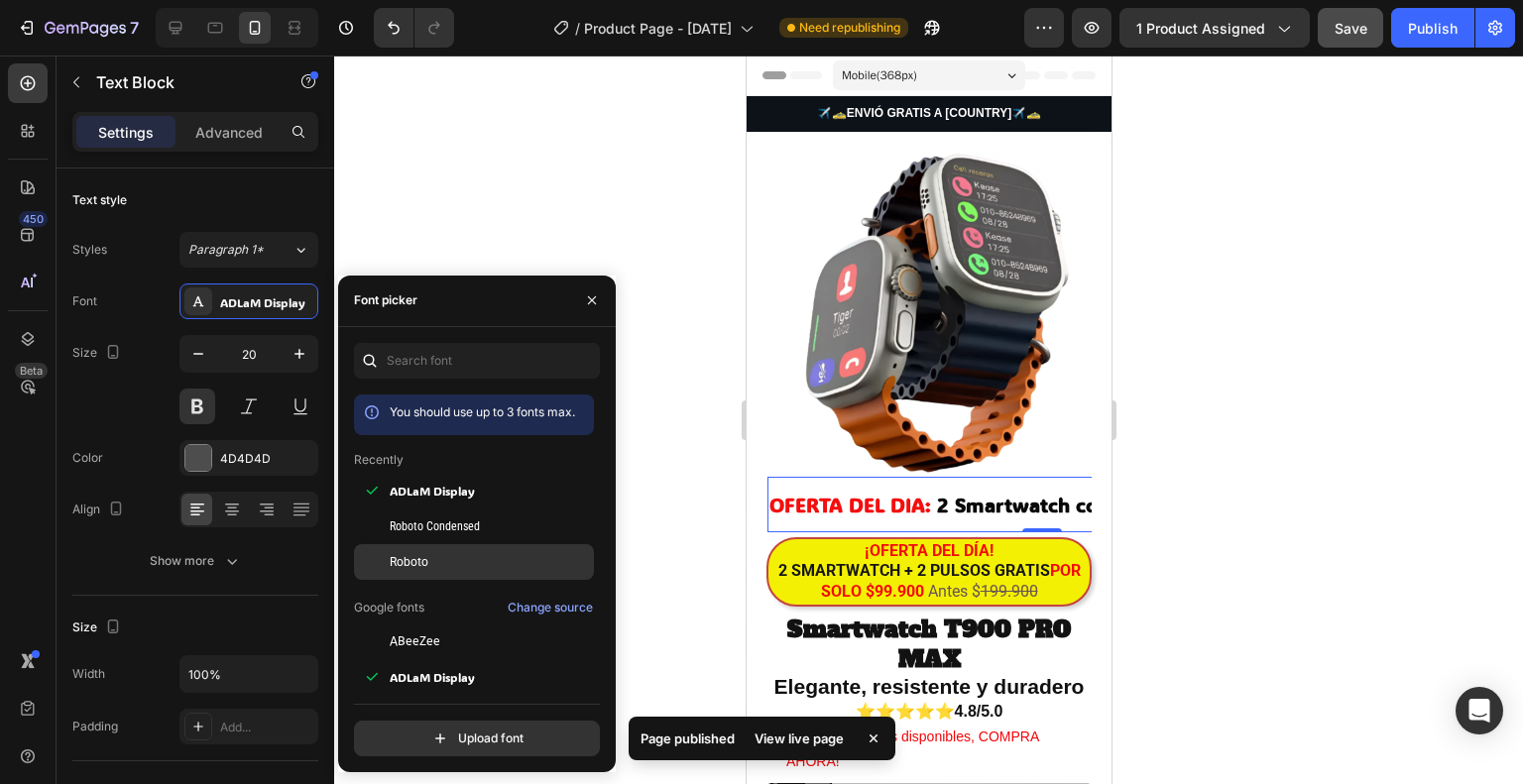 scroll, scrollTop: 198, scrollLeft: 0, axis: vertical 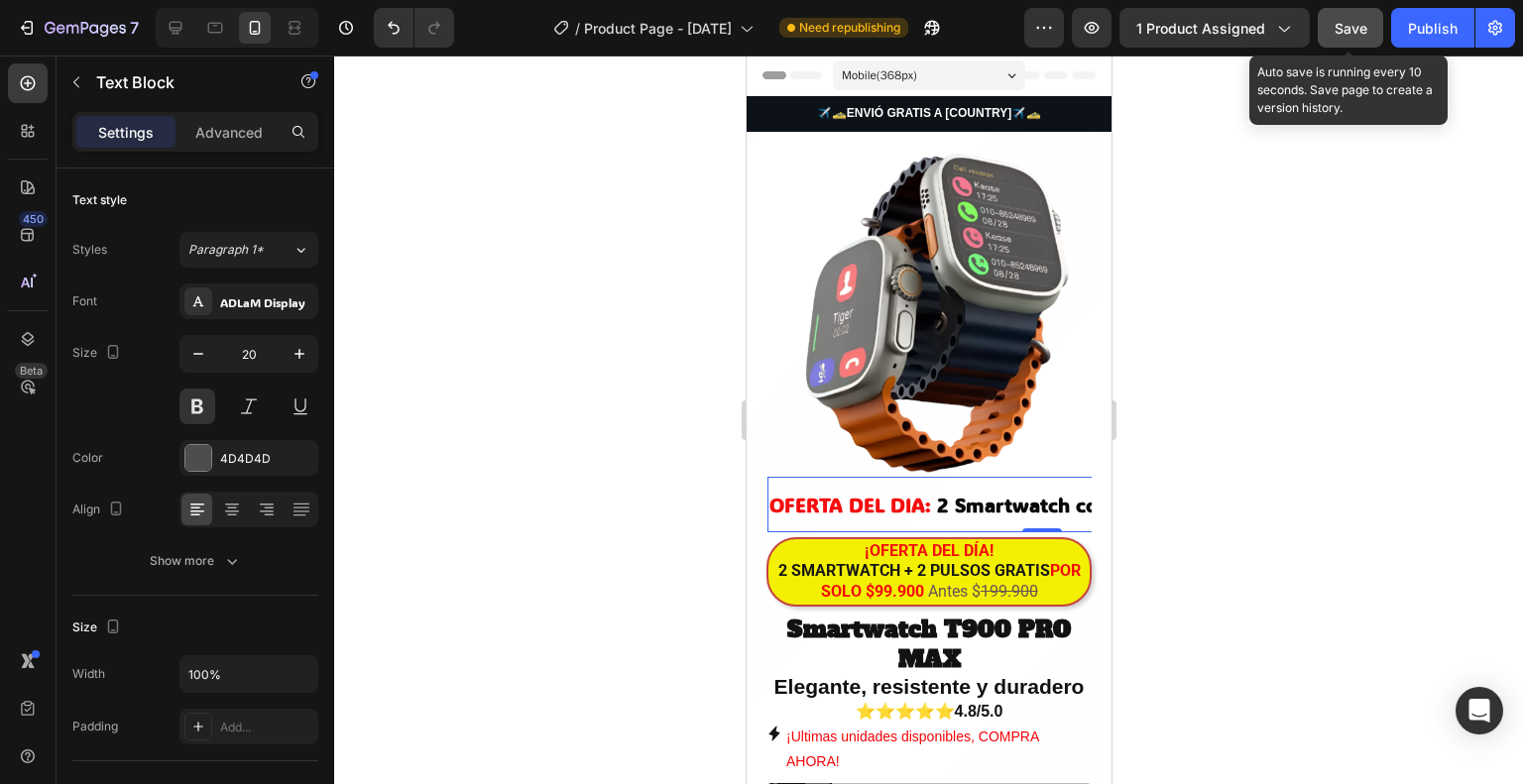 click on "Save" 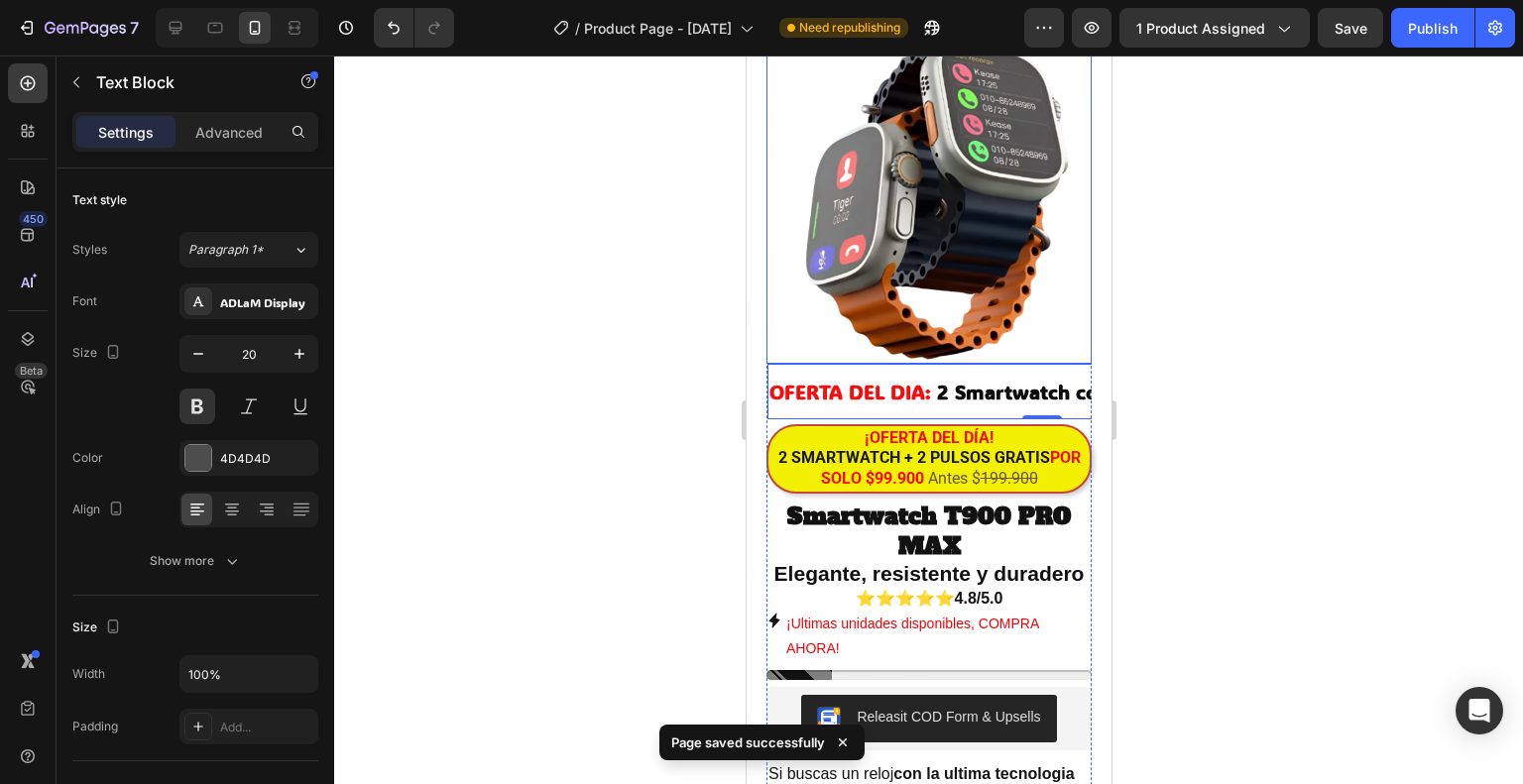scroll, scrollTop: 297, scrollLeft: 0, axis: vertical 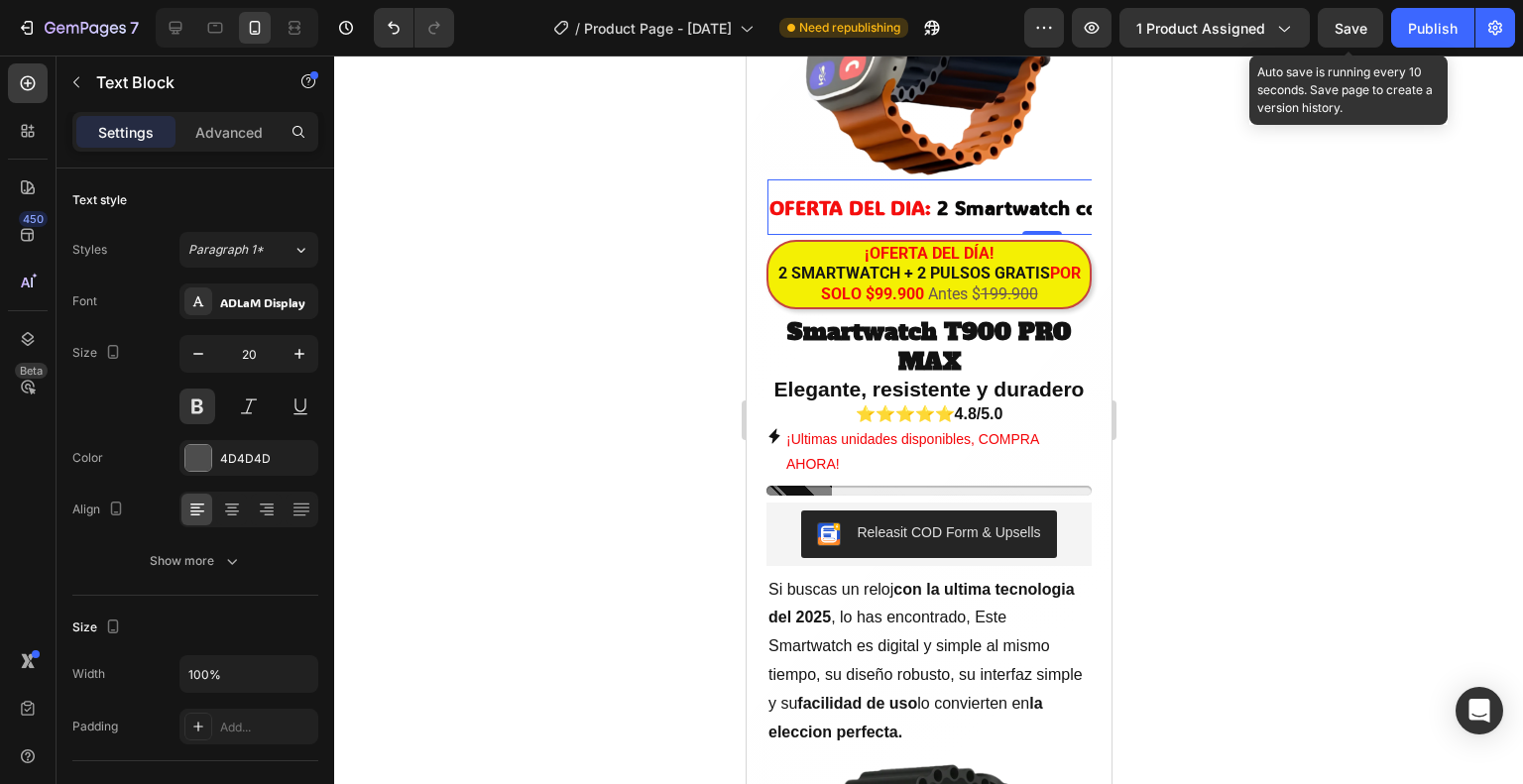 click on "Save" at bounding box center [1350, 28] 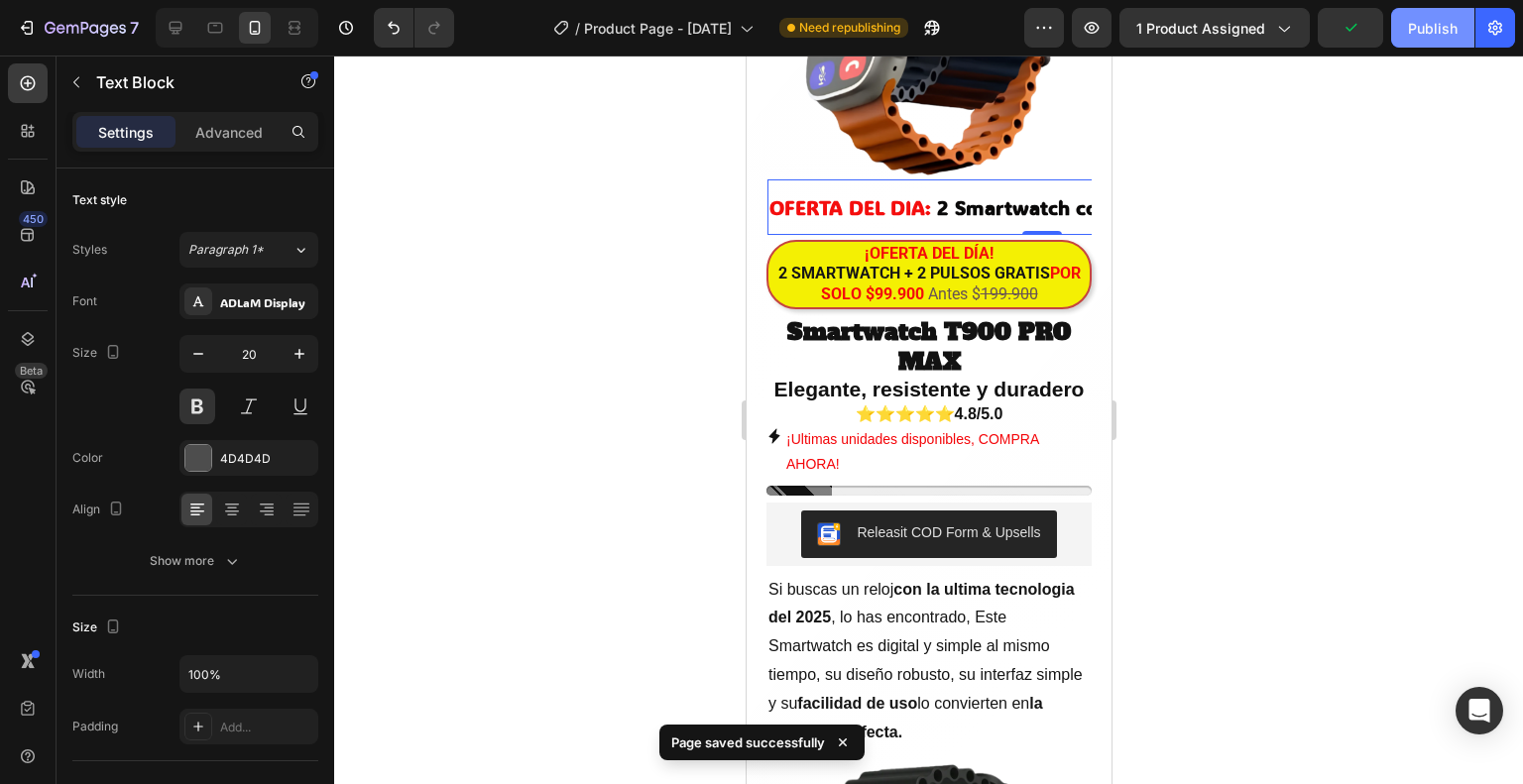click on "Publish" at bounding box center (1433, 28) 